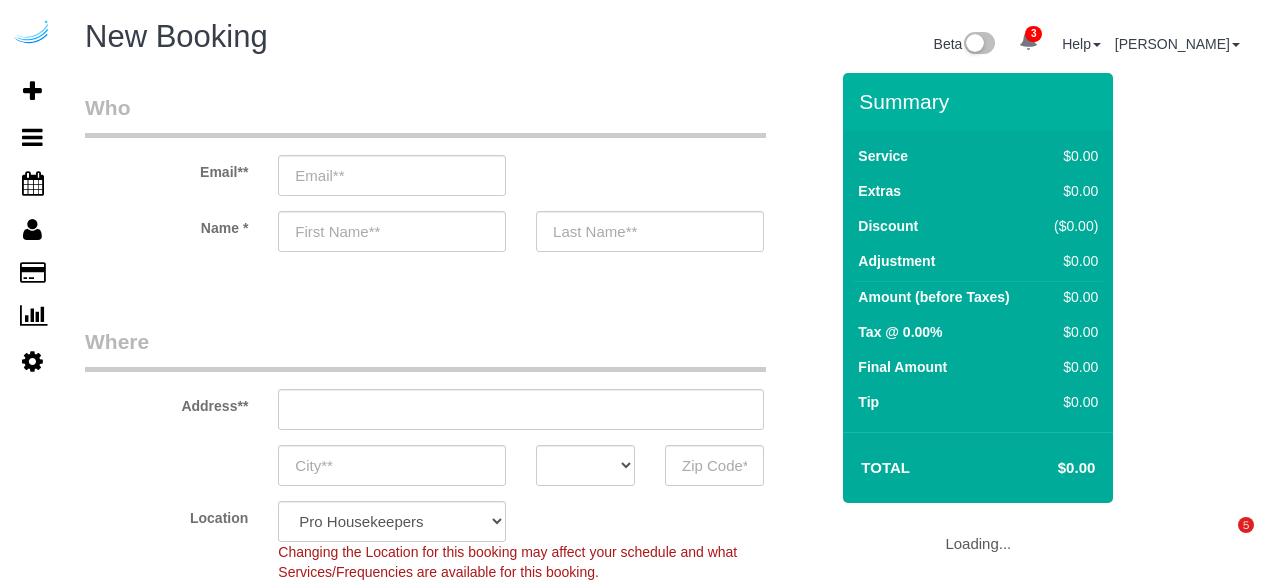 select on "4" 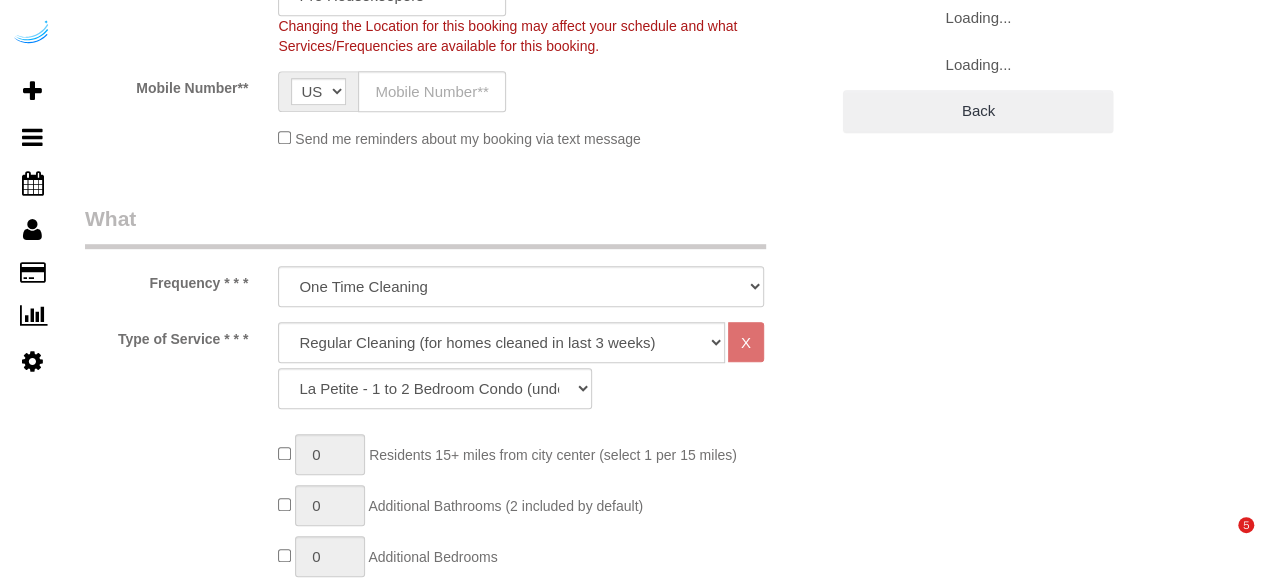 select on "object:1881" 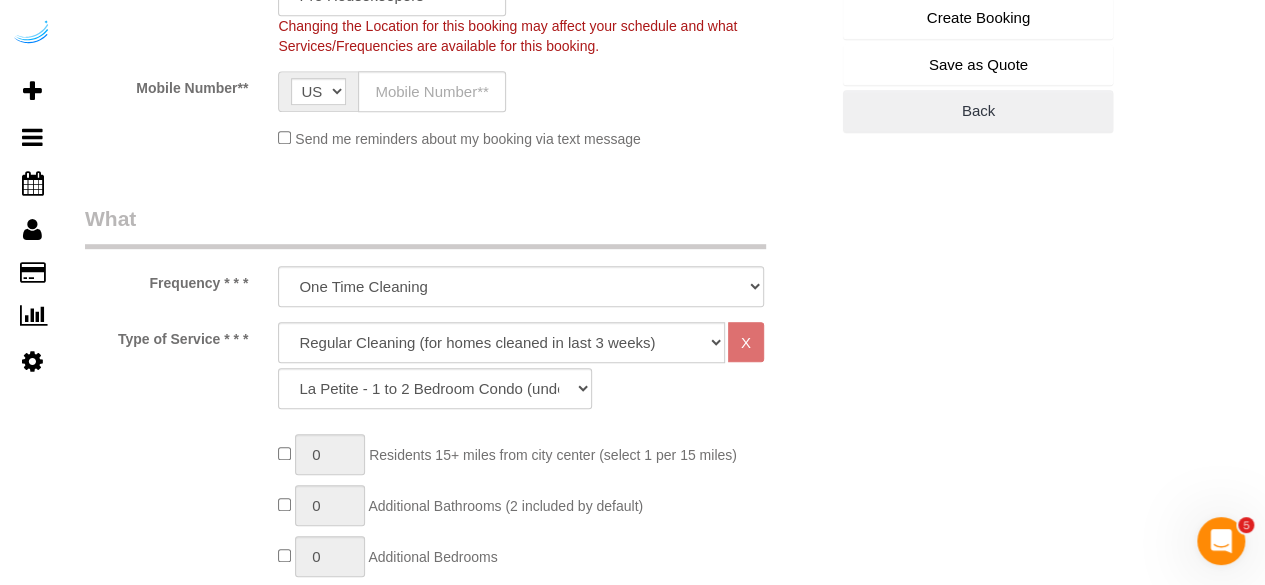 scroll, scrollTop: 0, scrollLeft: 0, axis: both 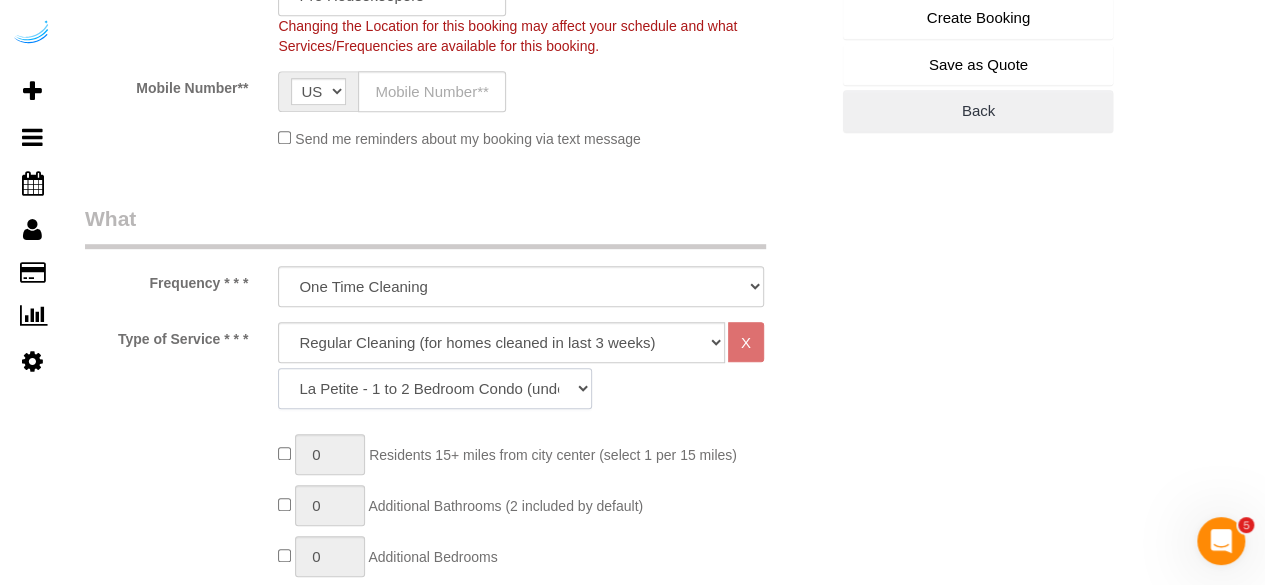 click on "La Petite - 1 to 2 Bedroom Condo (under 1000 sq. ft.) La Petite II - 2 Bedroom 2 Bath Home/Condo ([DATE]-[DATE] sq. ft.) Le Milieu - 3 Bedroom 2 Bath Home (under 1800 sq. ft.) Le Milieu - 4 Bedroom 2 Bath Home (under 1800 sq. ft.) Grand - 5 Bedroom 2 Bath Home (under 2250 sq. ft.) Très Grand - 6 Bedroom 2 Bath Home (under 3000 sq. ft.)" 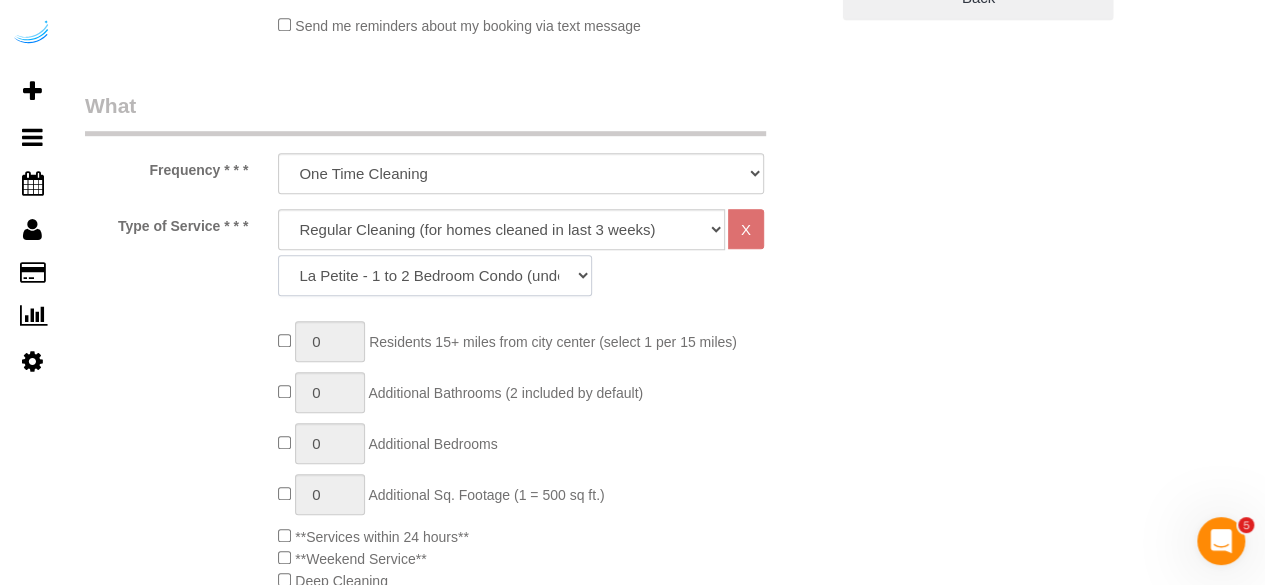 scroll, scrollTop: 640, scrollLeft: 0, axis: vertical 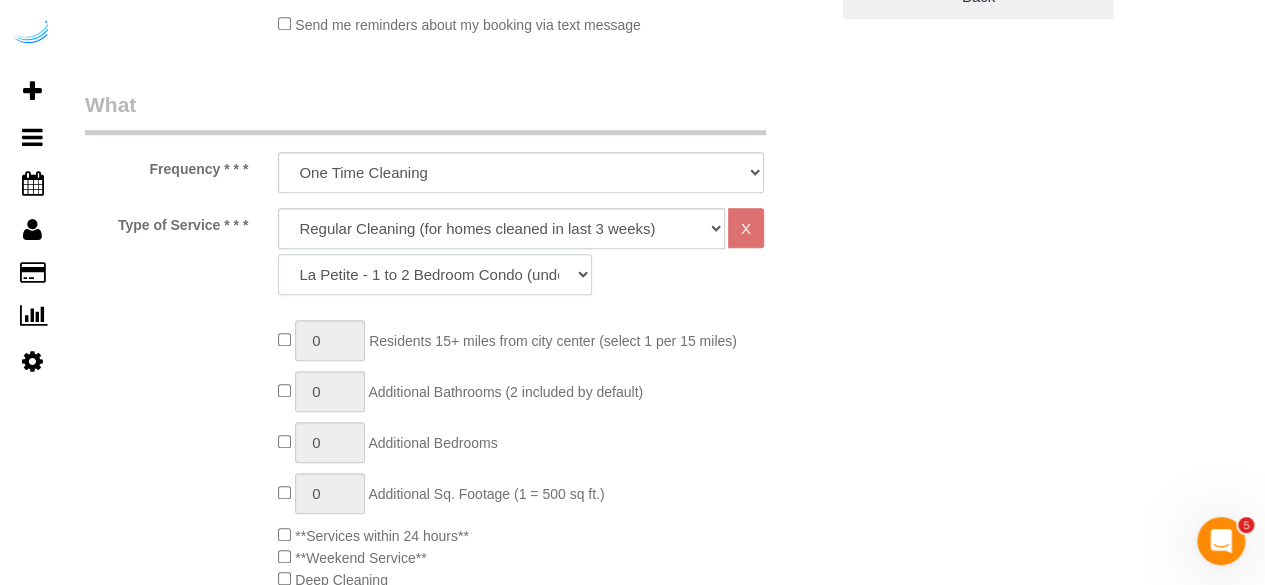 click on "La Petite - 1 to 2 Bedroom Condo (under 1000 sq. ft.) La Petite II - 2 Bedroom 2 Bath Home/Condo ([DATE]-[DATE] sq. ft.) Le Milieu - 3 Bedroom 2 Bath Home (under 1800 sq. ft.) Le Milieu - 4 Bedroom 2 Bath Home (under 1800 sq. ft.) Grand - 5 Bedroom 2 Bath Home (under 2250 sq. ft.) Très Grand - 6 Bedroom 2 Bath Home (under 3000 sq. ft.)" 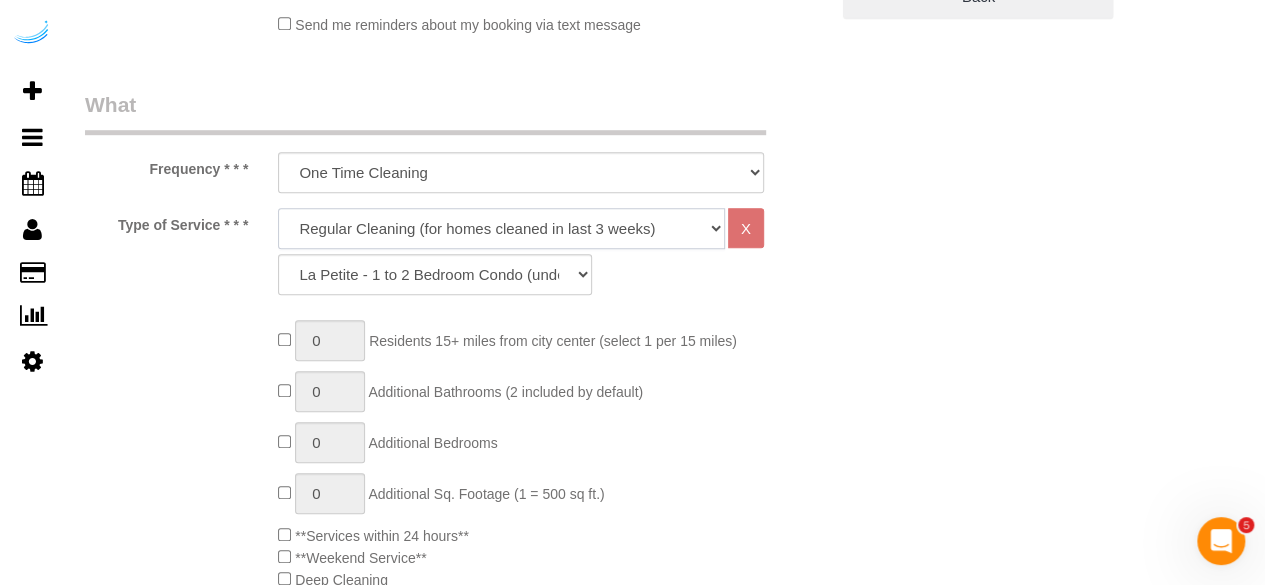 click on "Deep Cleaning (for homes that have not been cleaned in 3+ weeks) Spruce Regular Cleaning (for homes cleaned in last 3 weeks) Moving Cleanup (to clean home for new tenants) Post Construction Cleaning Vacation Rental Cleaning Hourly" 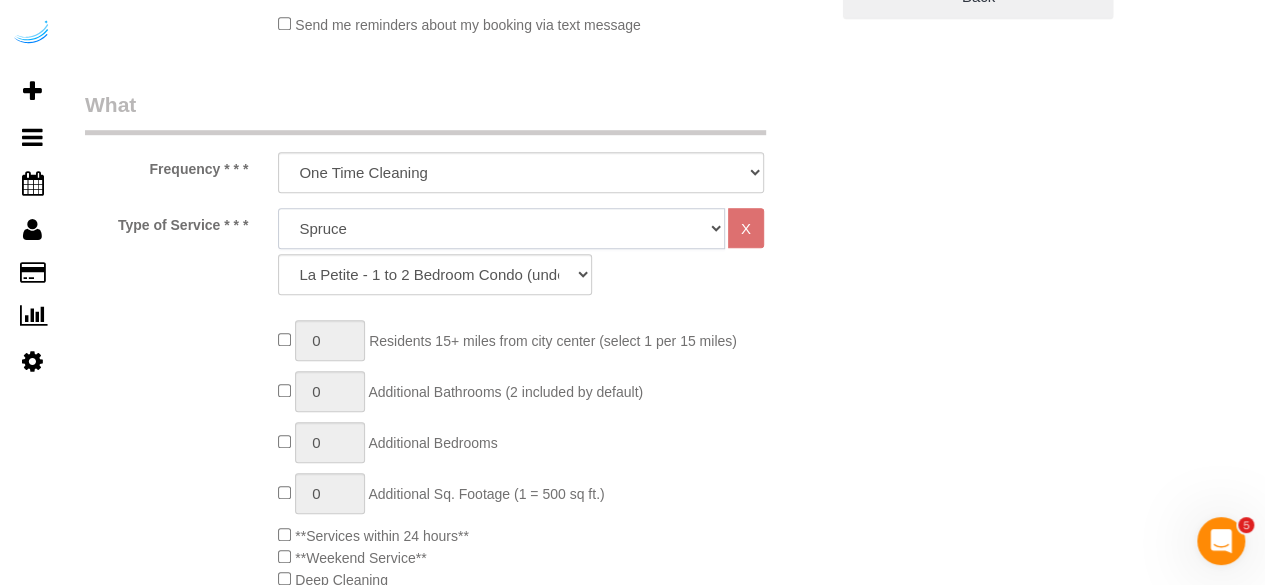 click on "Deep Cleaning (for homes that have not been cleaned in 3+ weeks) Spruce Regular Cleaning (for homes cleaned in last 3 weeks) Moving Cleanup (to clean home for new tenants) Post Construction Cleaning Vacation Rental Cleaning Hourly" 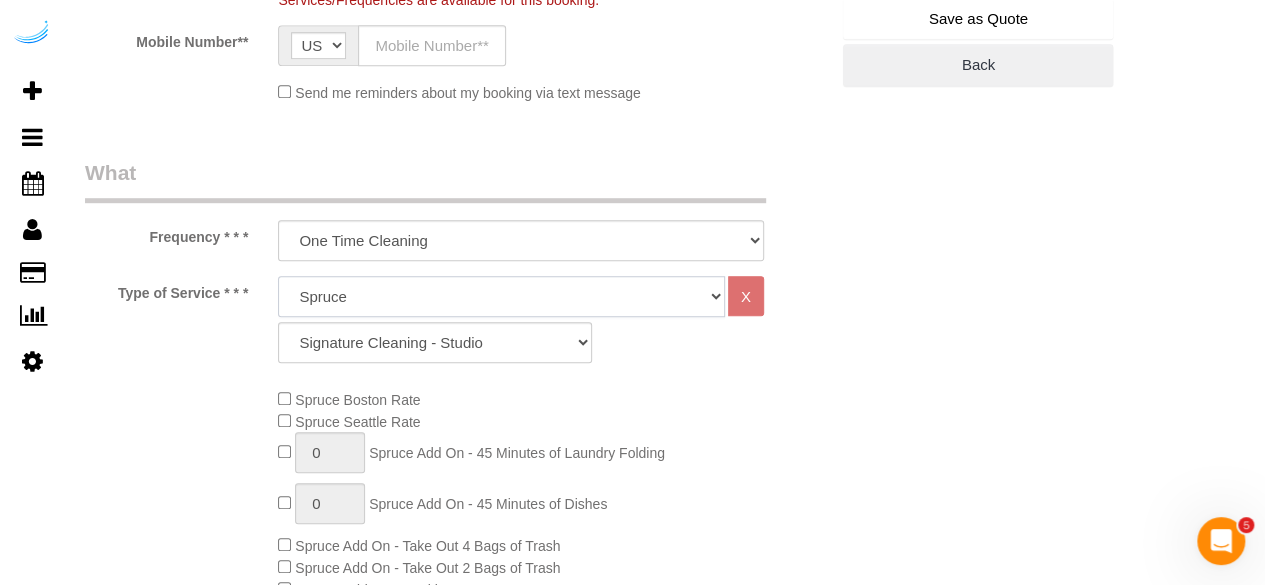 scroll, scrollTop: 571, scrollLeft: 0, axis: vertical 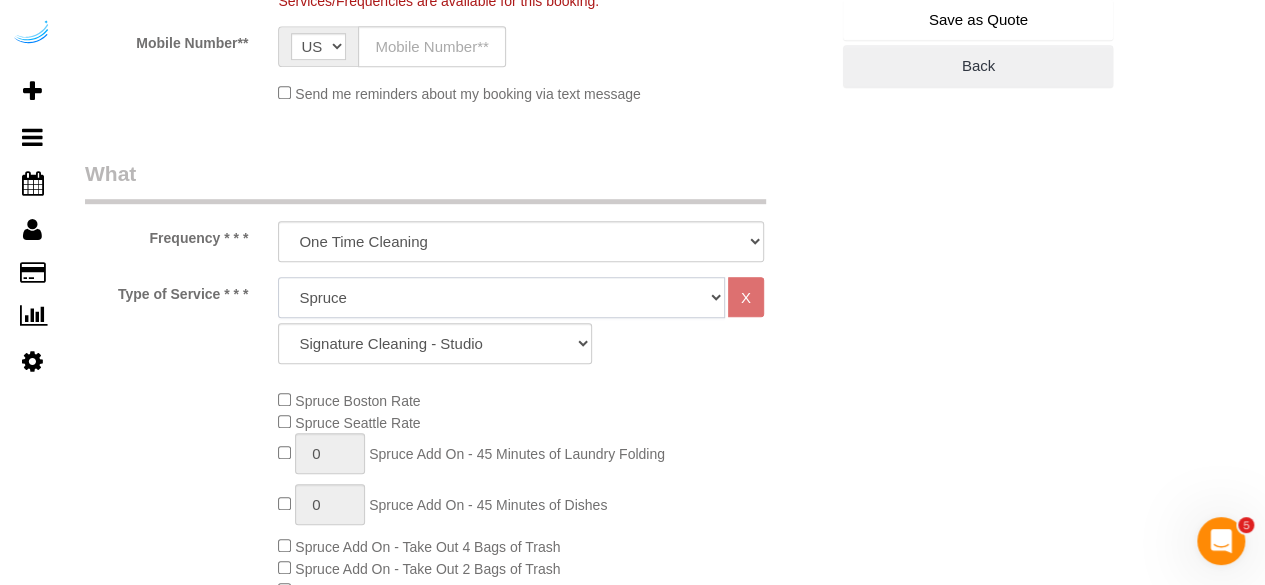click on "Deep Cleaning (for homes that have not been cleaned in 3+ weeks) Spruce Regular Cleaning (for homes cleaned in last 3 weeks) Moving Cleanup (to clean home for new tenants) Post Construction Cleaning Vacation Rental Cleaning Hourly" 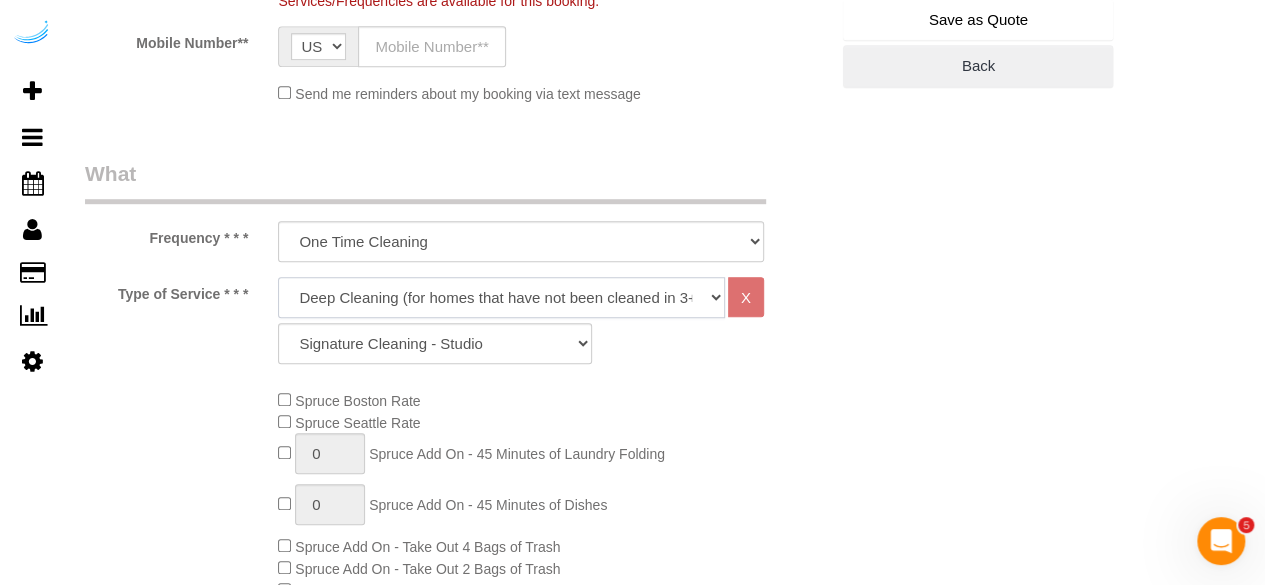 click on "Deep Cleaning (for homes that have not been cleaned in 3+ weeks) Spruce Regular Cleaning (for homes cleaned in last 3 weeks) Moving Cleanup (to clean home for new tenants) Post Construction Cleaning Vacation Rental Cleaning Hourly" 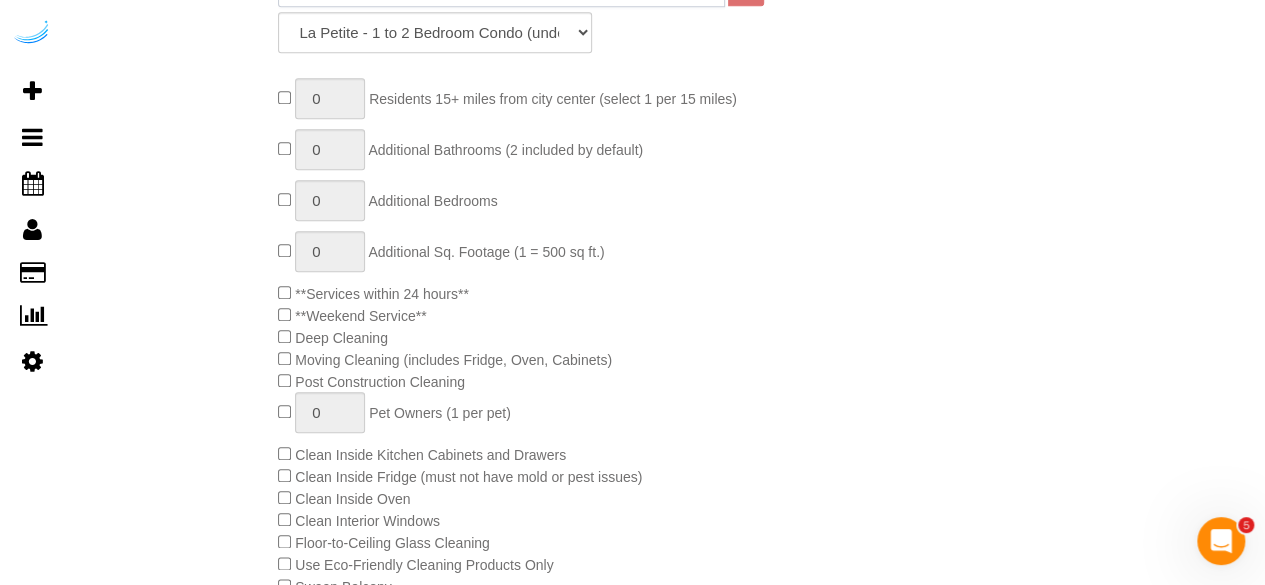 scroll, scrollTop: 1001, scrollLeft: 0, axis: vertical 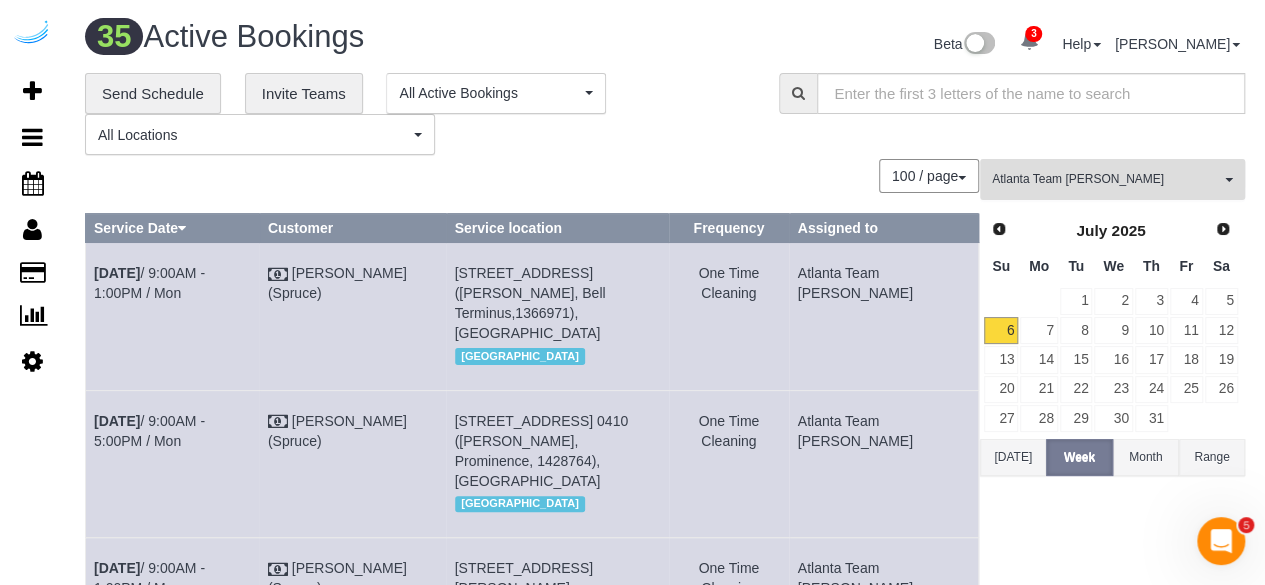 click on "Atlanta Team [PERSON_NAME]
All Teams" at bounding box center [1112, 179] 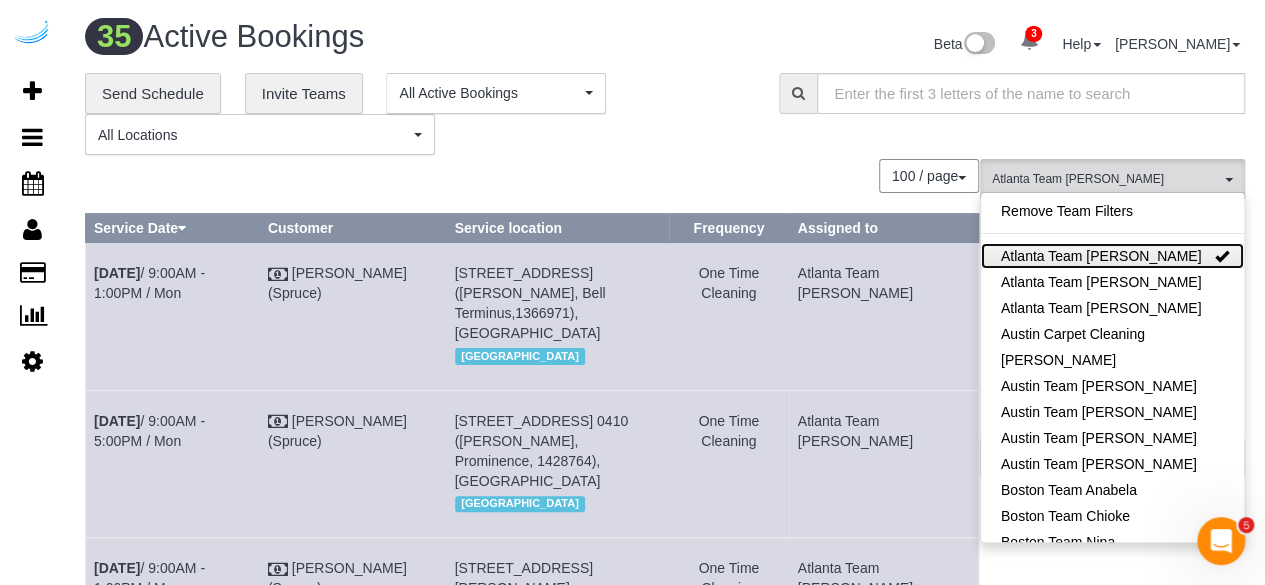 click on "Atlanta Team [PERSON_NAME]" at bounding box center [1112, 256] 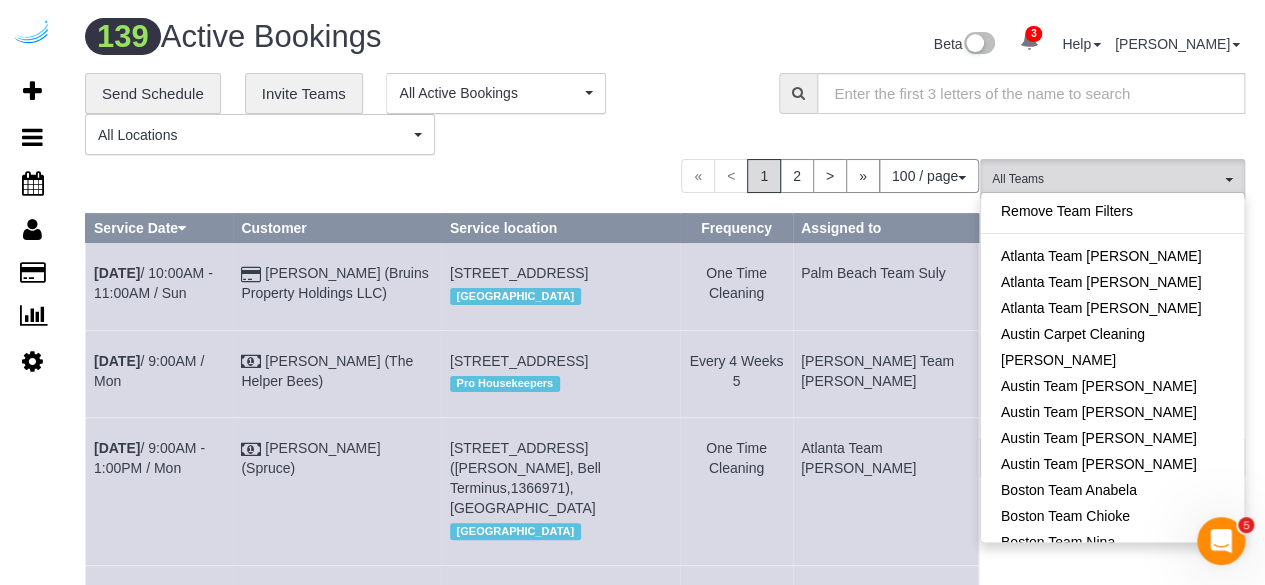 click on "«
<
1
2
>
»
100 / page
10 / page
20 / page
30 / page
40 / page
50 / page
100 / page" at bounding box center [532, 176] 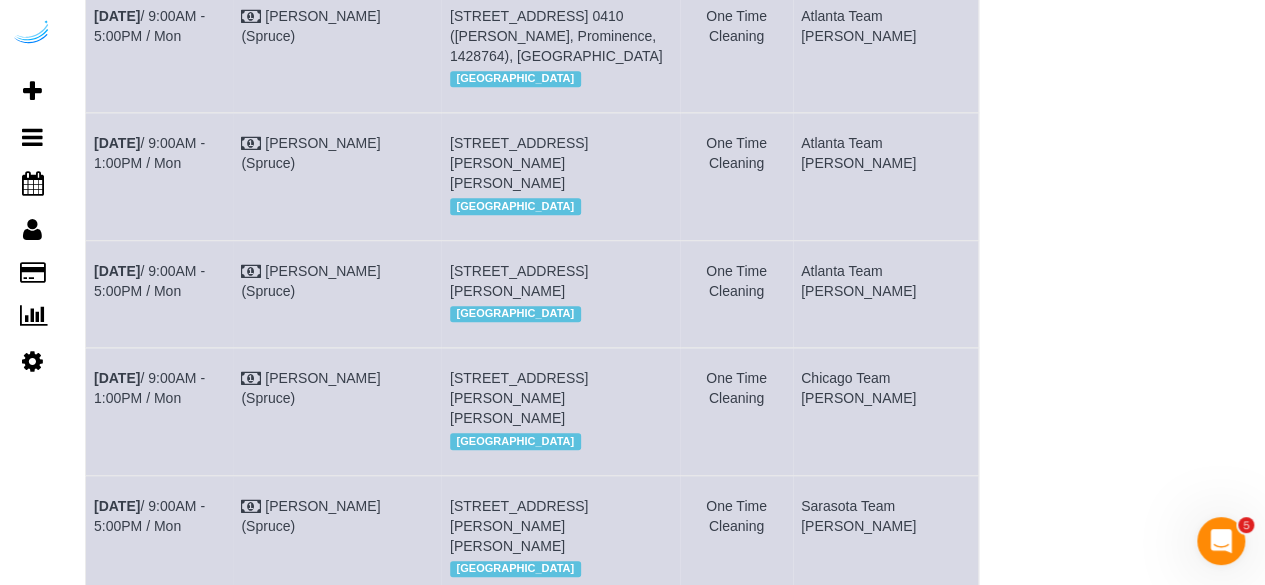 scroll, scrollTop: 0, scrollLeft: 0, axis: both 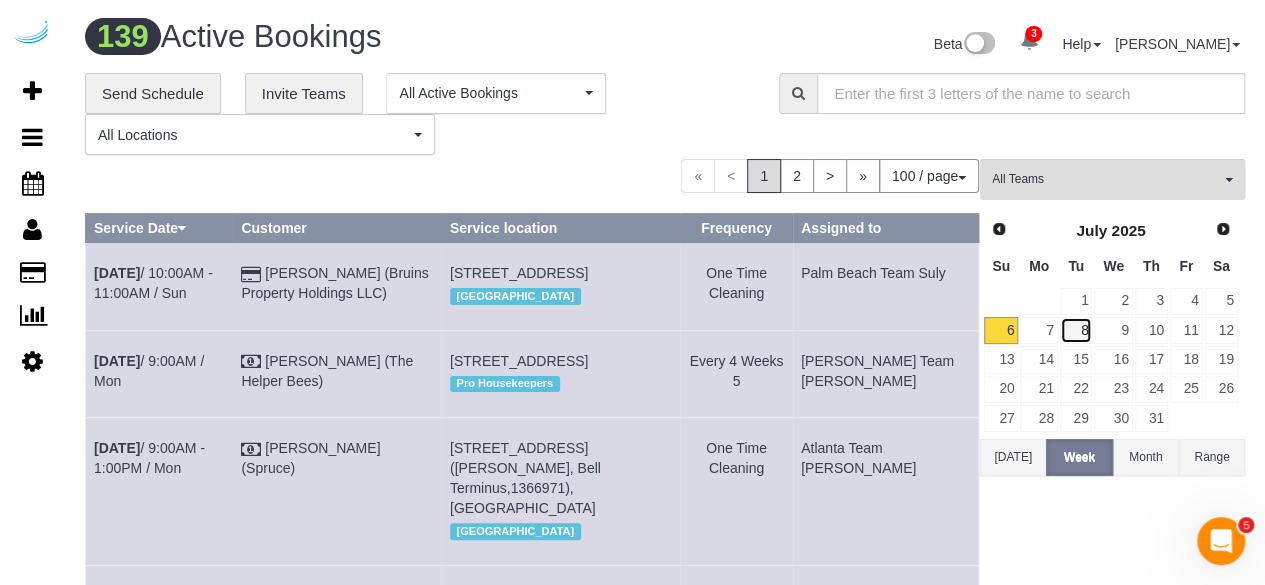 click on "8" at bounding box center (1076, 330) 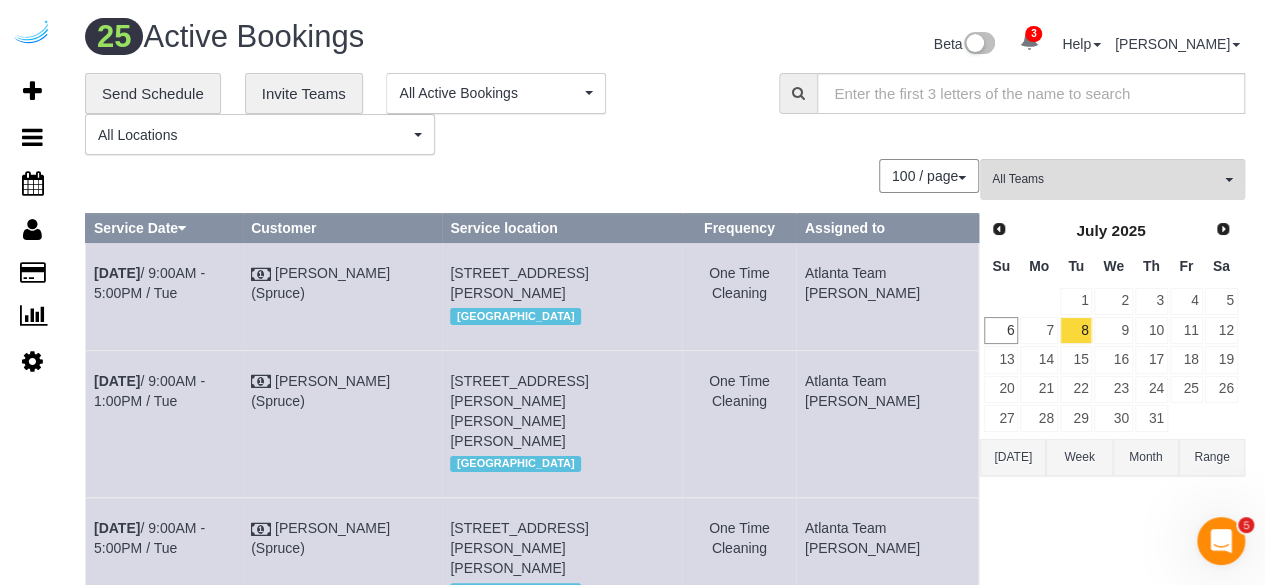 click on "Week" at bounding box center (1079, 457) 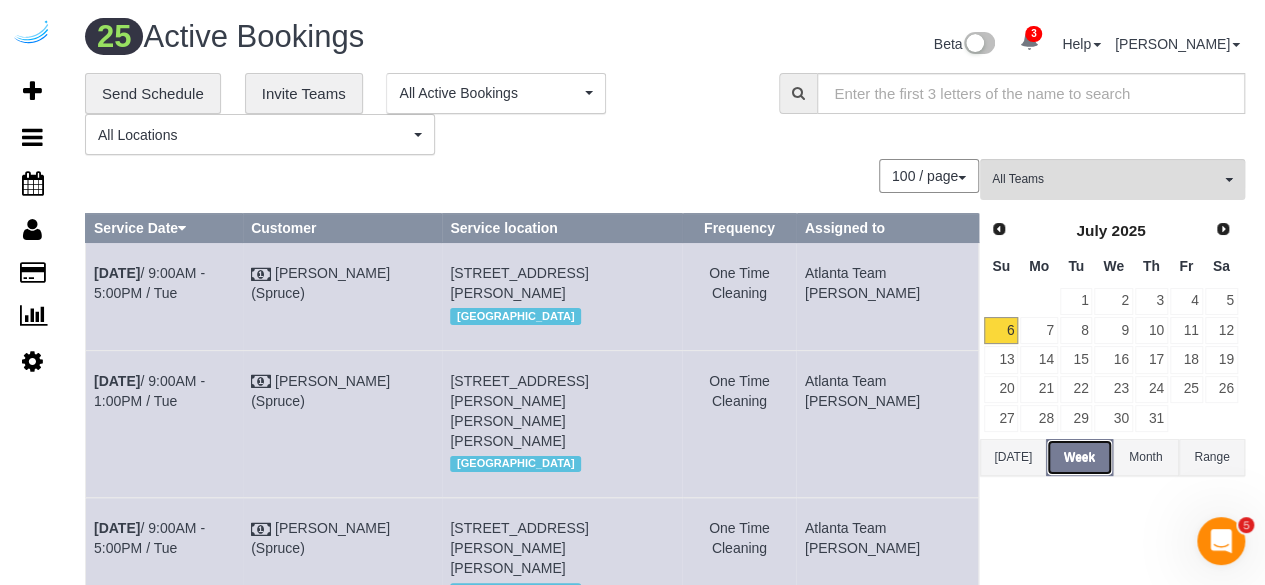 type 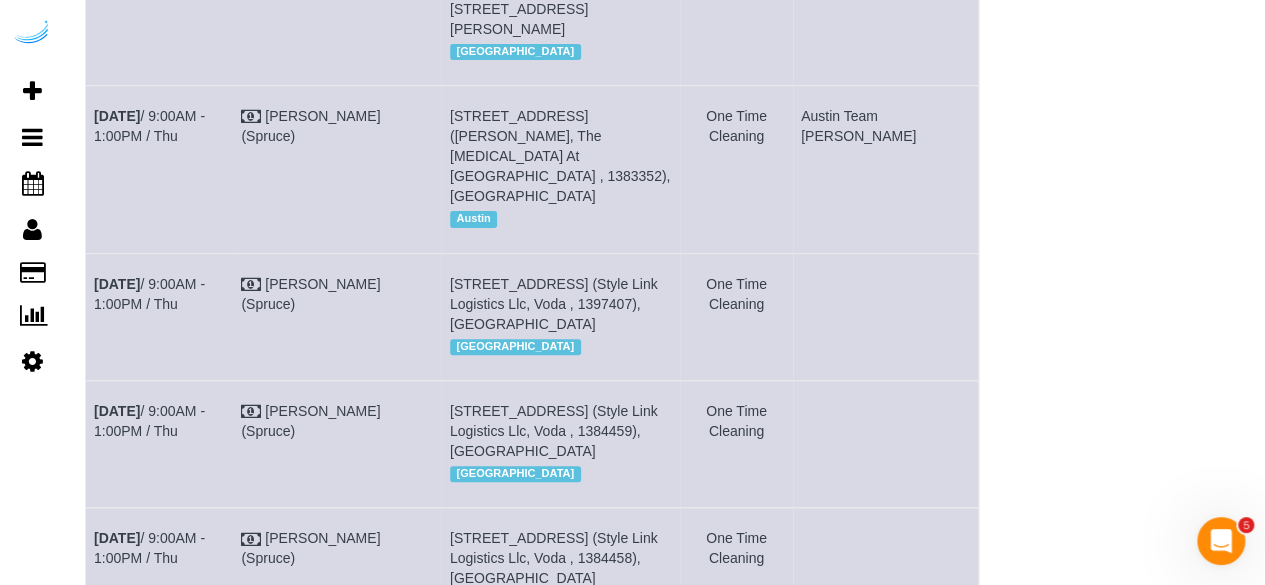 scroll, scrollTop: 12850, scrollLeft: 0, axis: vertical 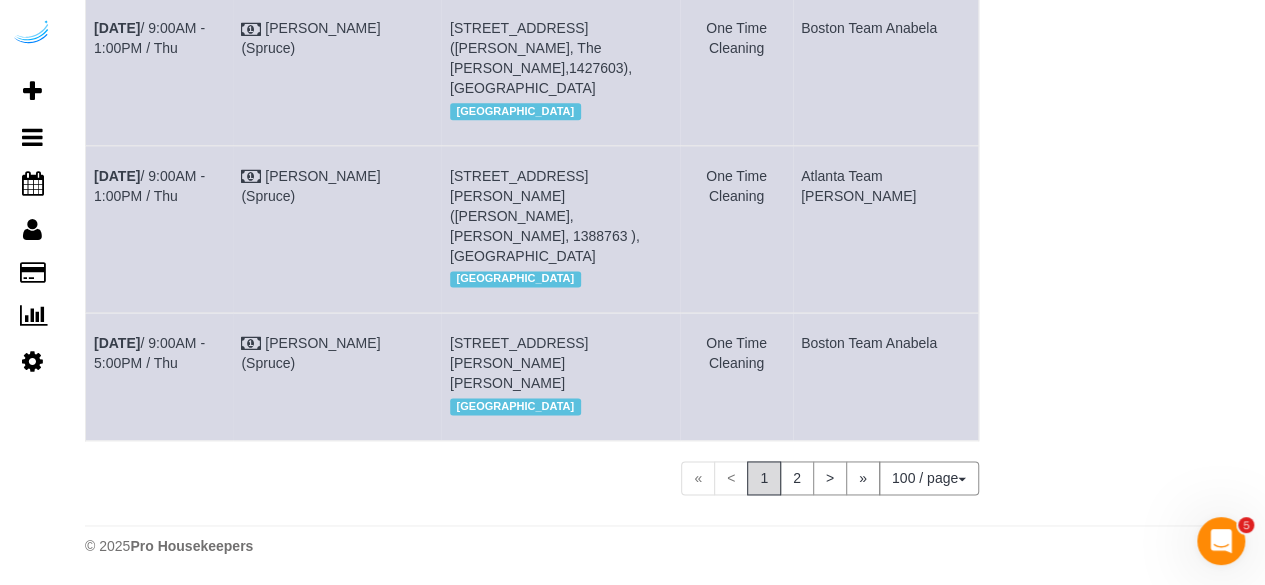 click on "[DATE] 9:00AM - 1:00PM / Thu" at bounding box center [149, -532] 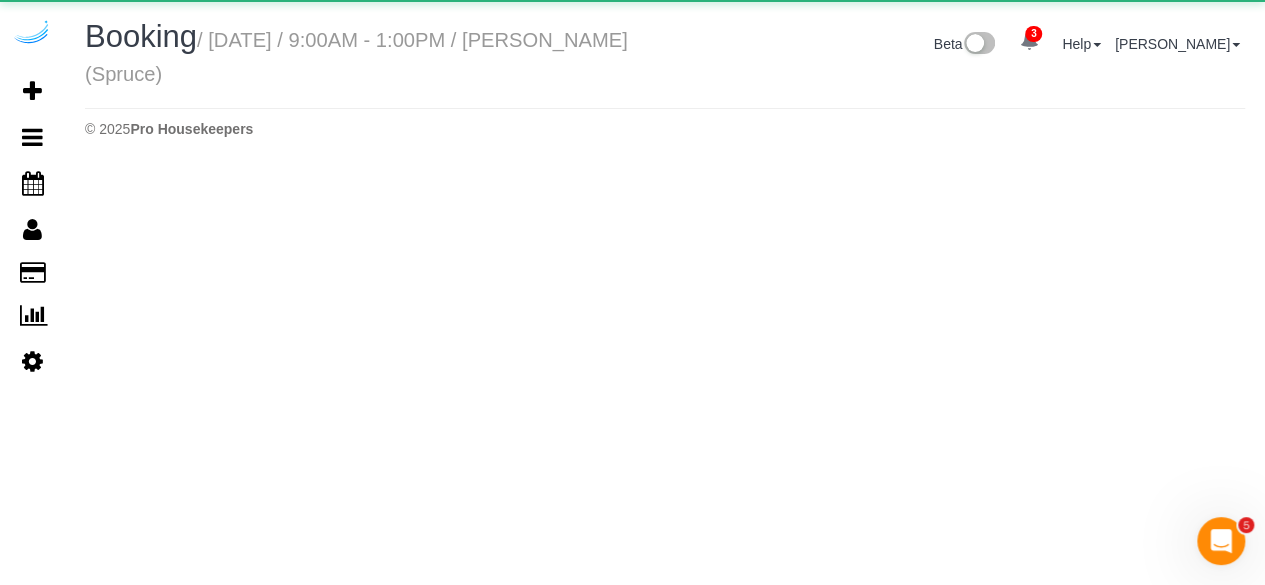 scroll, scrollTop: 0, scrollLeft: 0, axis: both 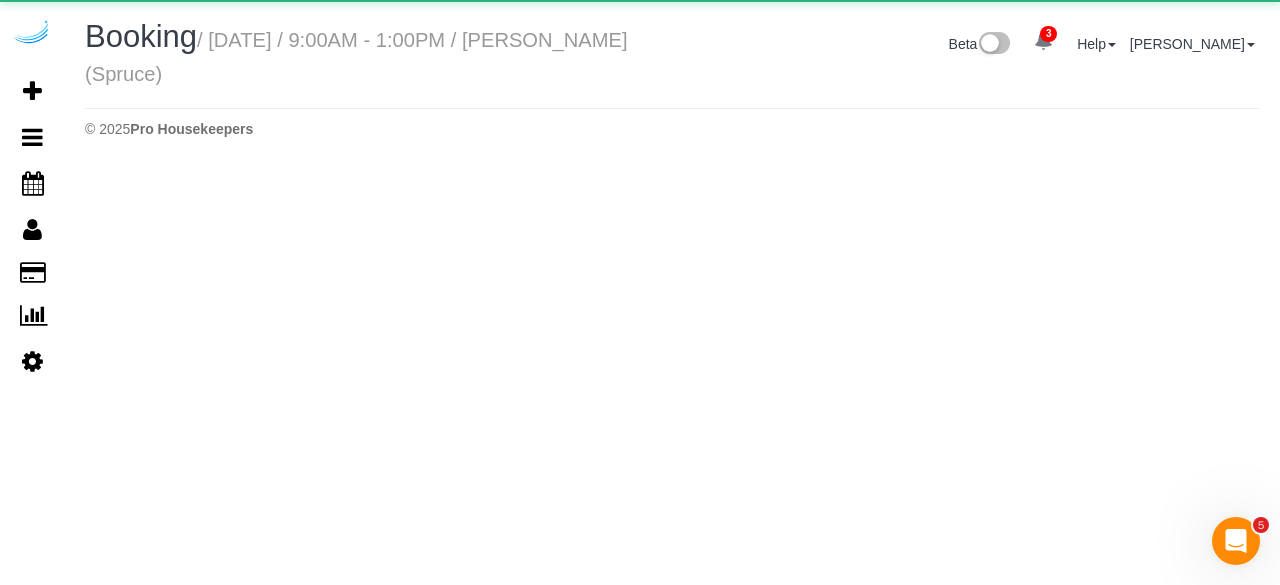 select on "WA" 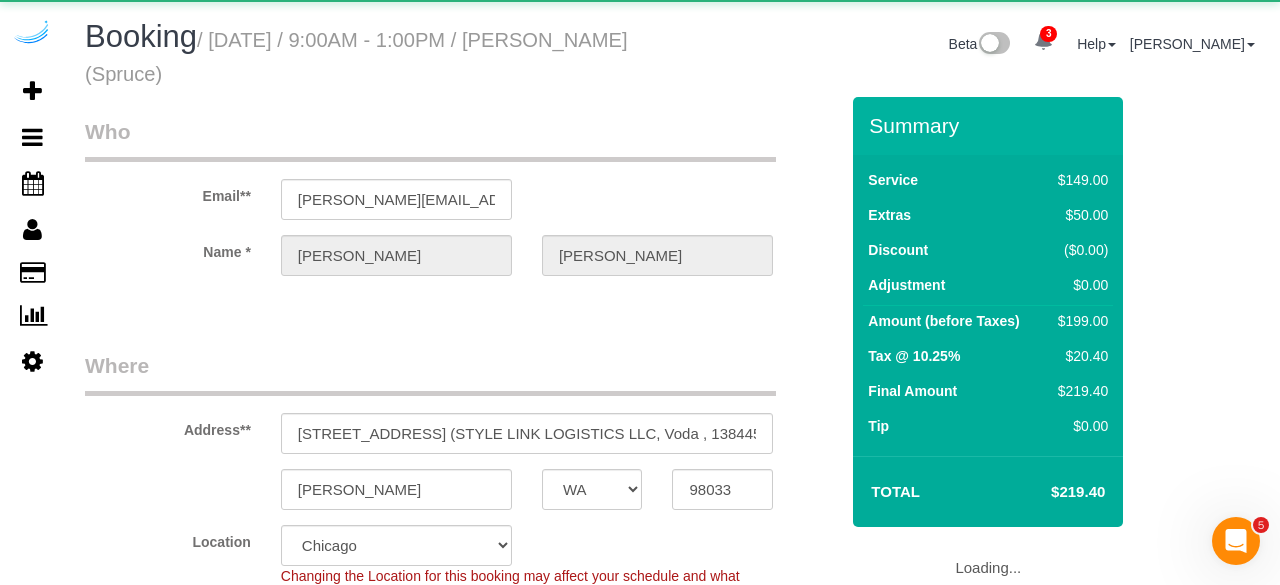 select on "object:6044" 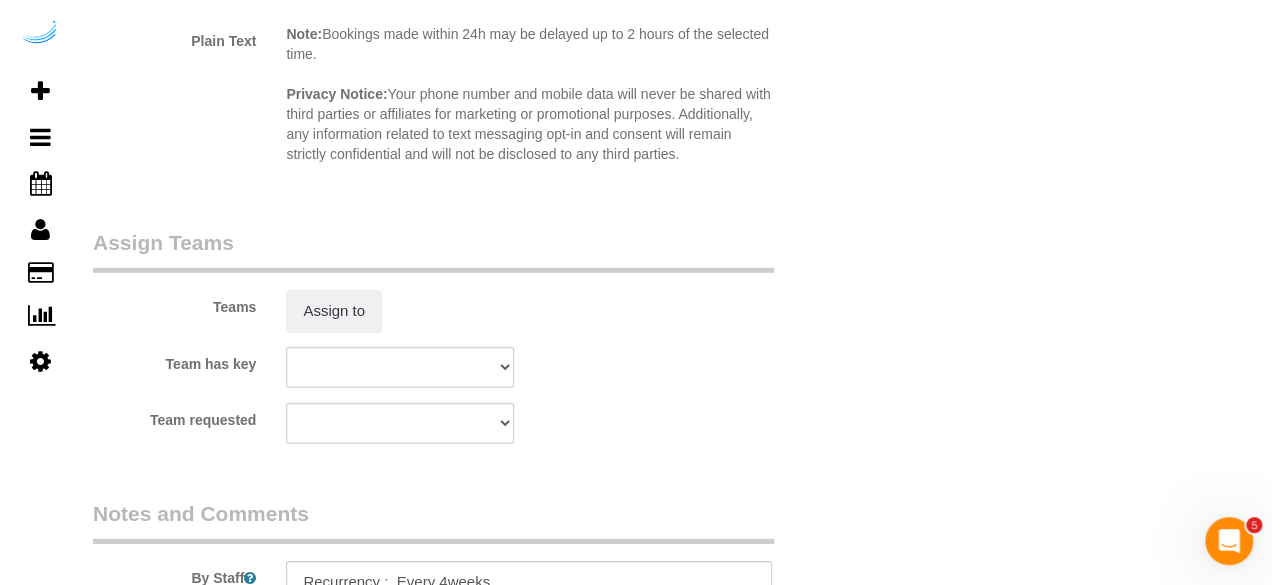 scroll, scrollTop: 2818, scrollLeft: 0, axis: vertical 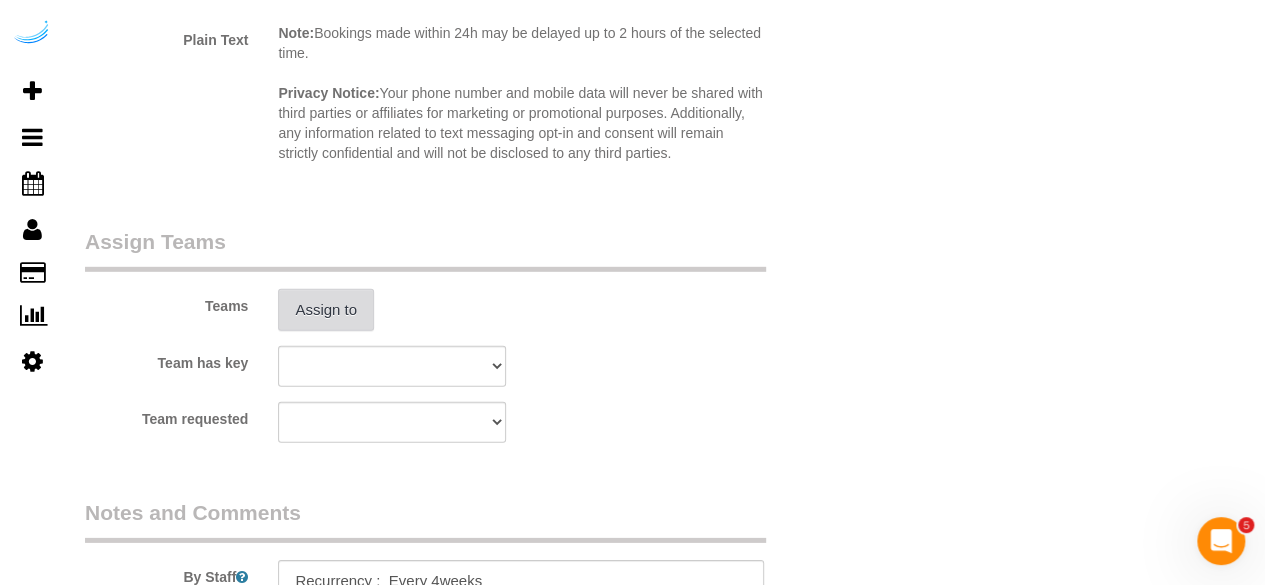 click on "Assign to" at bounding box center (326, 310) 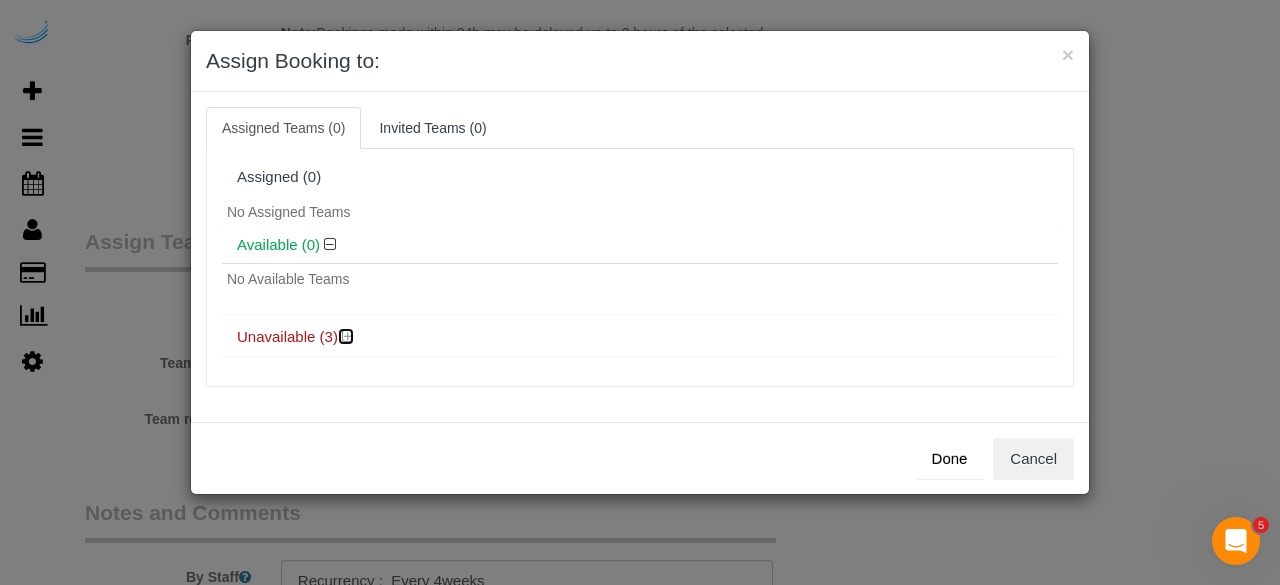 click at bounding box center [348, 336] 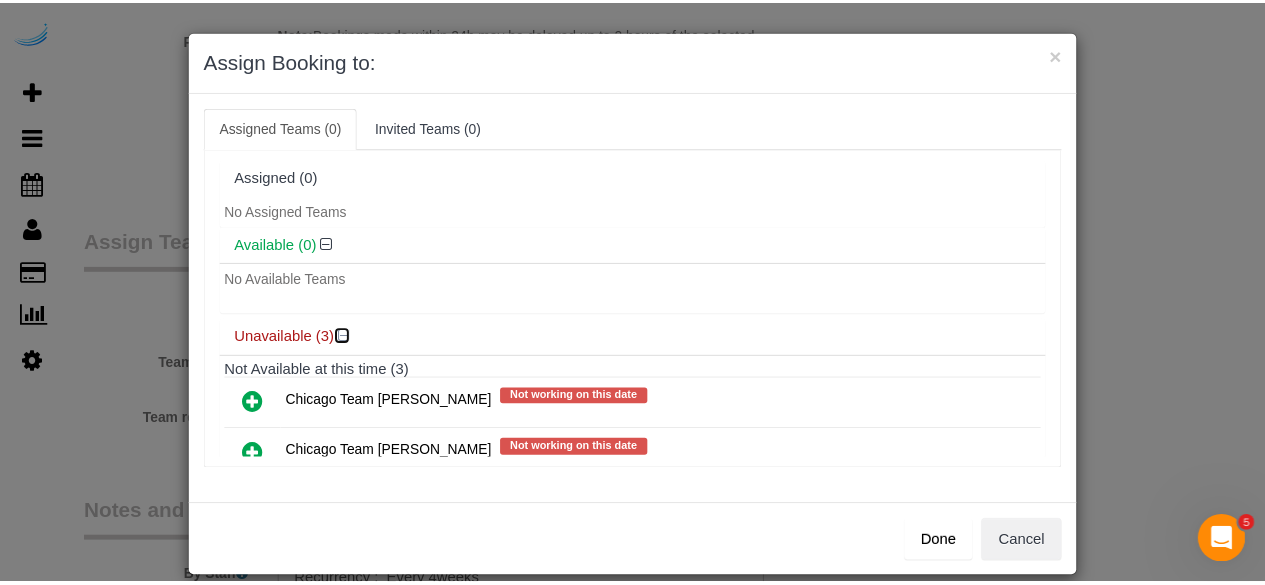 scroll, scrollTop: 109, scrollLeft: 0, axis: vertical 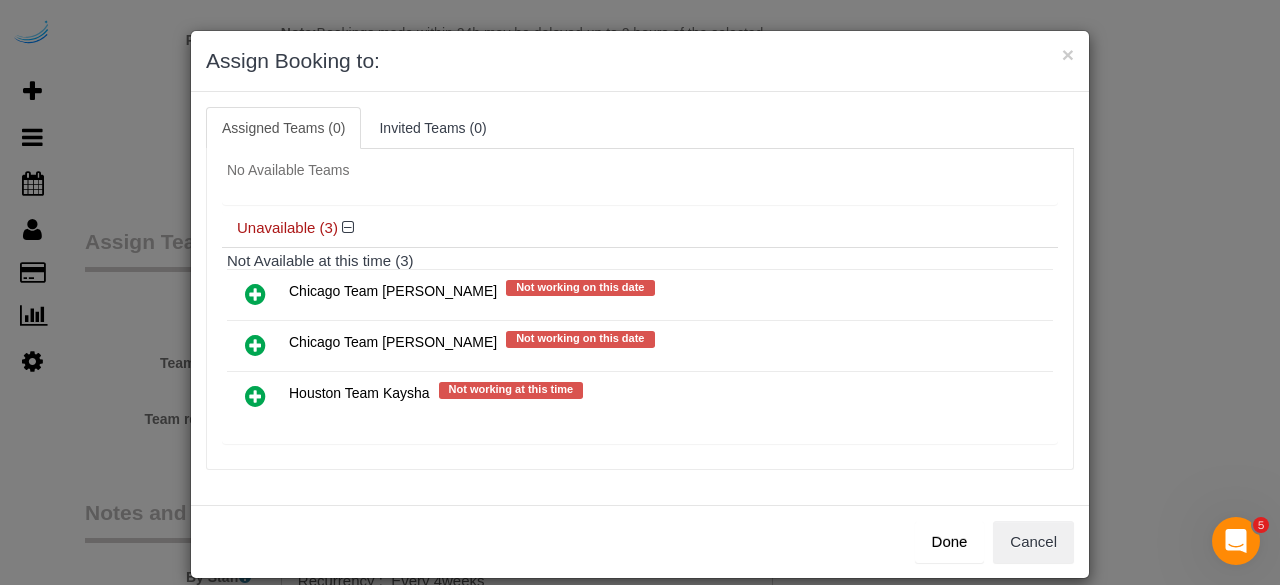 type 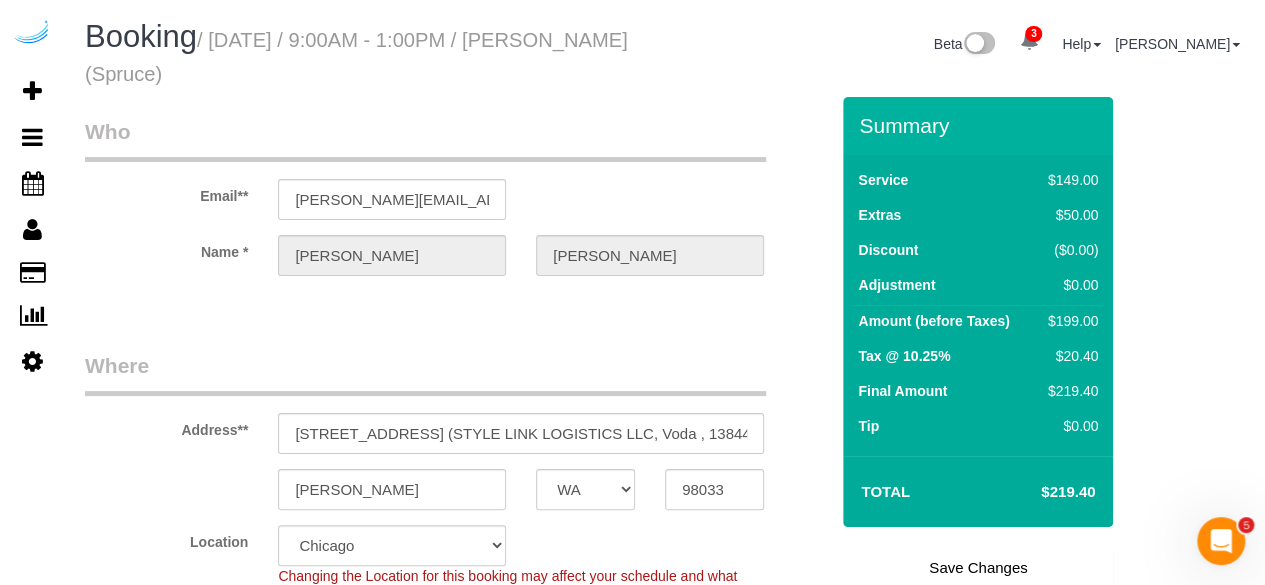 scroll, scrollTop: 215, scrollLeft: 0, axis: vertical 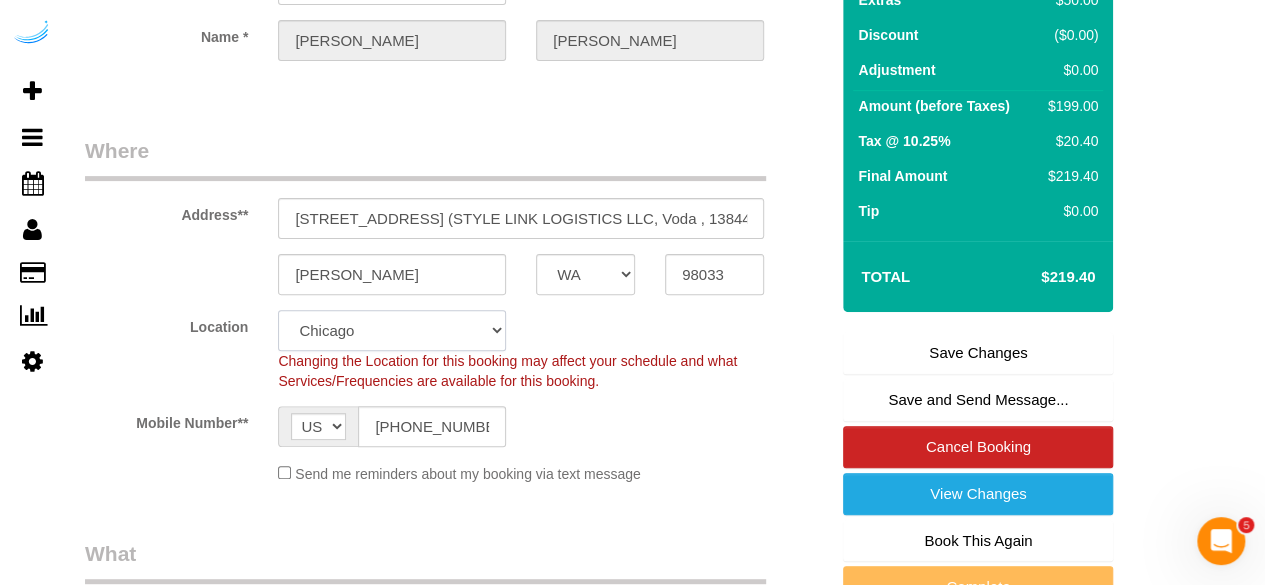 click on "Pro Housekeepers [GEOGRAPHIC_DATA] [GEOGRAPHIC_DATA] [GEOGRAPHIC_DATA] [GEOGRAPHIC_DATA] [GEOGRAPHIC_DATA] [GEOGRAPHIC_DATA] [GEOGRAPHIC_DATA] [GEOGRAPHIC_DATA] [GEOGRAPHIC_DATA] [GEOGRAPHIC_DATA] [GEOGRAPHIC_DATA] [US_STATE] [GEOGRAPHIC_DATA] [GEOGRAPHIC_DATA] Area [GEOGRAPHIC_DATA] Area [GEOGRAPHIC_DATA] [GEOGRAPHIC_DATA] Area [GEOGRAPHIC_DATA] [GEOGRAPHIC_DATA] [GEOGRAPHIC_DATA] [GEOGRAPHIC_DATA] Area [GEOGRAPHIC_DATA] [GEOGRAPHIC_DATA] [GEOGRAPHIC_DATA] Area [GEOGRAPHIC_DATA] [GEOGRAPHIC_DATA] [US_STATE] [GEOGRAPHIC_DATA]" 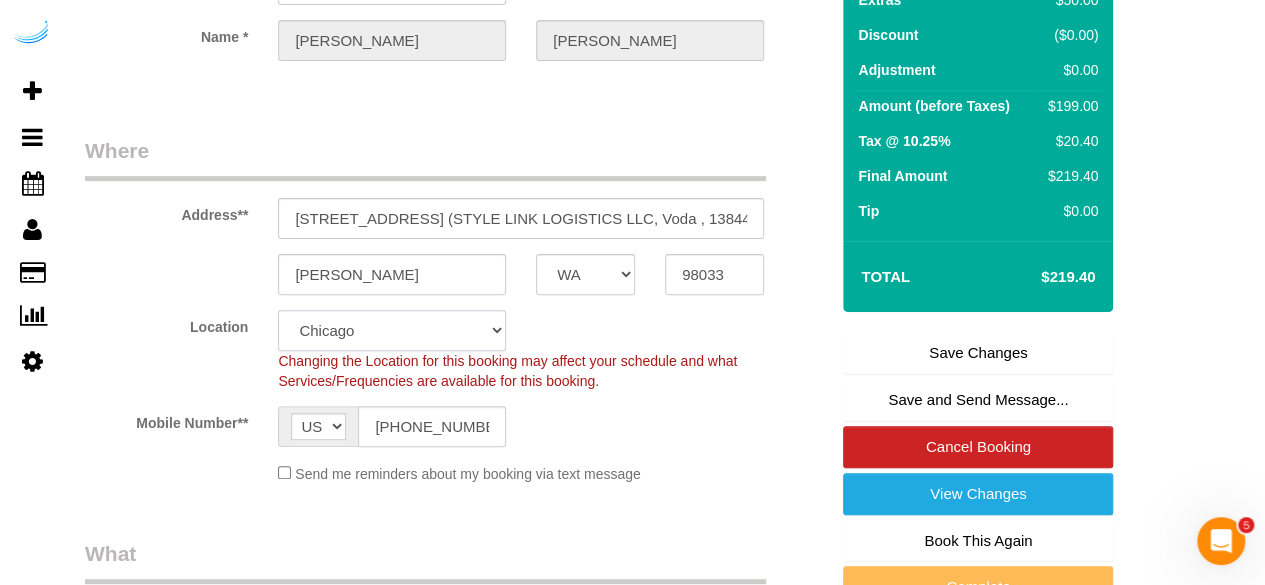 select on "4" 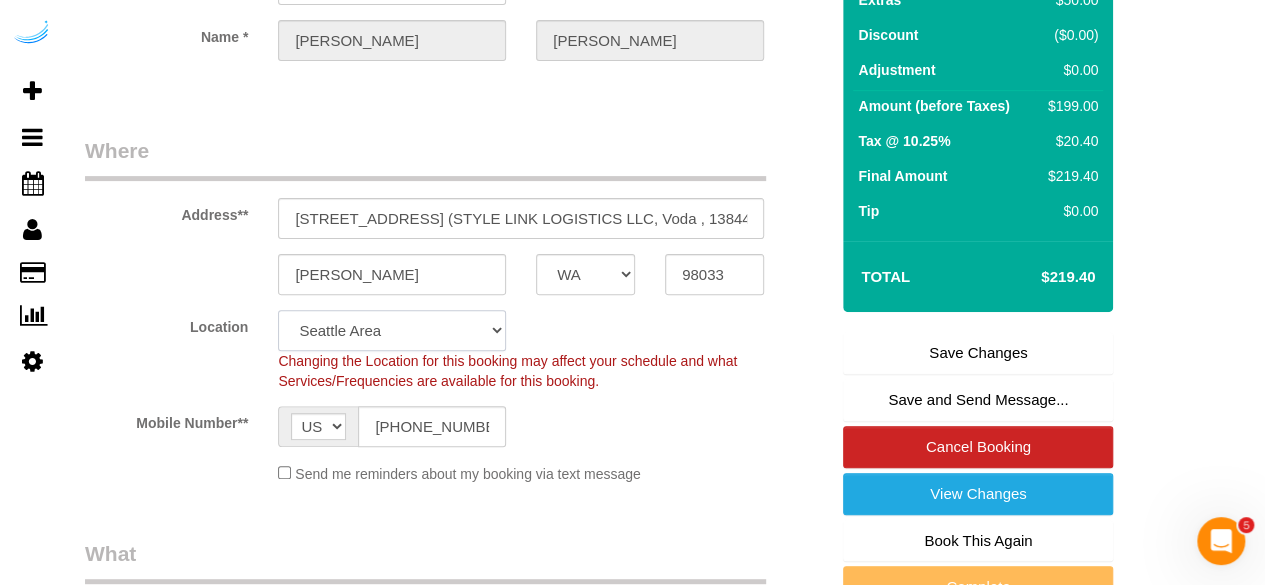 click on "Pro Housekeepers [GEOGRAPHIC_DATA] [GEOGRAPHIC_DATA] [GEOGRAPHIC_DATA] [GEOGRAPHIC_DATA] [GEOGRAPHIC_DATA] [GEOGRAPHIC_DATA] [GEOGRAPHIC_DATA] [GEOGRAPHIC_DATA] [GEOGRAPHIC_DATA] [GEOGRAPHIC_DATA] [GEOGRAPHIC_DATA] [US_STATE] [GEOGRAPHIC_DATA] [GEOGRAPHIC_DATA] Area [GEOGRAPHIC_DATA] Area [GEOGRAPHIC_DATA] [GEOGRAPHIC_DATA] Area [GEOGRAPHIC_DATA] [GEOGRAPHIC_DATA] [GEOGRAPHIC_DATA] [GEOGRAPHIC_DATA] Area [GEOGRAPHIC_DATA] [GEOGRAPHIC_DATA] [GEOGRAPHIC_DATA] Area [GEOGRAPHIC_DATA] [GEOGRAPHIC_DATA] [US_STATE] [GEOGRAPHIC_DATA]" 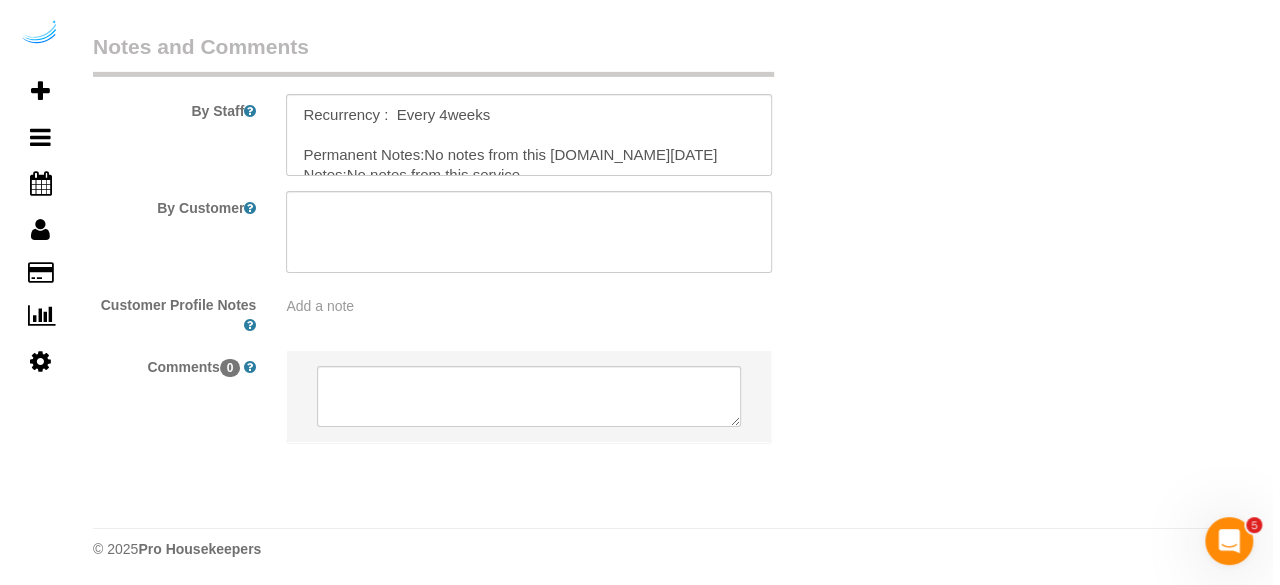 scroll, scrollTop: 3022, scrollLeft: 0, axis: vertical 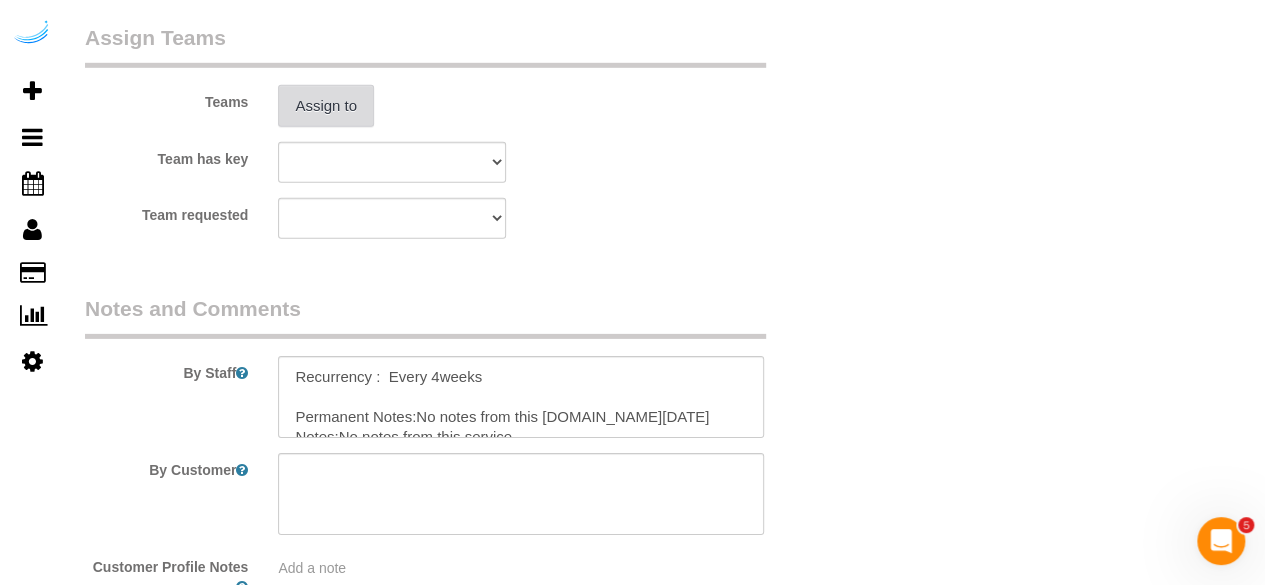 click on "Assign to" at bounding box center (326, 106) 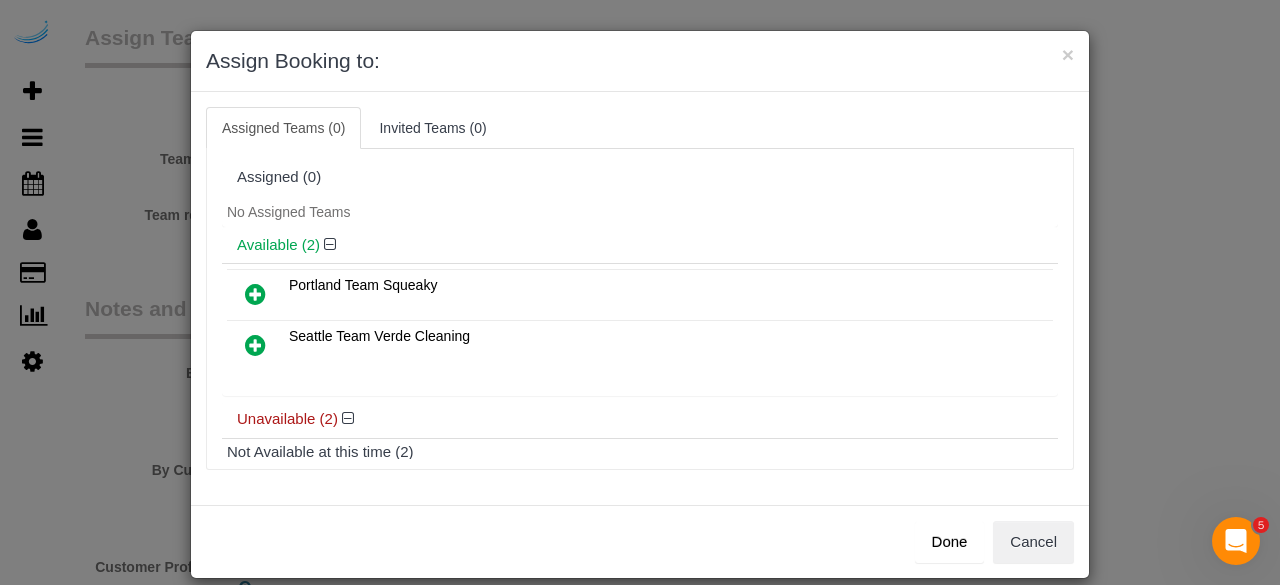scroll, scrollTop: 139, scrollLeft: 0, axis: vertical 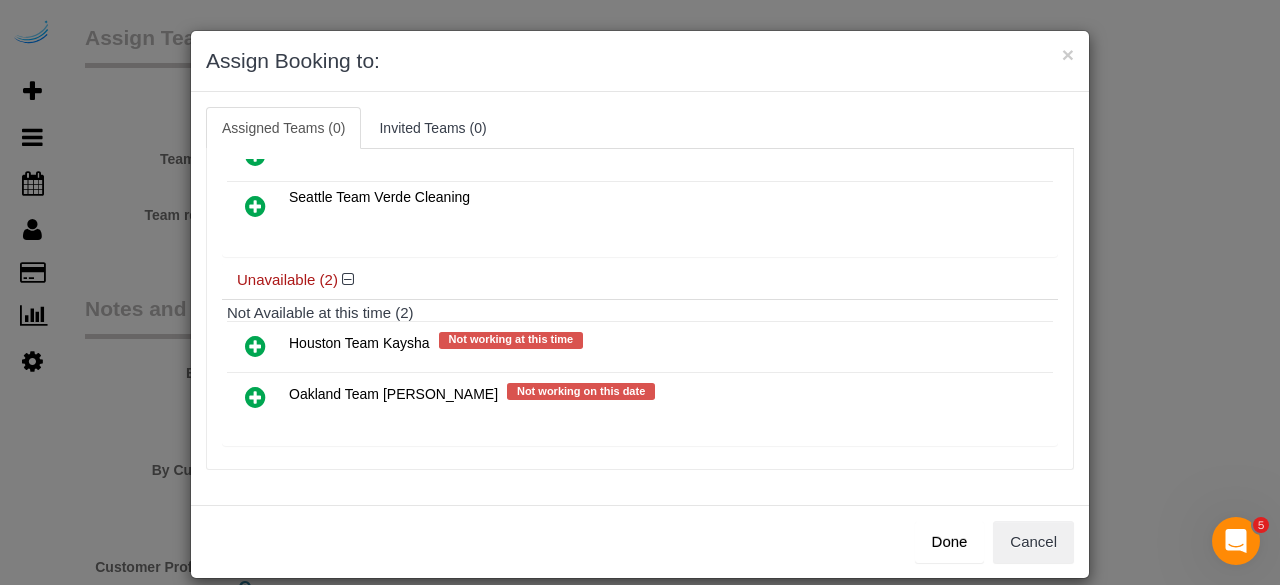 click at bounding box center [255, 397] 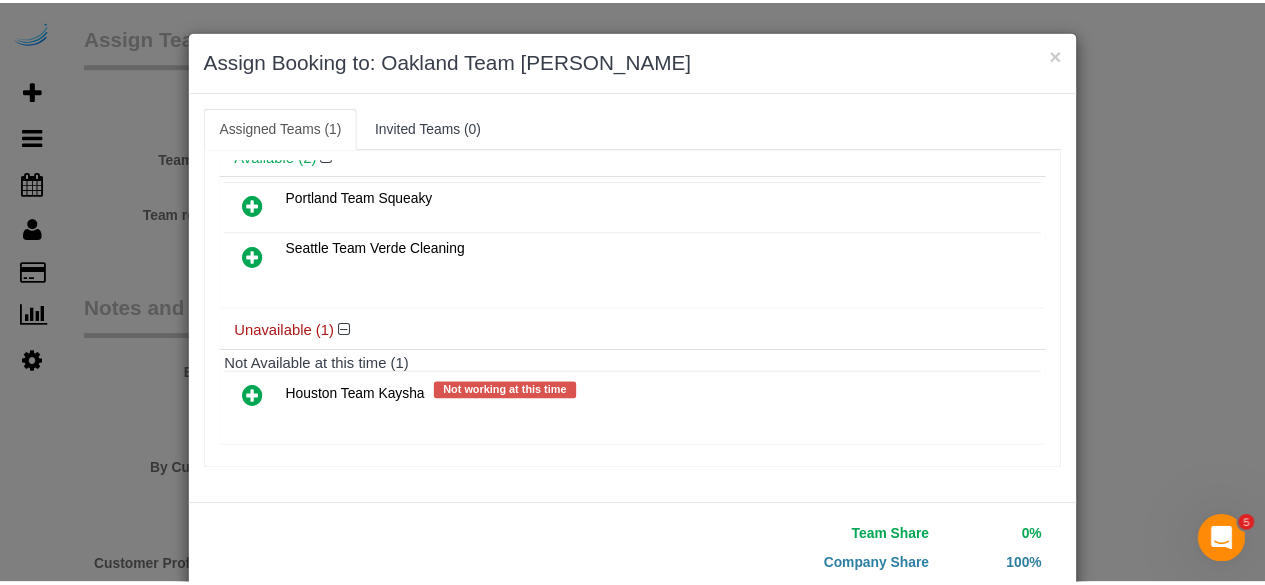 scroll, scrollTop: 127, scrollLeft: 0, axis: vertical 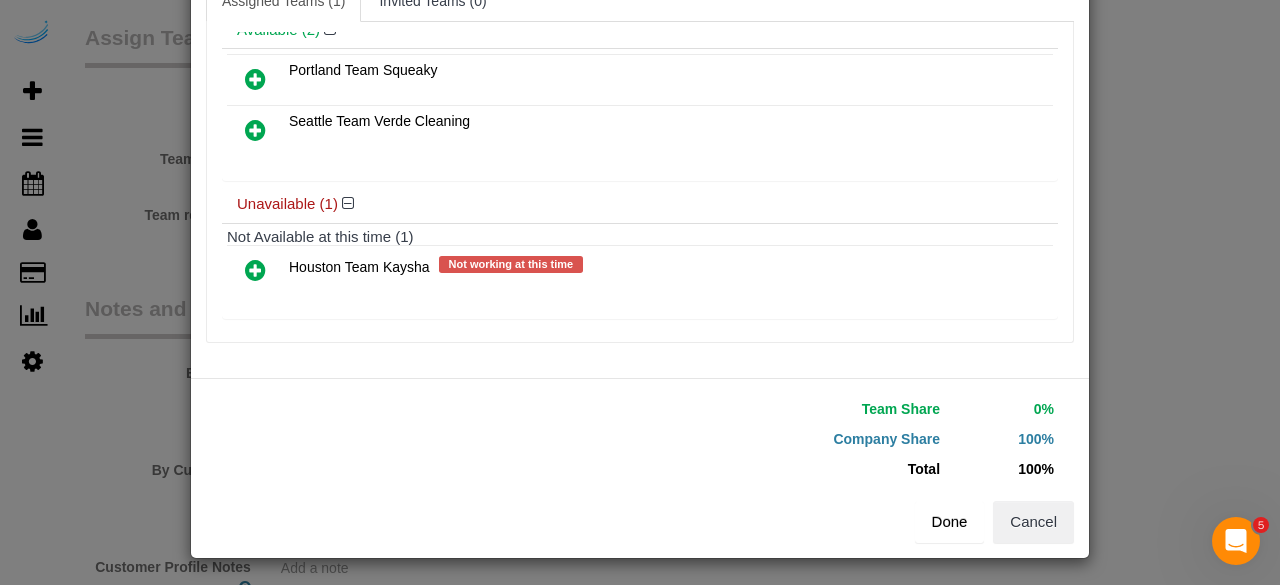 click on "Done" at bounding box center [950, 522] 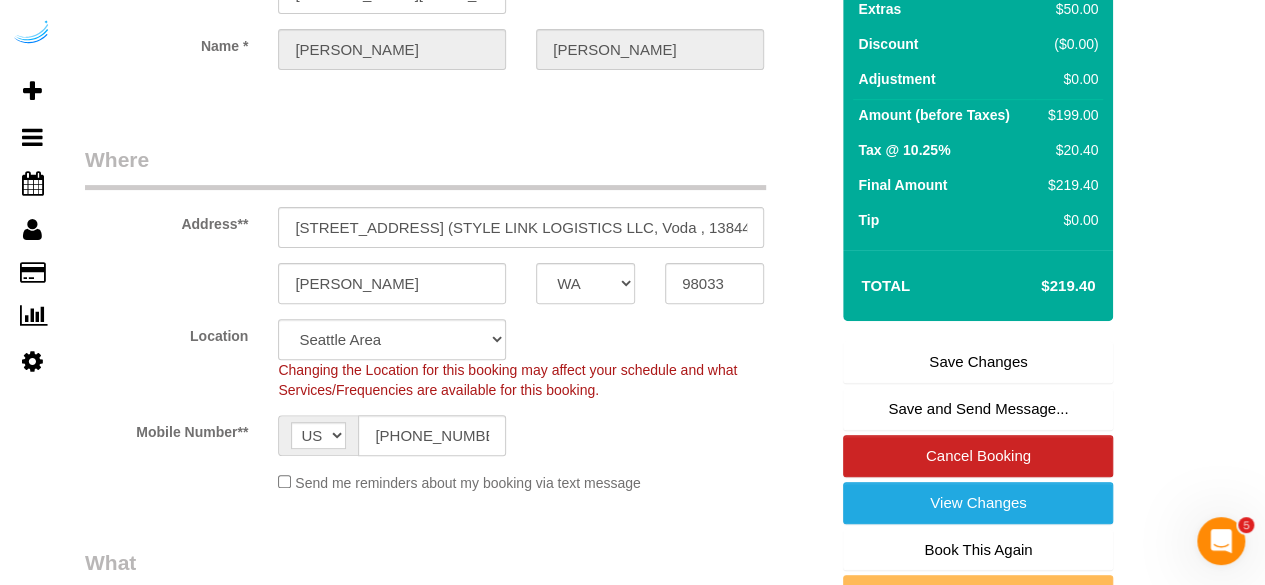 scroll, scrollTop: 215, scrollLeft: 0, axis: vertical 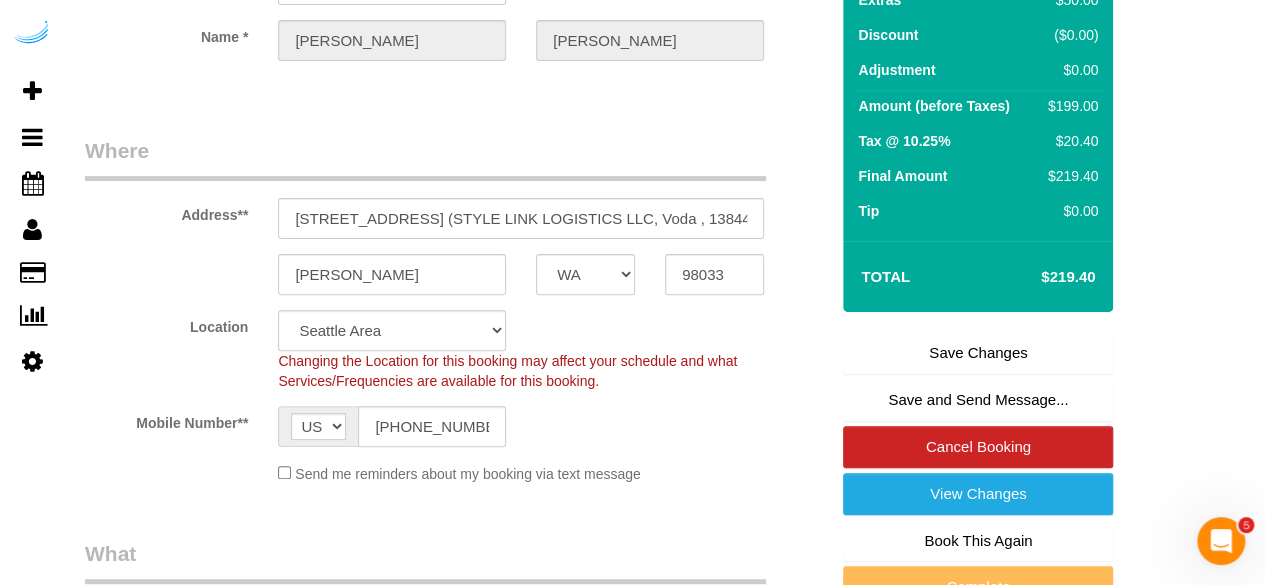 click on "Save Changes" at bounding box center [978, 353] 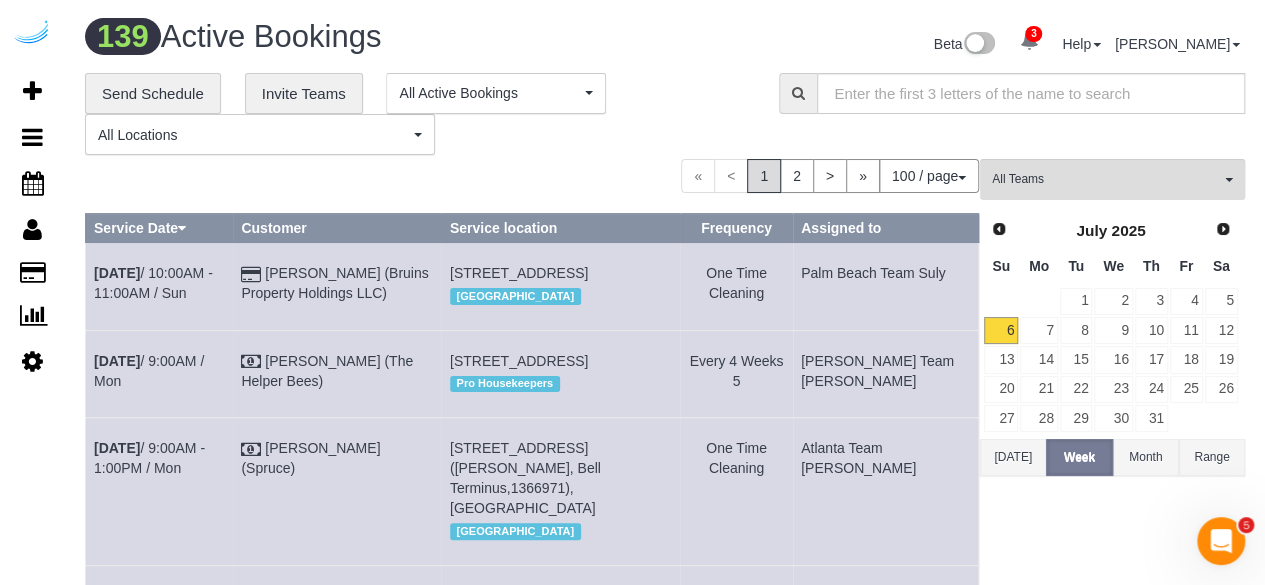 scroll, scrollTop: 12723, scrollLeft: 0, axis: vertical 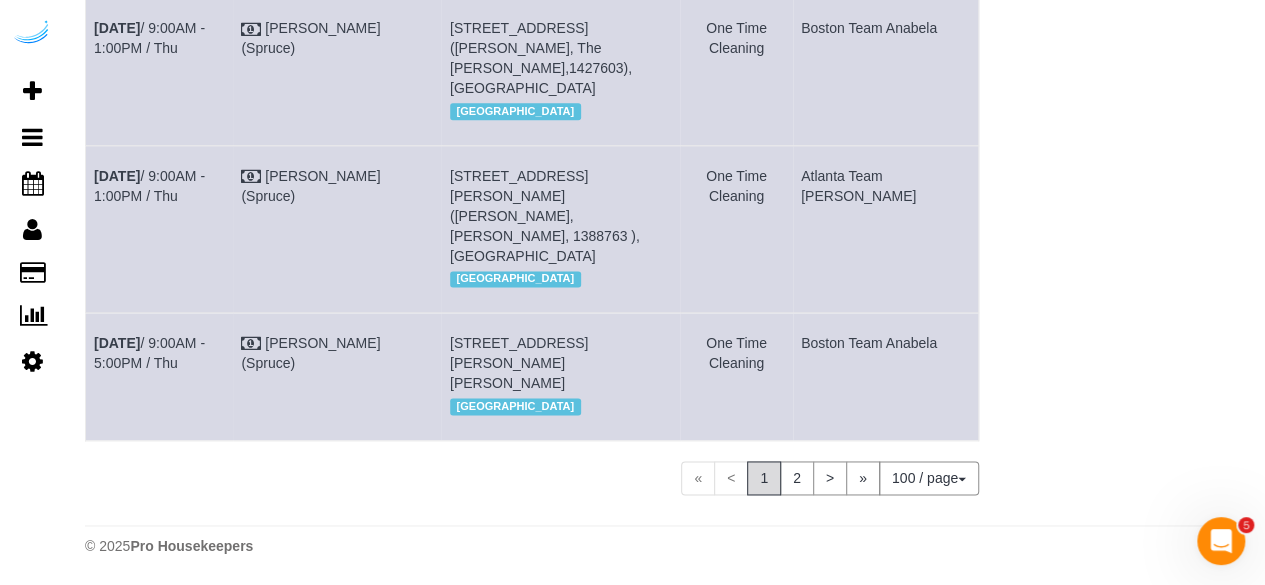 click on "[DATE] 9:00AM - 1:00PM / Thu" at bounding box center [149, -659] 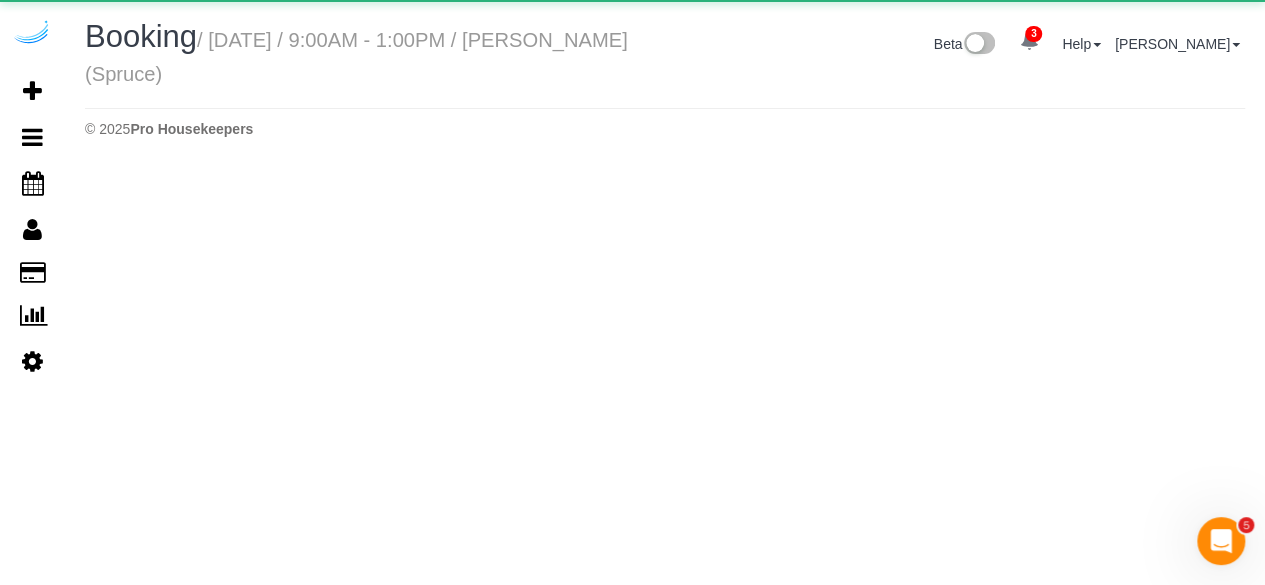 scroll, scrollTop: 0, scrollLeft: 0, axis: both 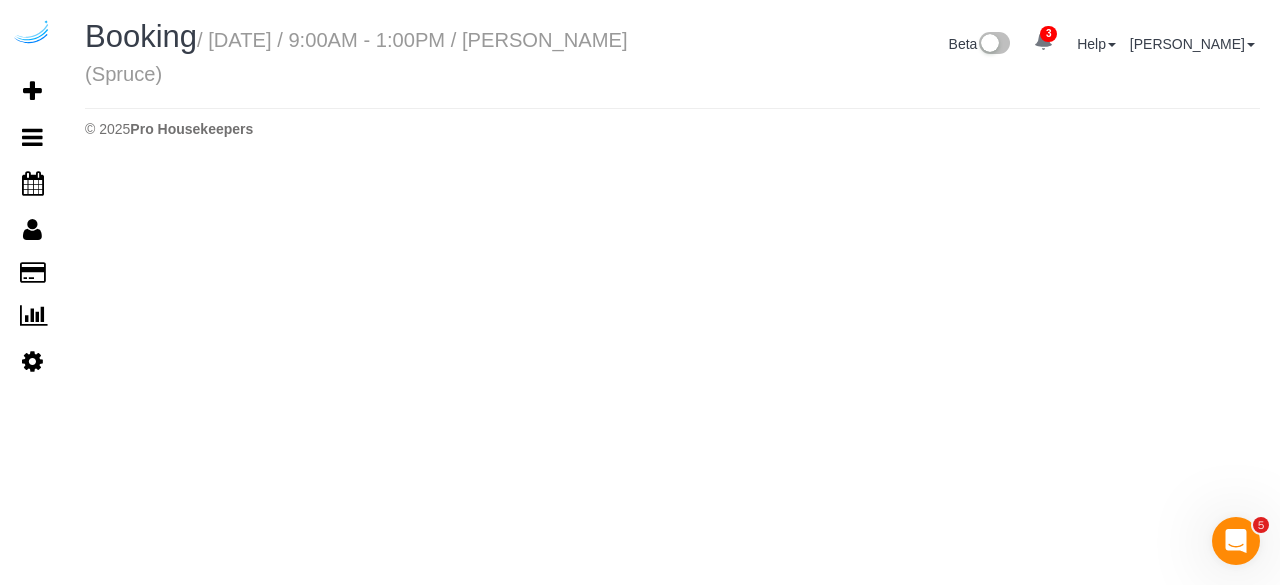select on "WA" 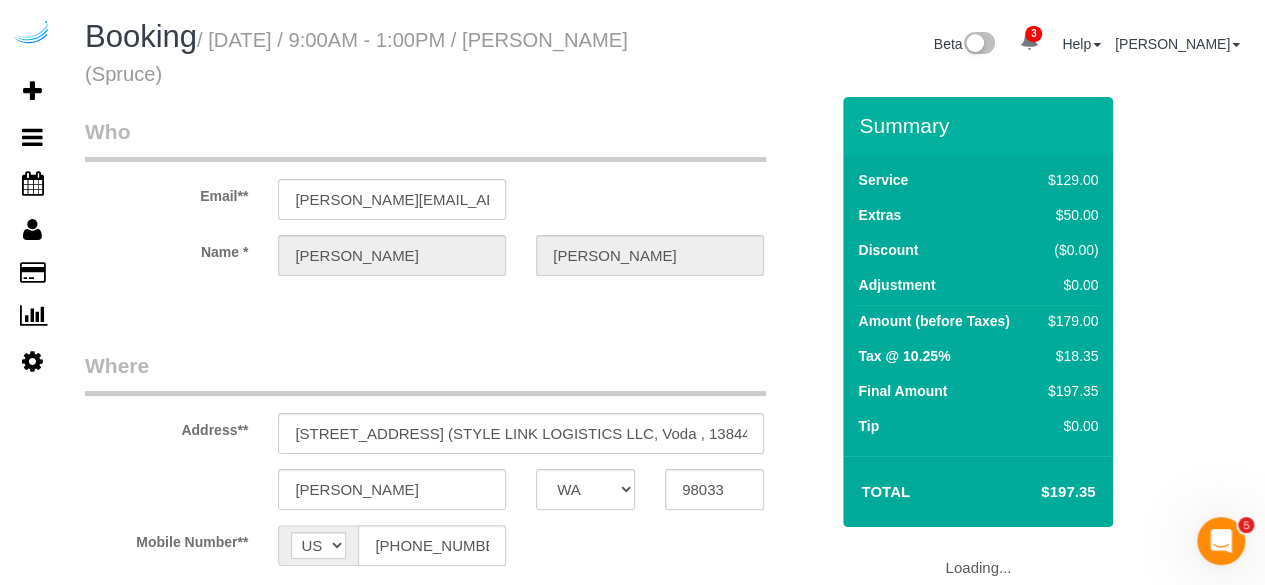 select on "object:8164" 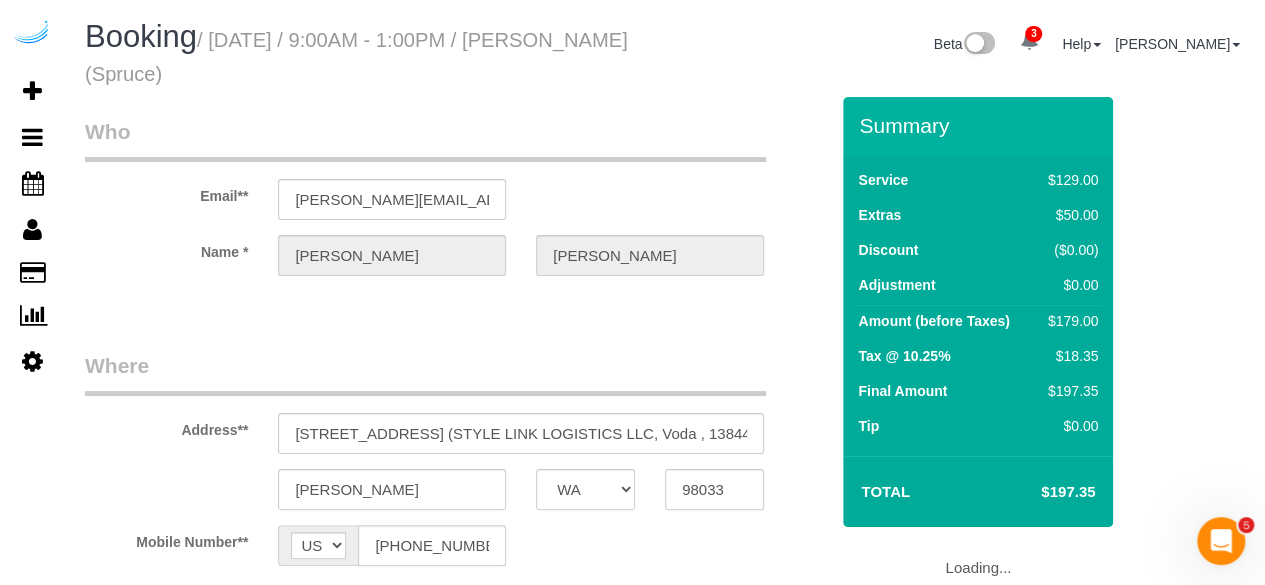 select on "282" 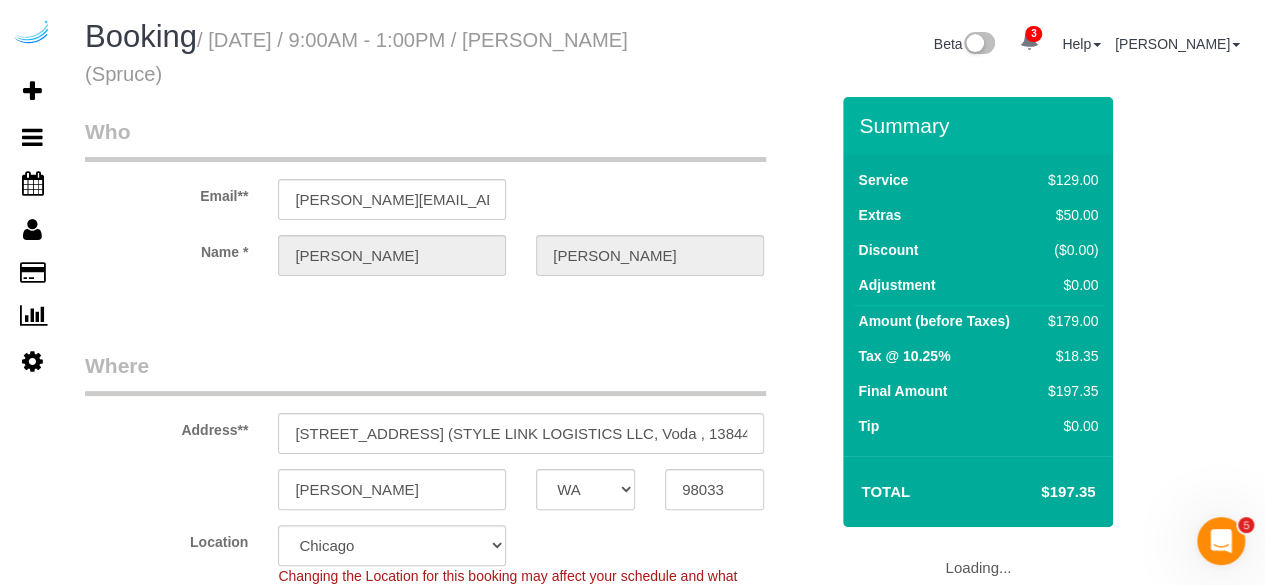 select on "object:8296" 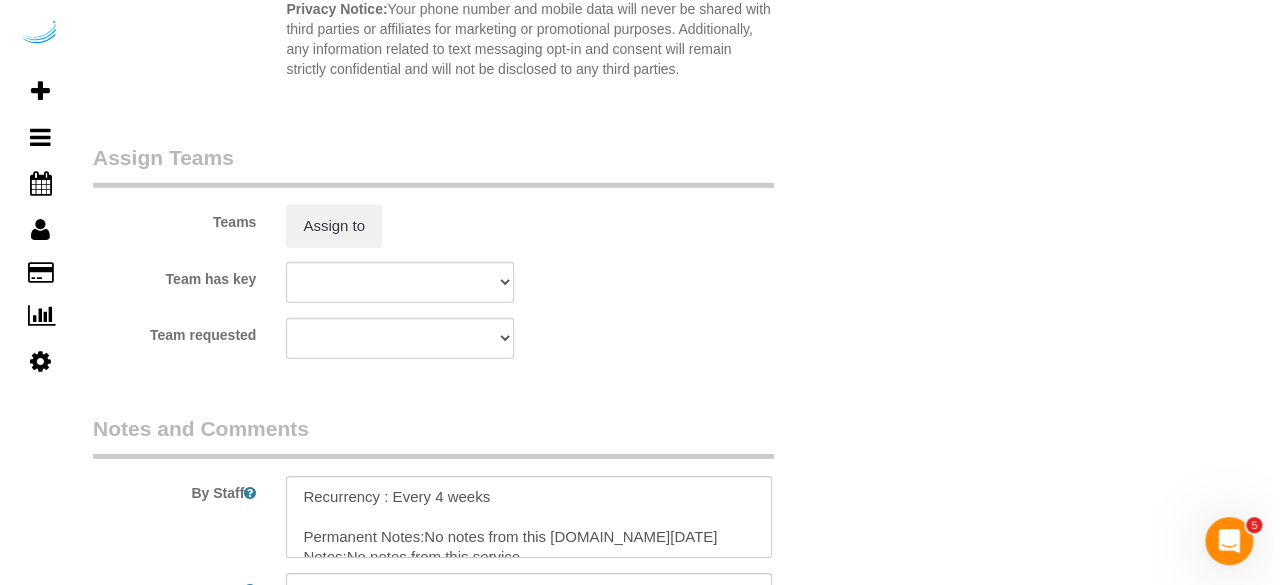 scroll, scrollTop: 2900, scrollLeft: 0, axis: vertical 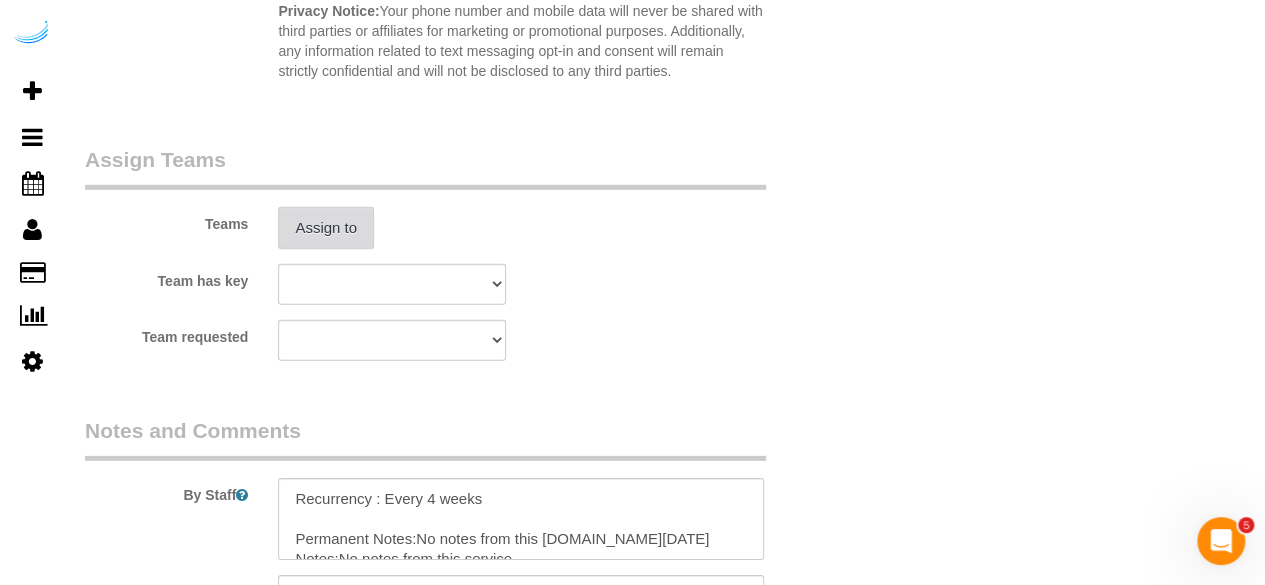 click on "Assign to" at bounding box center [326, 228] 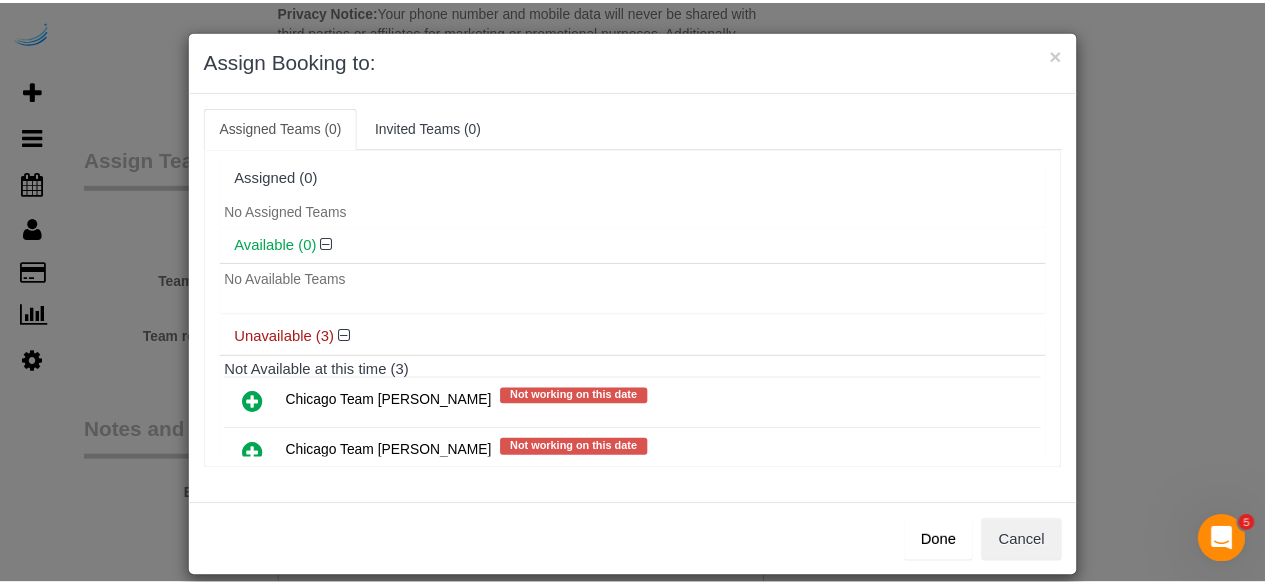 scroll, scrollTop: 109, scrollLeft: 0, axis: vertical 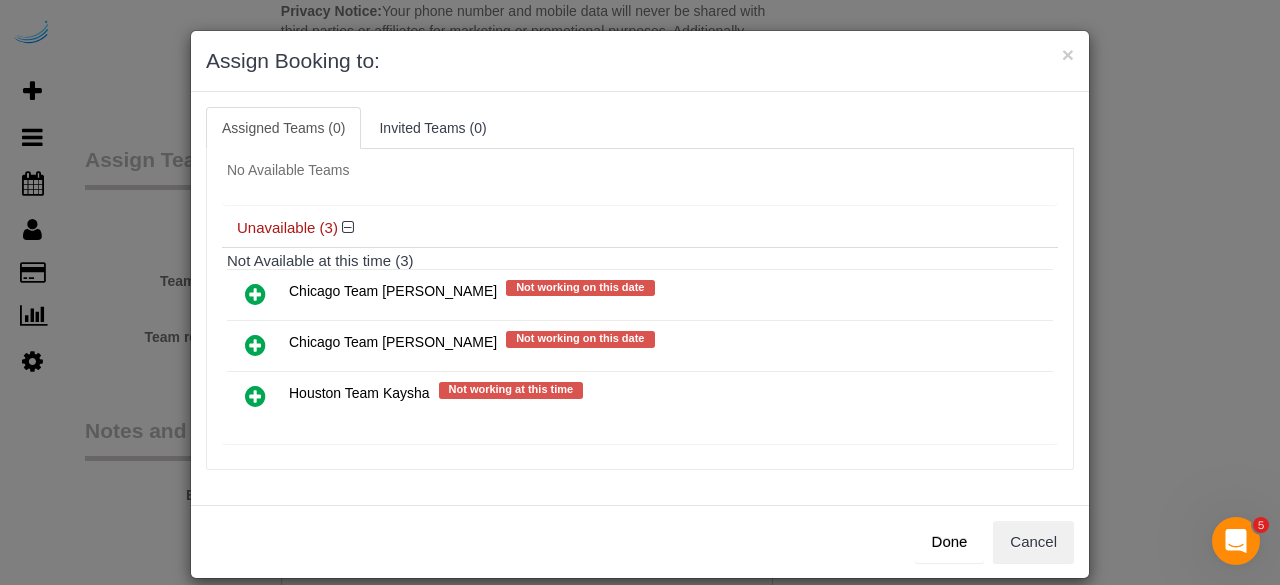 type 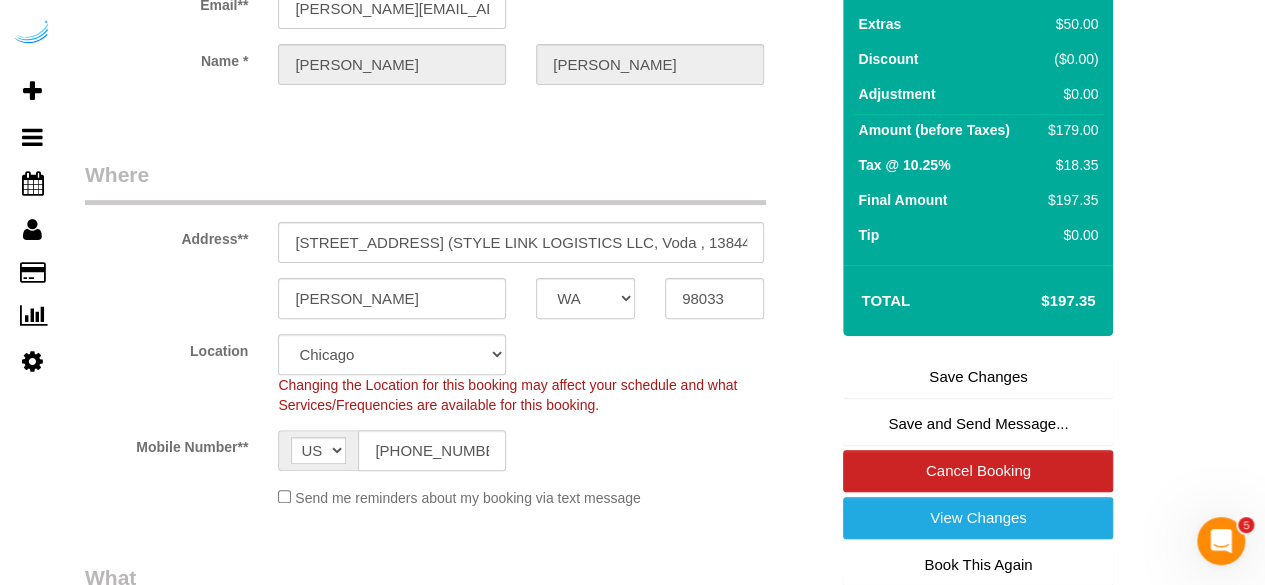 scroll, scrollTop: 195, scrollLeft: 0, axis: vertical 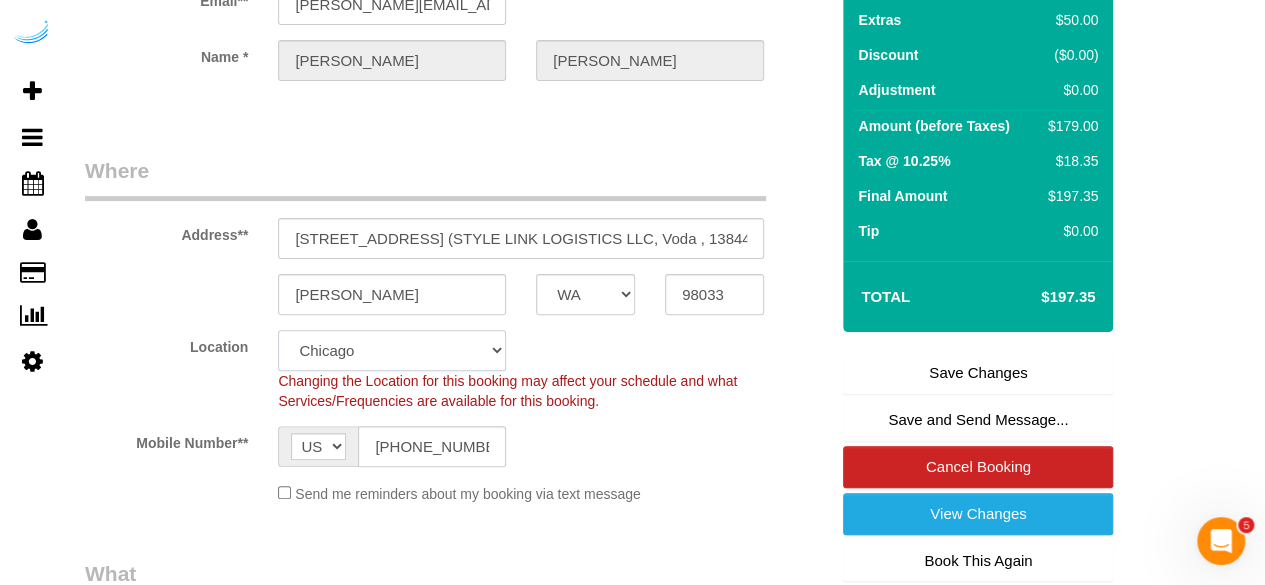 click on "Pro Housekeepers [GEOGRAPHIC_DATA] [GEOGRAPHIC_DATA] [GEOGRAPHIC_DATA] [GEOGRAPHIC_DATA] [GEOGRAPHIC_DATA] [GEOGRAPHIC_DATA] [GEOGRAPHIC_DATA] [GEOGRAPHIC_DATA] [GEOGRAPHIC_DATA] [GEOGRAPHIC_DATA] [GEOGRAPHIC_DATA] [US_STATE] [GEOGRAPHIC_DATA] [GEOGRAPHIC_DATA] Area [GEOGRAPHIC_DATA] Area [GEOGRAPHIC_DATA] [GEOGRAPHIC_DATA] Area [GEOGRAPHIC_DATA] [GEOGRAPHIC_DATA] [GEOGRAPHIC_DATA] [GEOGRAPHIC_DATA] Area [GEOGRAPHIC_DATA] [GEOGRAPHIC_DATA] [GEOGRAPHIC_DATA] Area [GEOGRAPHIC_DATA] [GEOGRAPHIC_DATA] [US_STATE] [GEOGRAPHIC_DATA]" 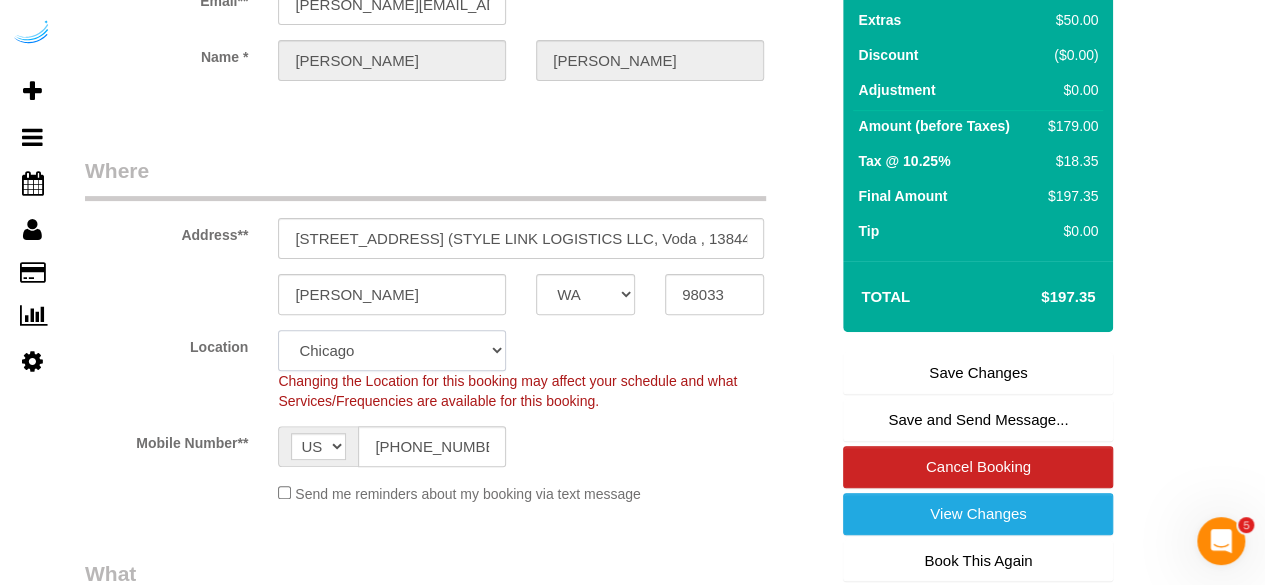 select on "4" 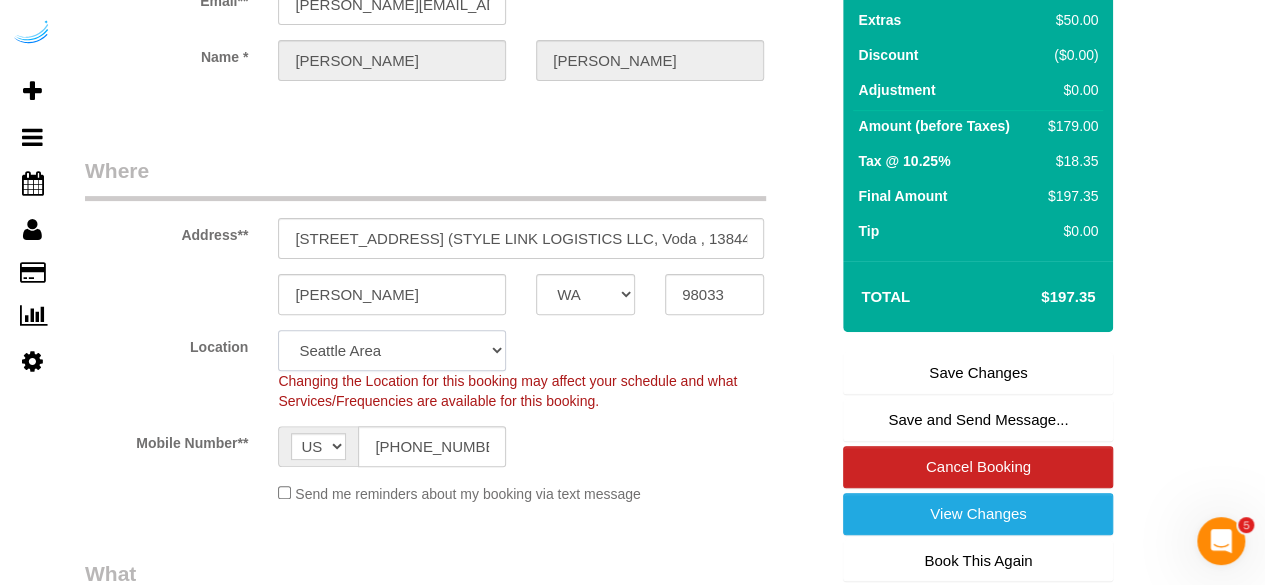 click on "Pro Housekeepers [GEOGRAPHIC_DATA] [GEOGRAPHIC_DATA] [GEOGRAPHIC_DATA] [GEOGRAPHIC_DATA] [GEOGRAPHIC_DATA] [GEOGRAPHIC_DATA] [GEOGRAPHIC_DATA] [GEOGRAPHIC_DATA] [GEOGRAPHIC_DATA] [GEOGRAPHIC_DATA] [GEOGRAPHIC_DATA] [US_STATE] [GEOGRAPHIC_DATA] [GEOGRAPHIC_DATA] Area [GEOGRAPHIC_DATA] Area [GEOGRAPHIC_DATA] [GEOGRAPHIC_DATA] Area [GEOGRAPHIC_DATA] [GEOGRAPHIC_DATA] [GEOGRAPHIC_DATA] [GEOGRAPHIC_DATA] Area [GEOGRAPHIC_DATA] [GEOGRAPHIC_DATA] [GEOGRAPHIC_DATA] Area [GEOGRAPHIC_DATA] [GEOGRAPHIC_DATA] [US_STATE] [GEOGRAPHIC_DATA]" 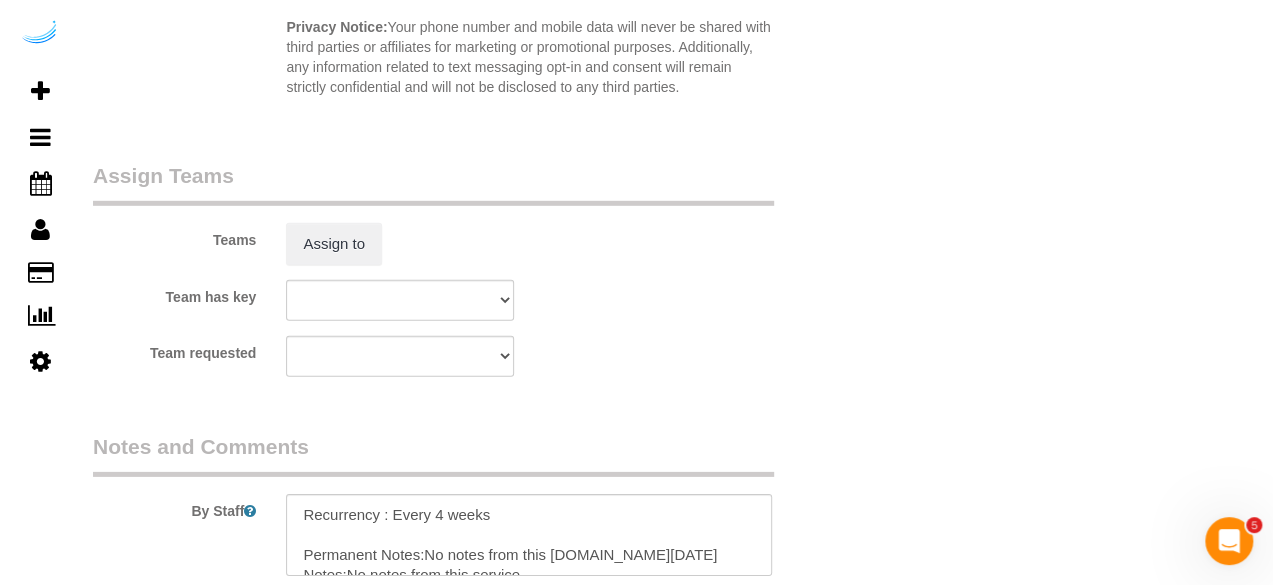 scroll, scrollTop: 2866, scrollLeft: 0, axis: vertical 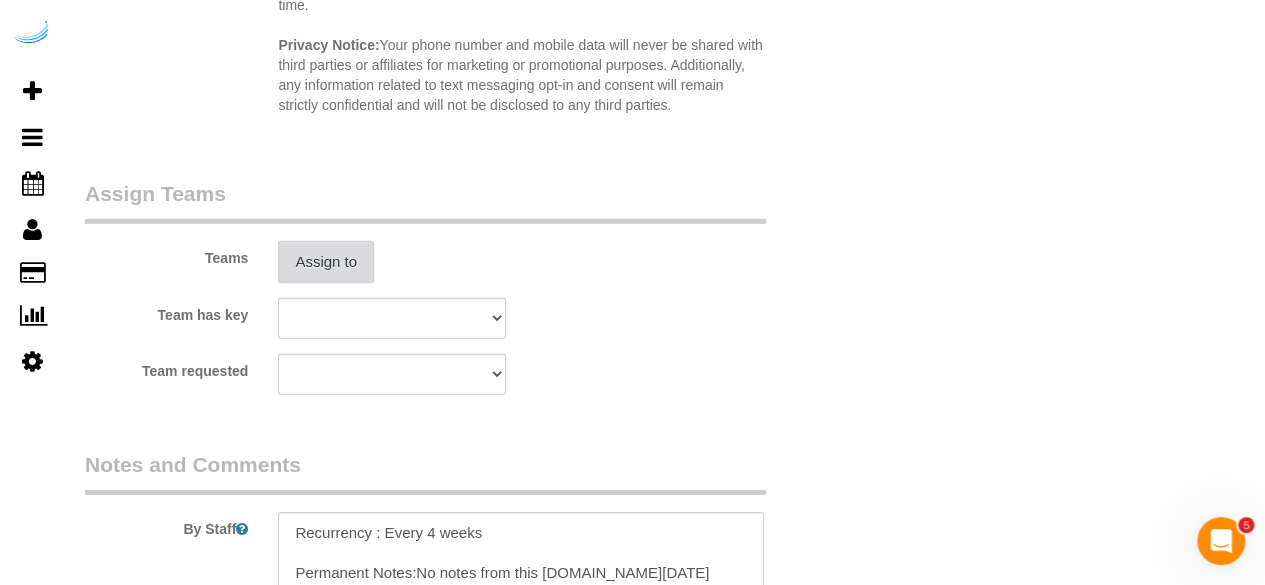 click on "Assign to" at bounding box center [326, 262] 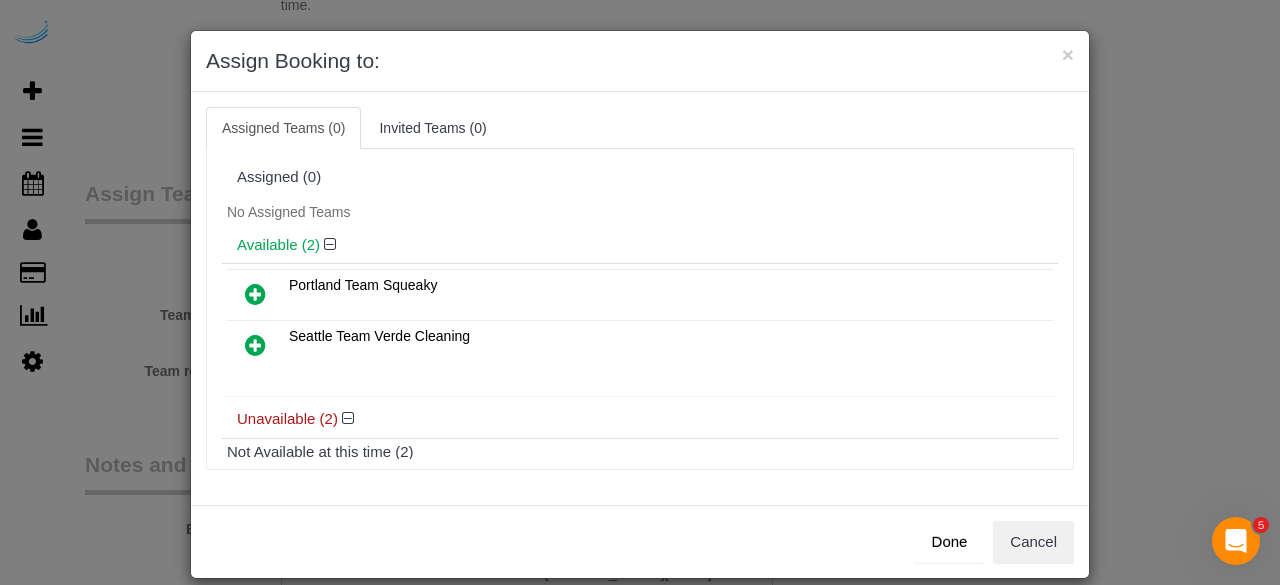 scroll, scrollTop: 139, scrollLeft: 0, axis: vertical 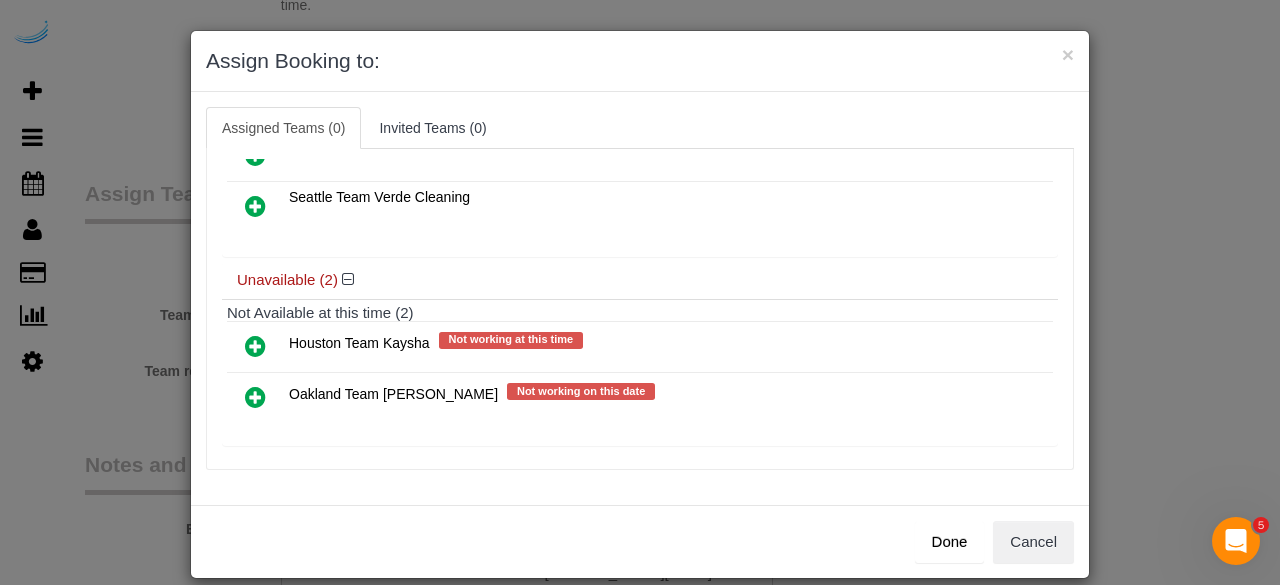 click at bounding box center [255, 397] 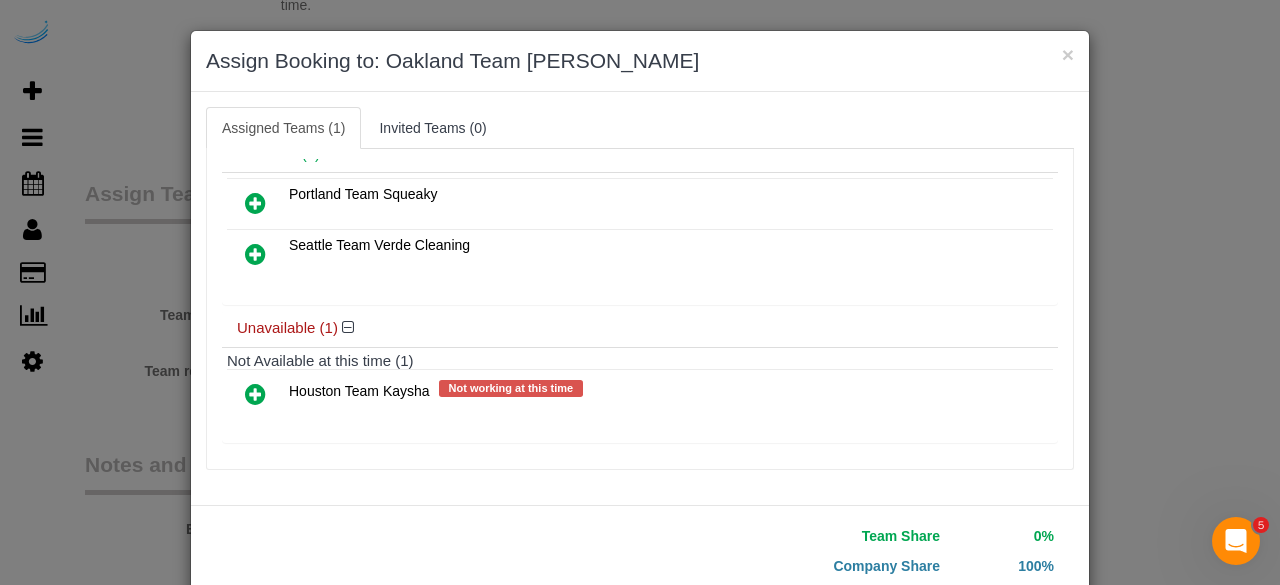 scroll, scrollTop: 136, scrollLeft: 0, axis: vertical 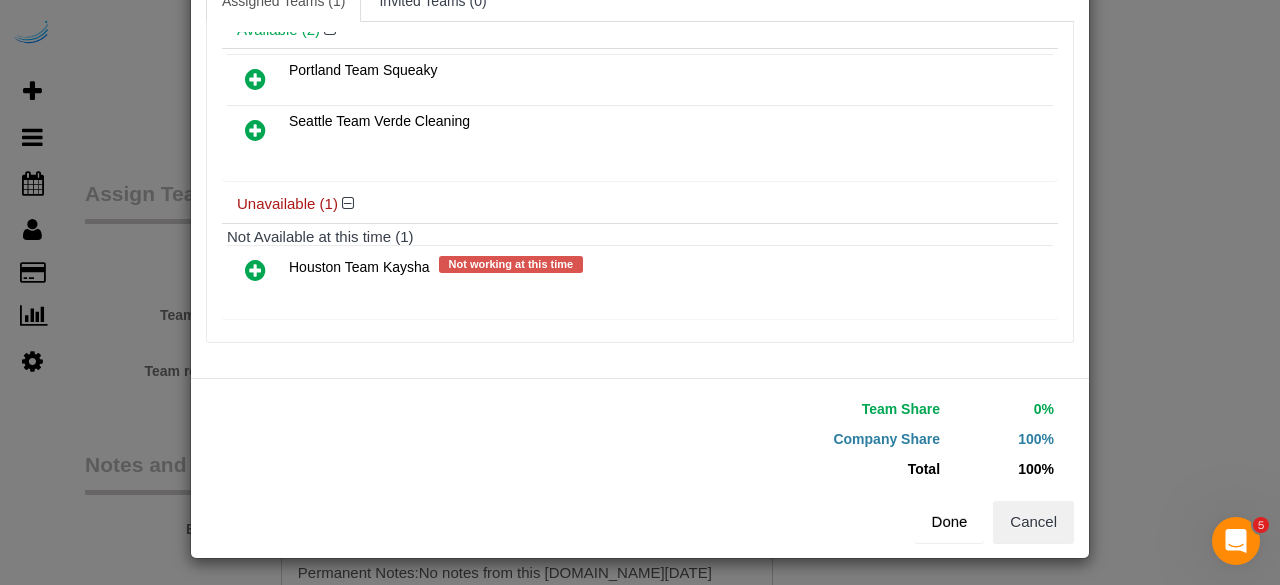 click on "Done" at bounding box center [950, 522] 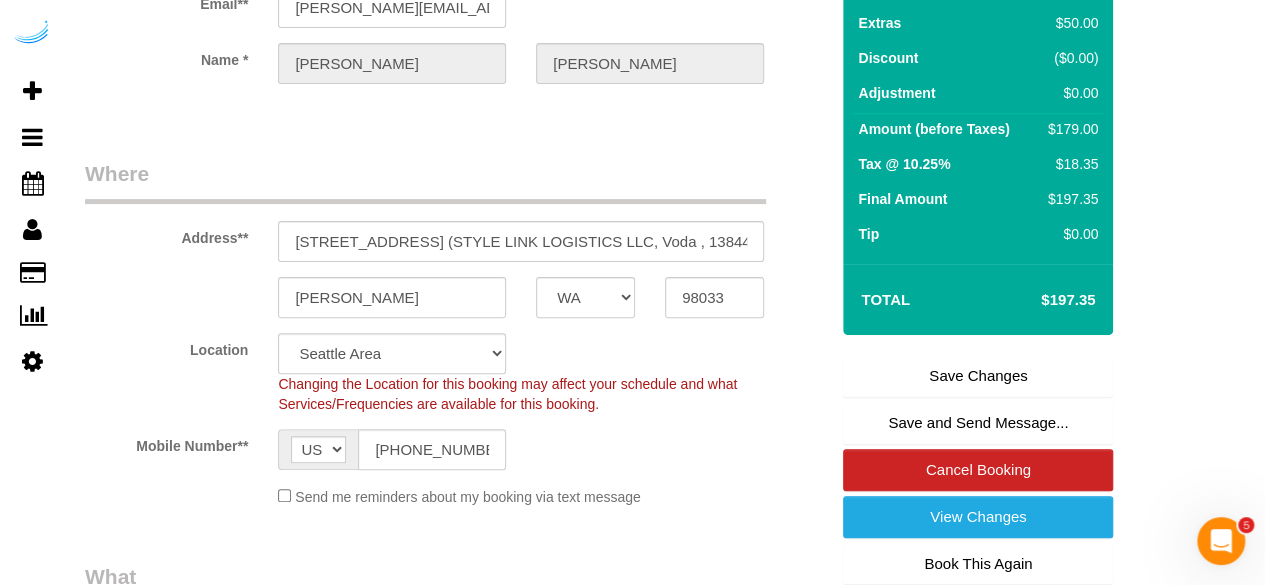 scroll, scrollTop: 188, scrollLeft: 0, axis: vertical 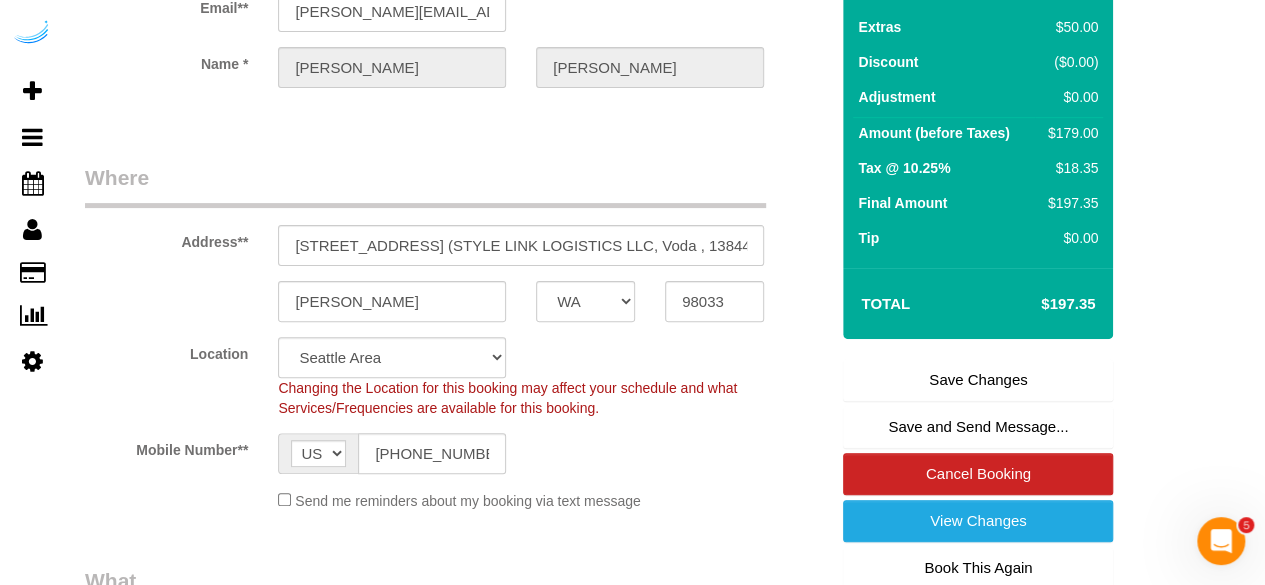 click on "Save Changes" at bounding box center [978, 380] 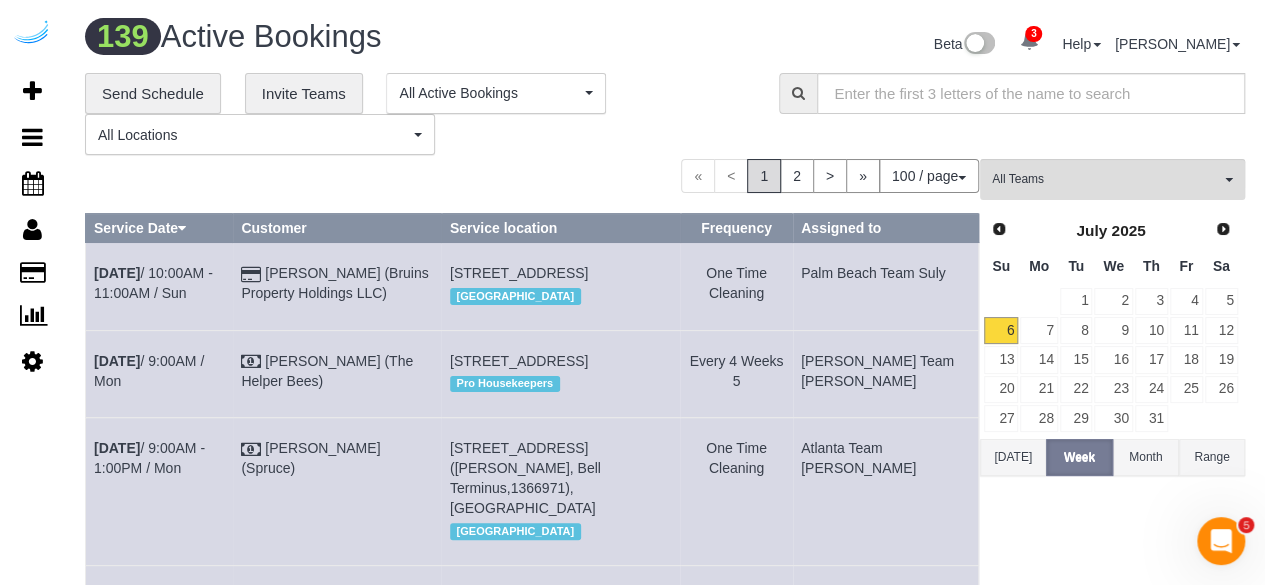 scroll, scrollTop: 12596, scrollLeft: 0, axis: vertical 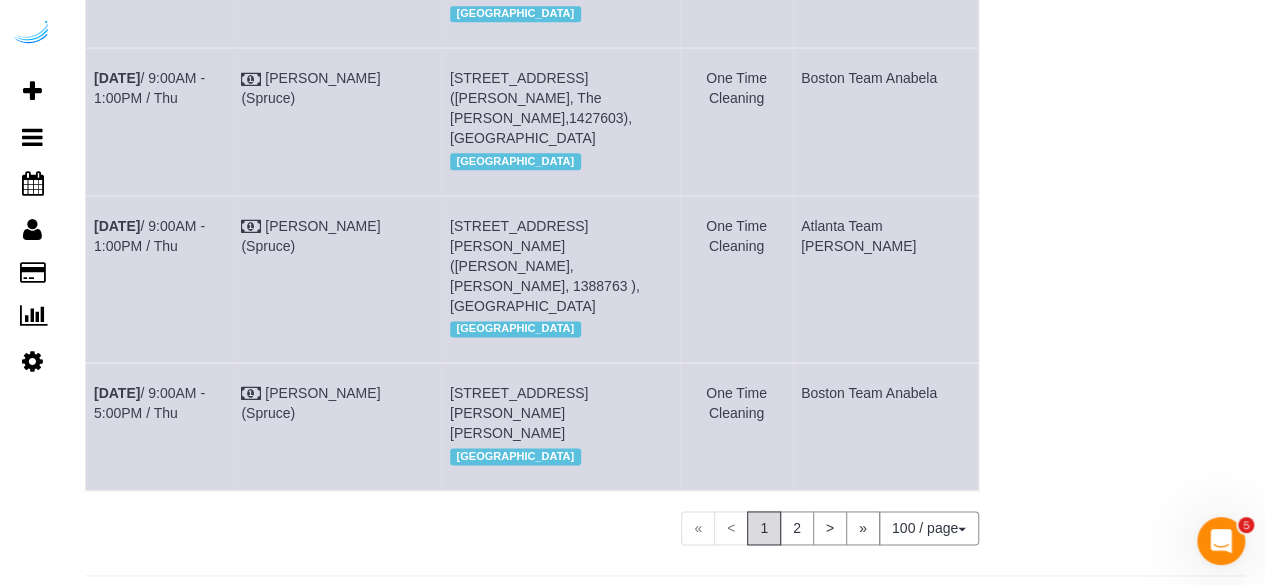 click on "[DATE] 9:00AM - 1:00PM / Thu" at bounding box center (149, -736) 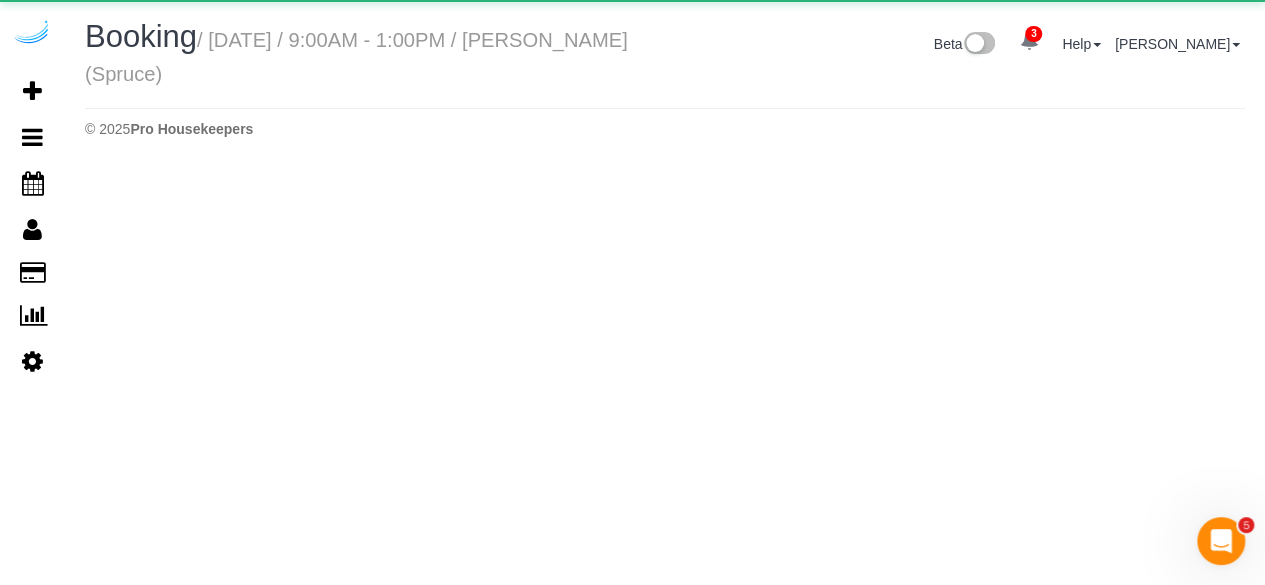 scroll, scrollTop: 0, scrollLeft: 0, axis: both 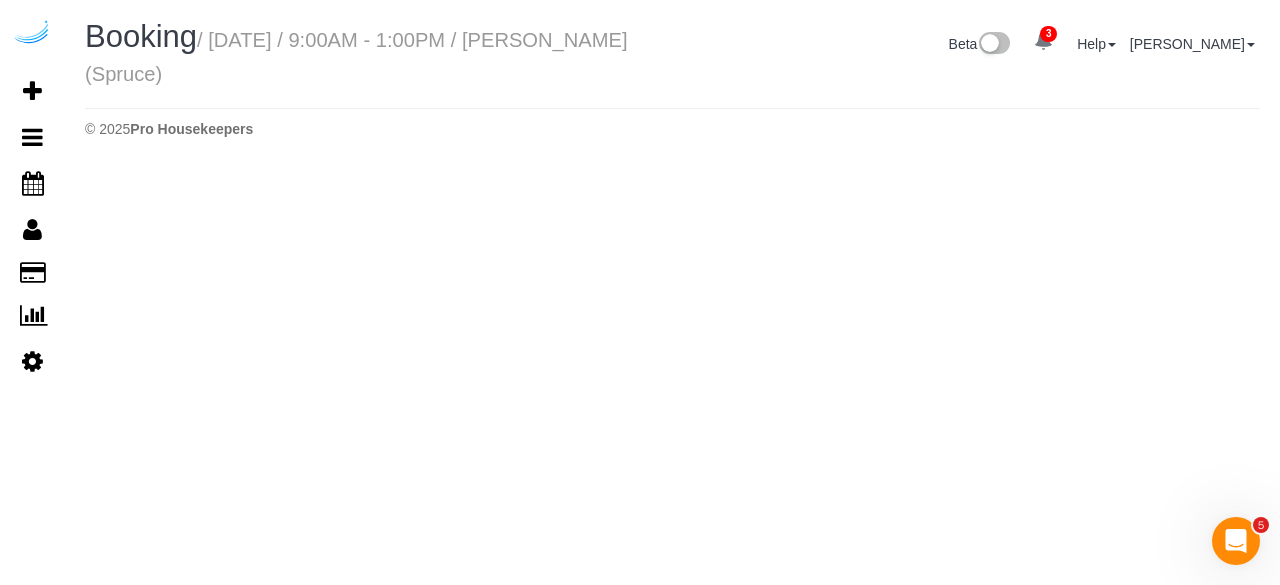select on "WA" 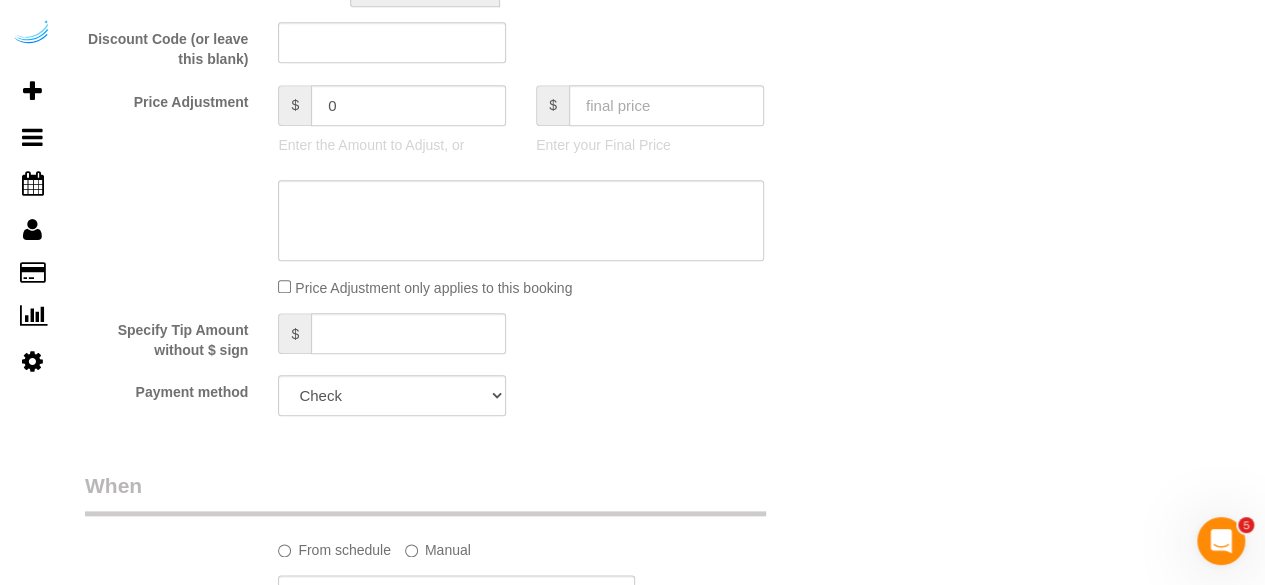 select on "object:10416" 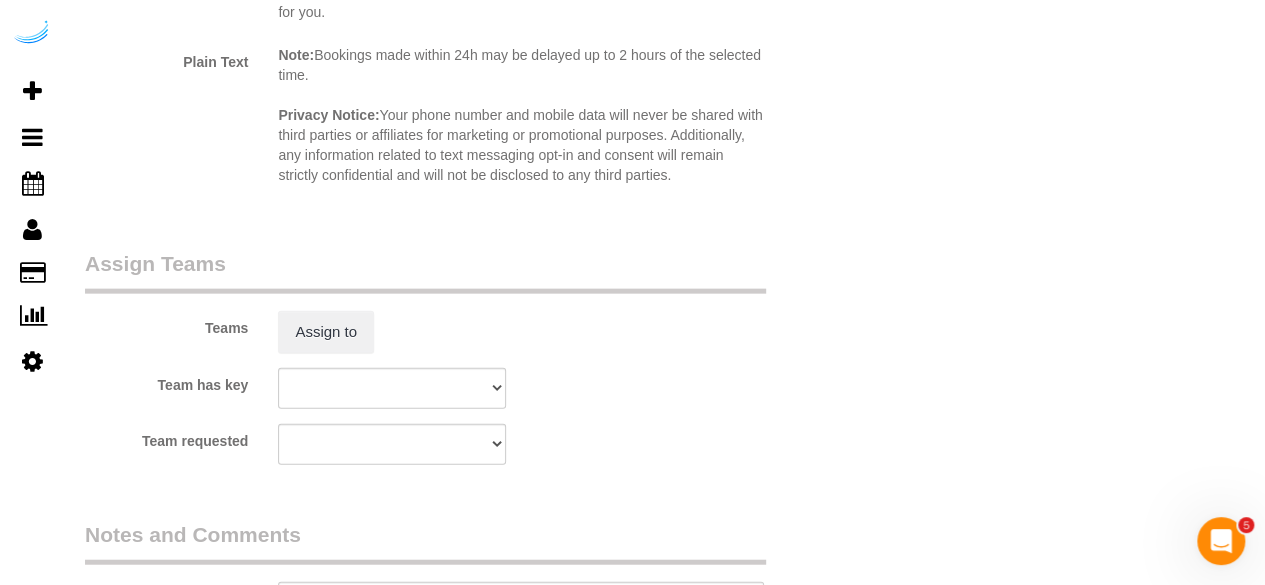select on "object:10548" 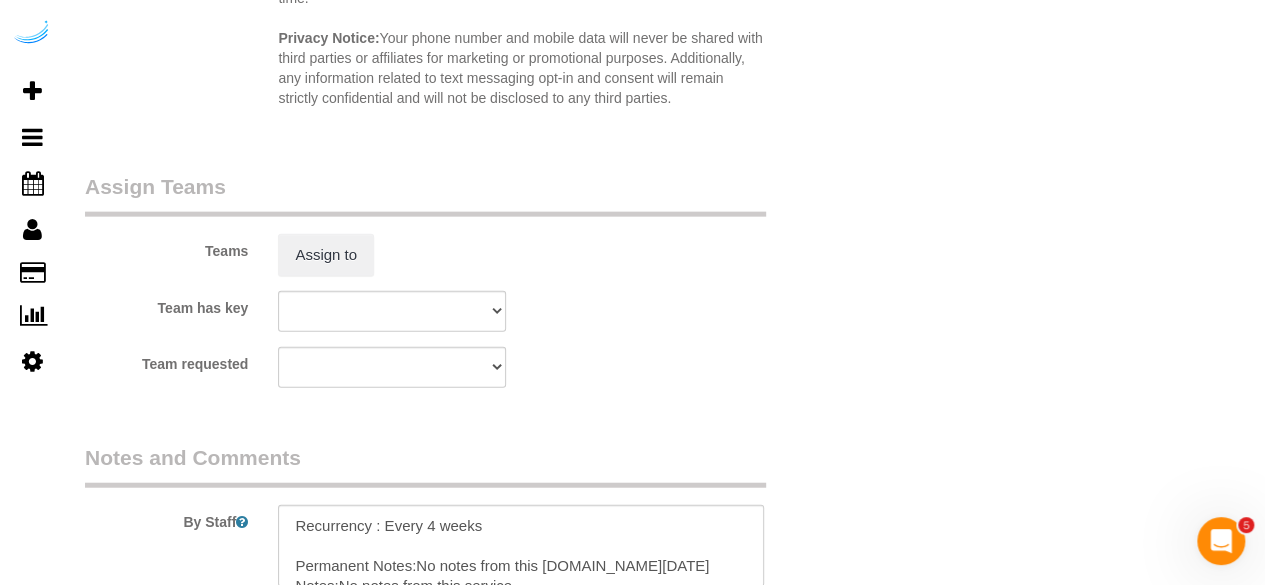 select on "282" 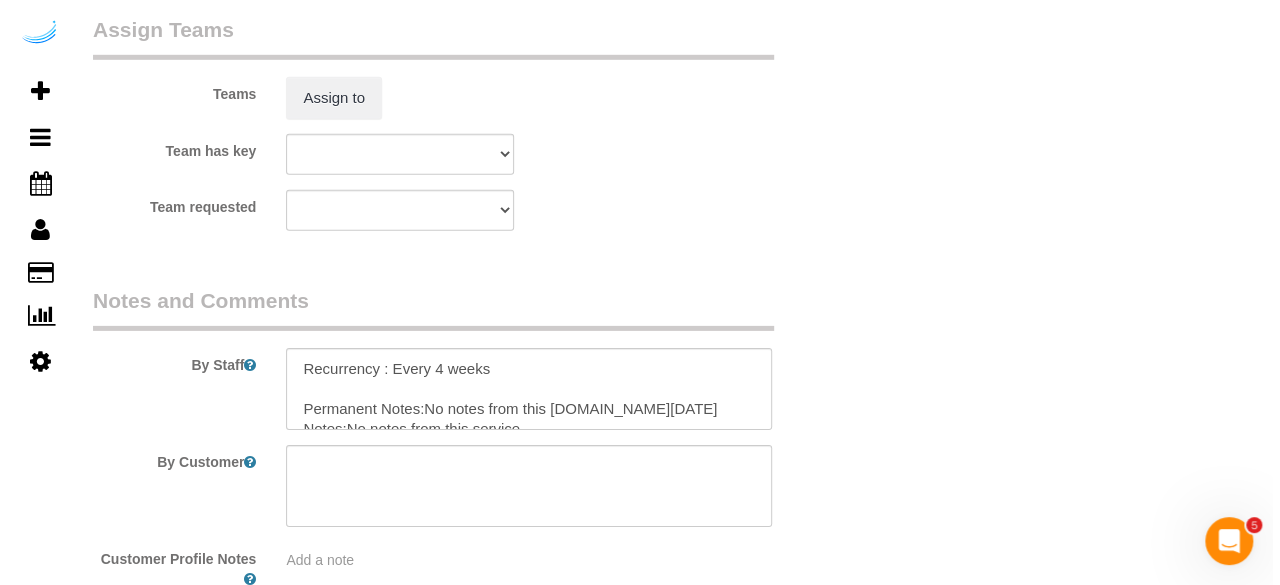 scroll, scrollTop: 3016, scrollLeft: 0, axis: vertical 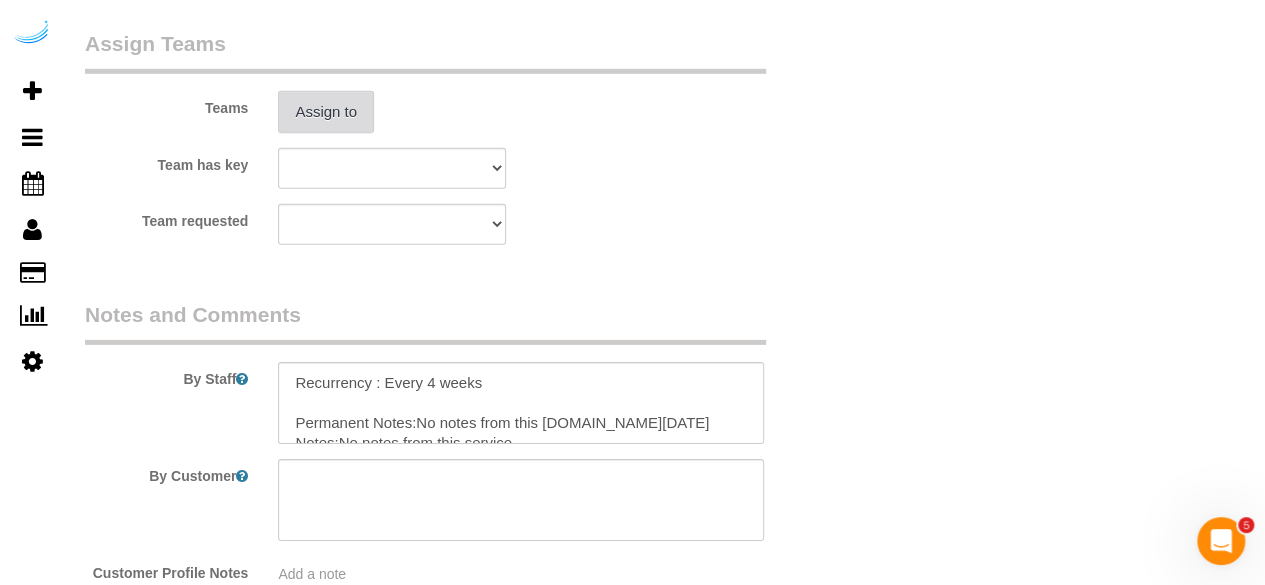 click on "Assign to" at bounding box center (326, 112) 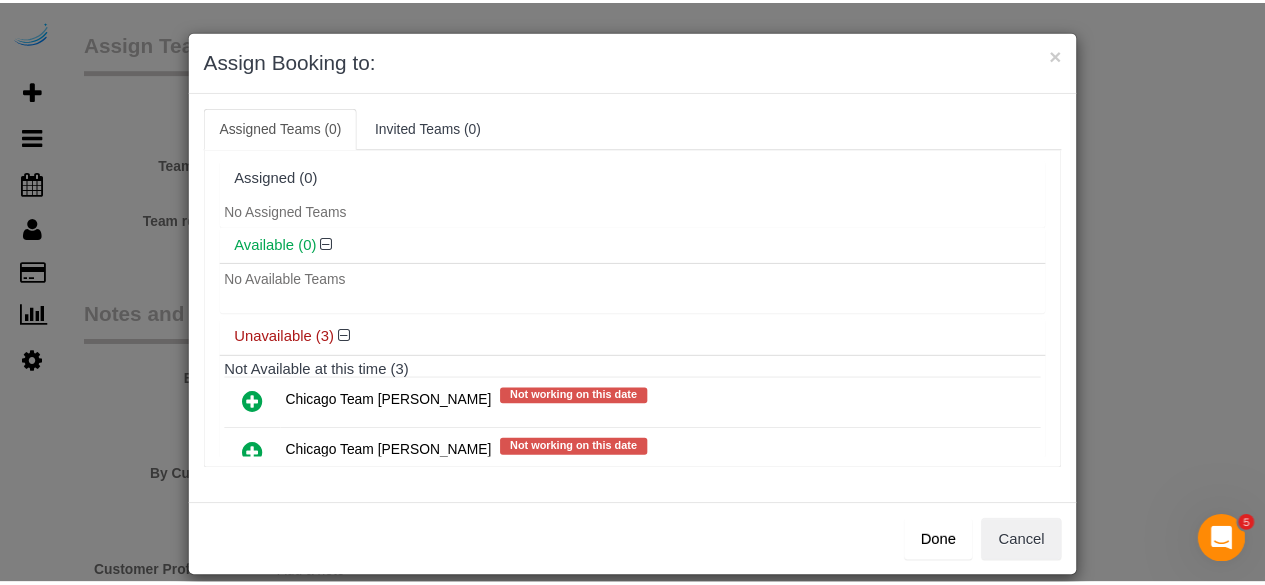 scroll, scrollTop: 109, scrollLeft: 0, axis: vertical 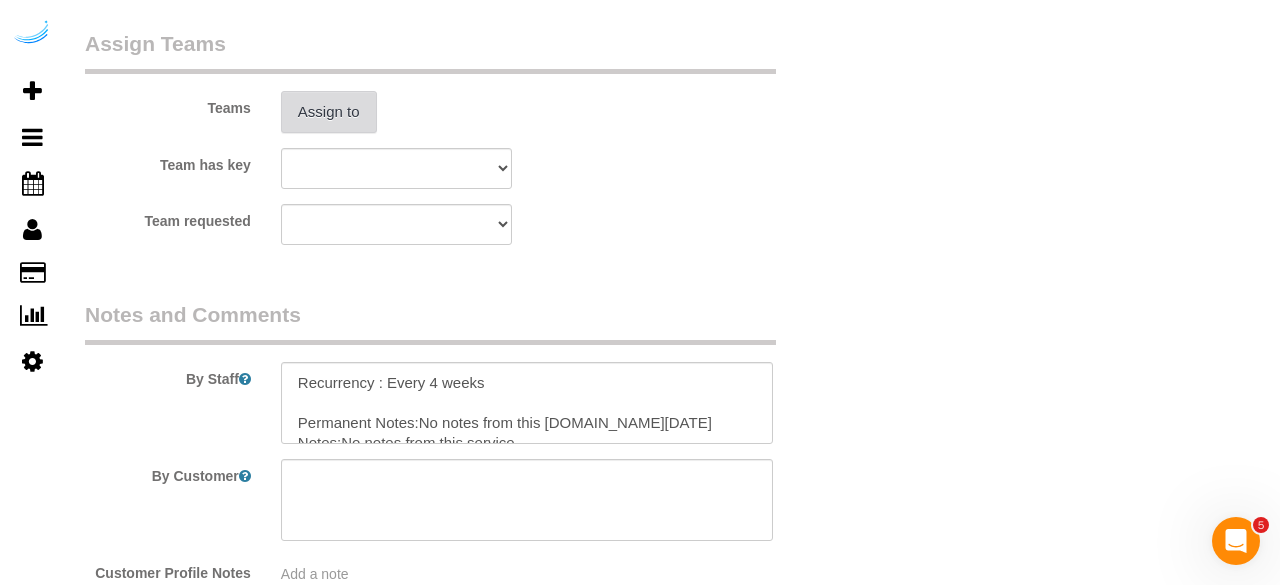 type 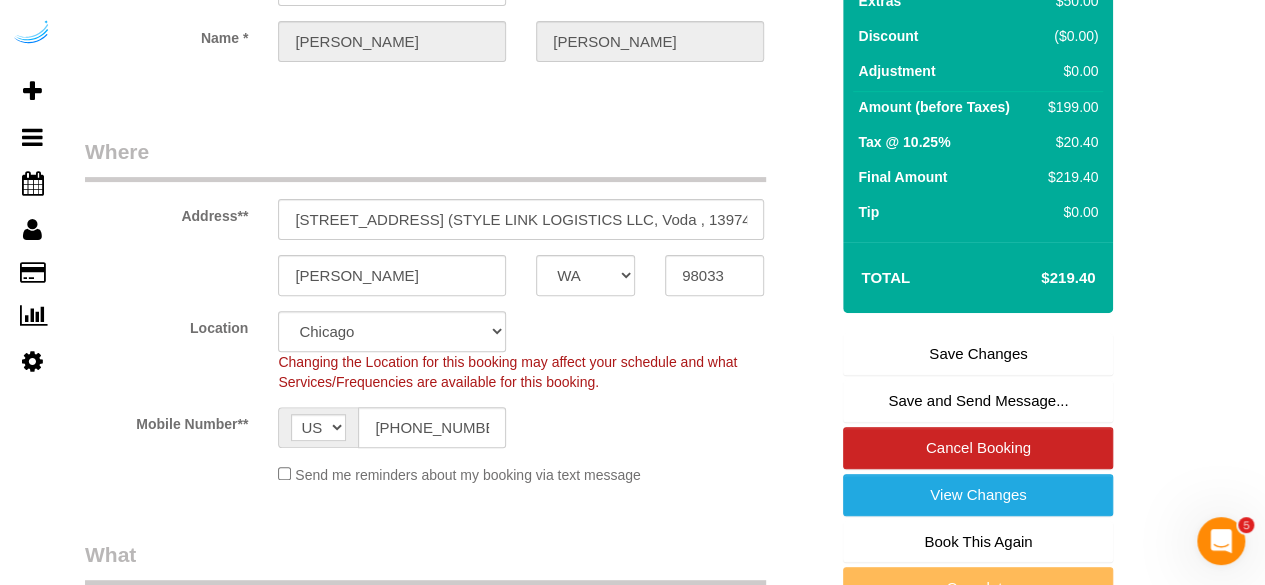 scroll, scrollTop: 217, scrollLeft: 0, axis: vertical 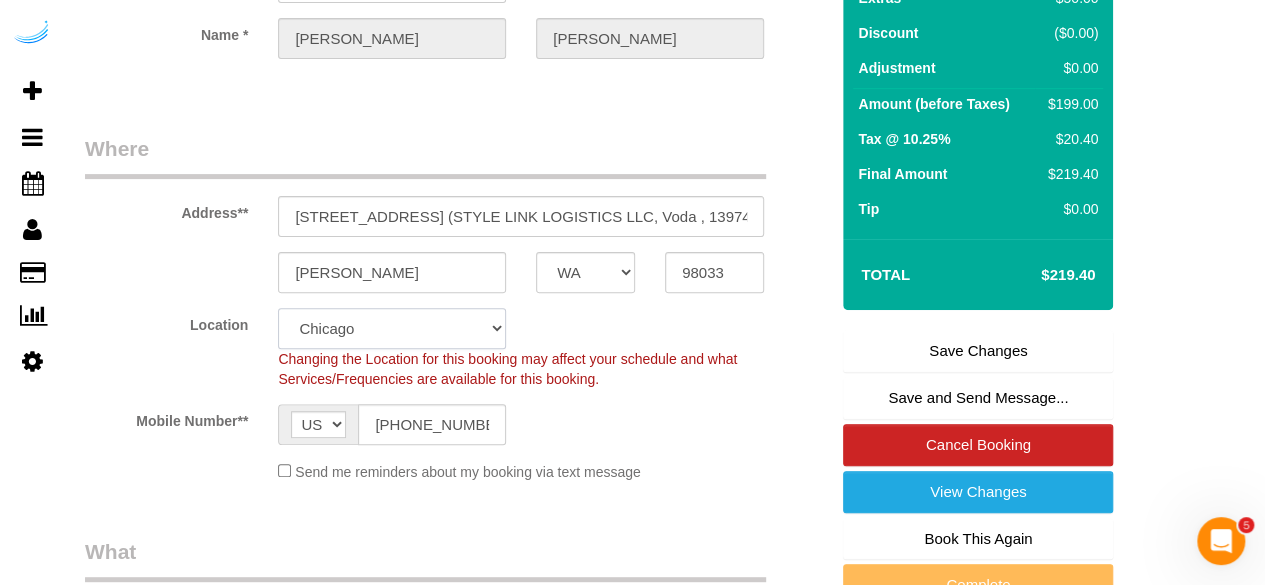 click on "Pro Housekeepers [GEOGRAPHIC_DATA] [GEOGRAPHIC_DATA] [GEOGRAPHIC_DATA] [GEOGRAPHIC_DATA] [GEOGRAPHIC_DATA] [GEOGRAPHIC_DATA] [GEOGRAPHIC_DATA] [GEOGRAPHIC_DATA] [GEOGRAPHIC_DATA] [GEOGRAPHIC_DATA] [GEOGRAPHIC_DATA] [US_STATE] [GEOGRAPHIC_DATA] [GEOGRAPHIC_DATA] Area [GEOGRAPHIC_DATA] Area [GEOGRAPHIC_DATA] [GEOGRAPHIC_DATA] Area [GEOGRAPHIC_DATA] [GEOGRAPHIC_DATA] [GEOGRAPHIC_DATA] [GEOGRAPHIC_DATA] Area [GEOGRAPHIC_DATA] [GEOGRAPHIC_DATA] [GEOGRAPHIC_DATA] Area [GEOGRAPHIC_DATA] [GEOGRAPHIC_DATA] [US_STATE] [GEOGRAPHIC_DATA]" 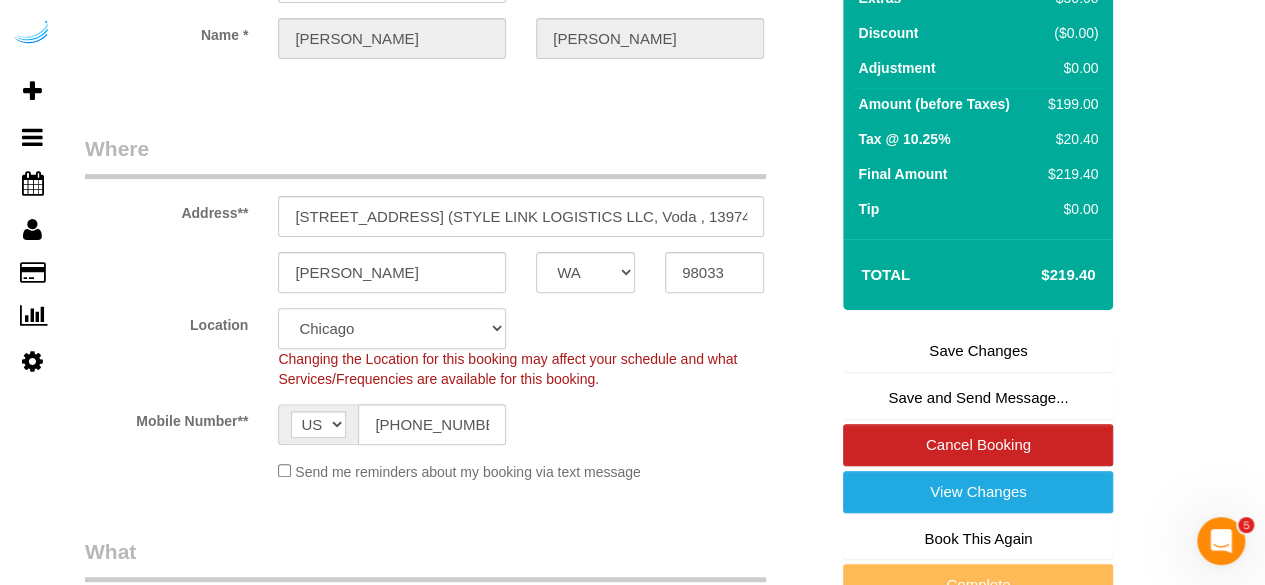select on "4" 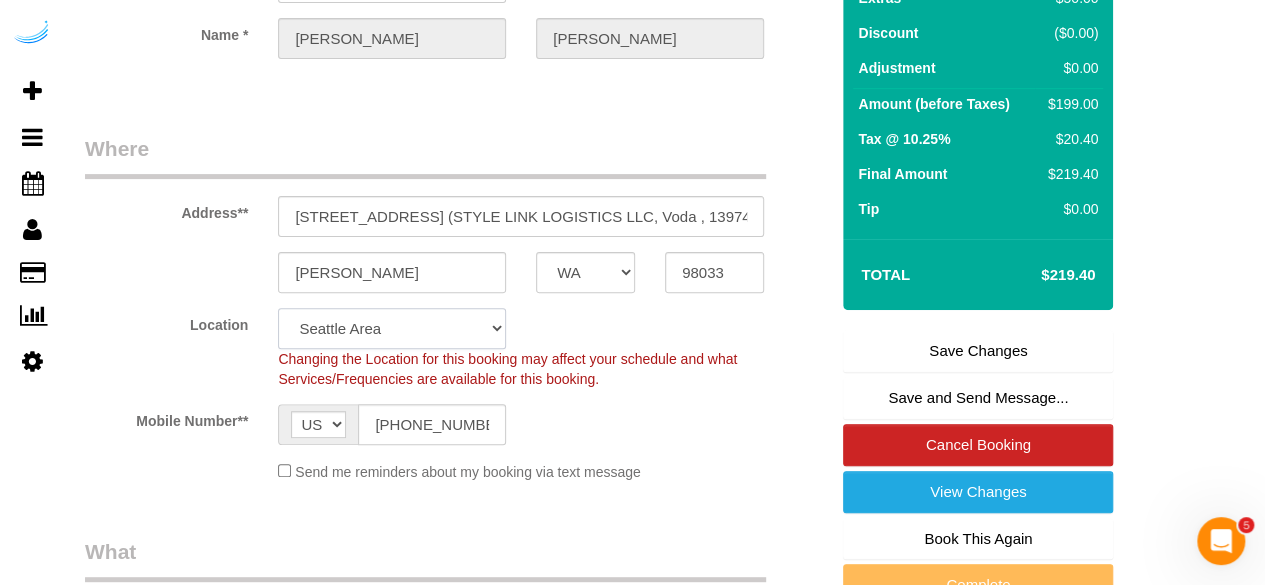click on "Pro Housekeepers [GEOGRAPHIC_DATA] [GEOGRAPHIC_DATA] [GEOGRAPHIC_DATA] [GEOGRAPHIC_DATA] [GEOGRAPHIC_DATA] [GEOGRAPHIC_DATA] [GEOGRAPHIC_DATA] [GEOGRAPHIC_DATA] [GEOGRAPHIC_DATA] [GEOGRAPHIC_DATA] [GEOGRAPHIC_DATA] [US_STATE] [GEOGRAPHIC_DATA] [GEOGRAPHIC_DATA] Area [GEOGRAPHIC_DATA] Area [GEOGRAPHIC_DATA] [GEOGRAPHIC_DATA] Area [GEOGRAPHIC_DATA] [GEOGRAPHIC_DATA] [GEOGRAPHIC_DATA] [GEOGRAPHIC_DATA] Area [GEOGRAPHIC_DATA] [GEOGRAPHIC_DATA] [GEOGRAPHIC_DATA] Area [GEOGRAPHIC_DATA] [GEOGRAPHIC_DATA] [US_STATE] [GEOGRAPHIC_DATA]" 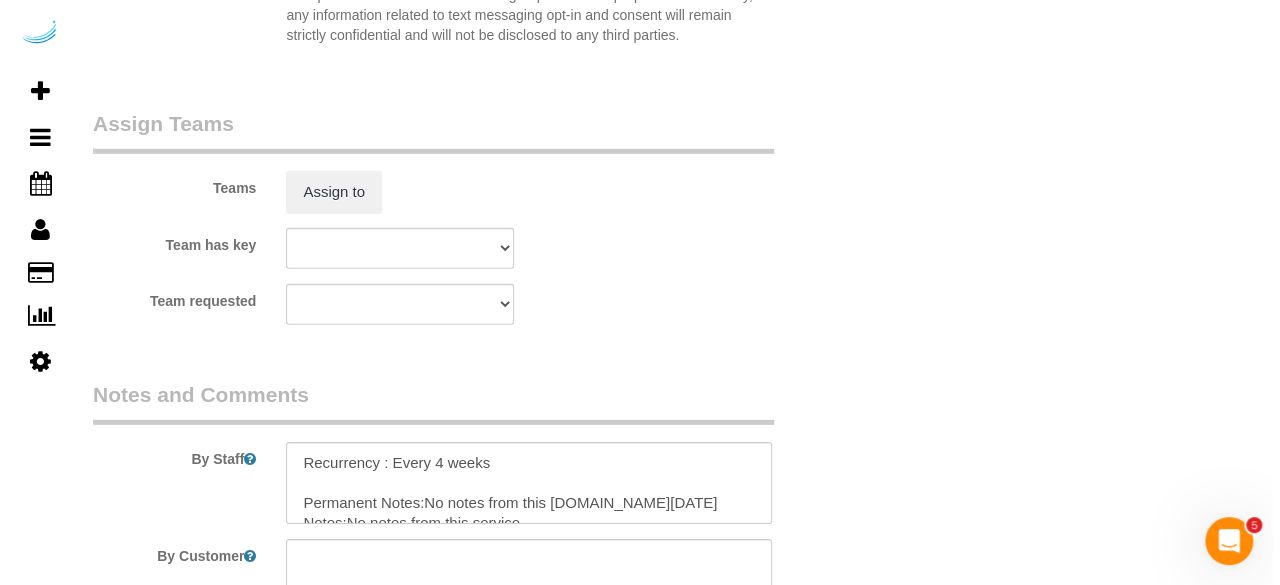 scroll, scrollTop: 2930, scrollLeft: 0, axis: vertical 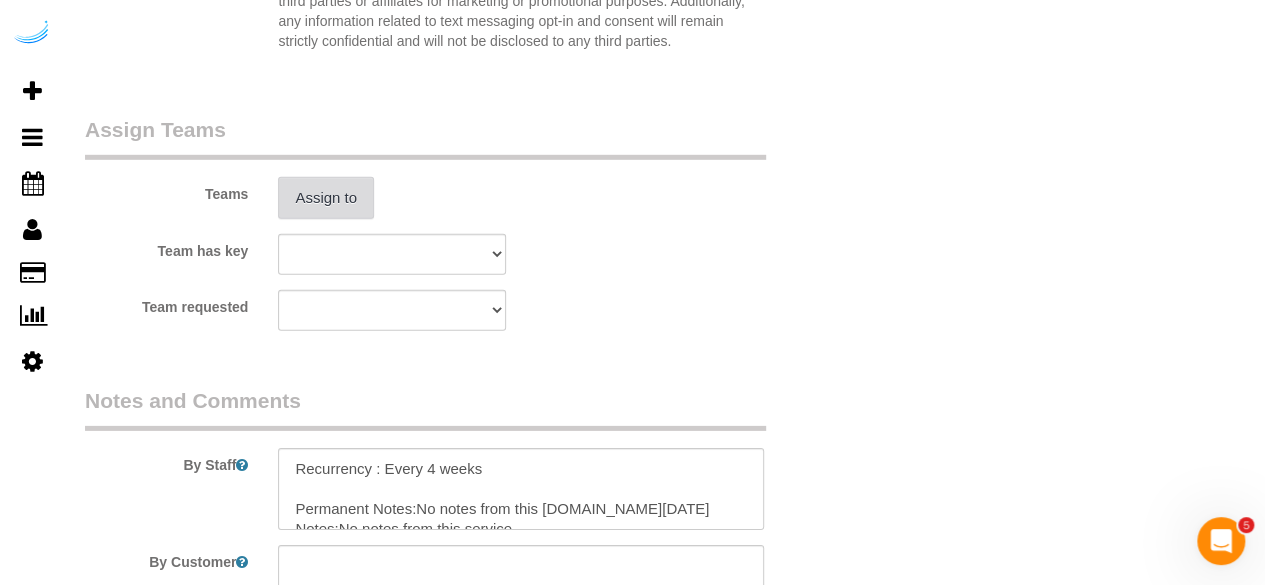 click on "Assign to" at bounding box center [326, 198] 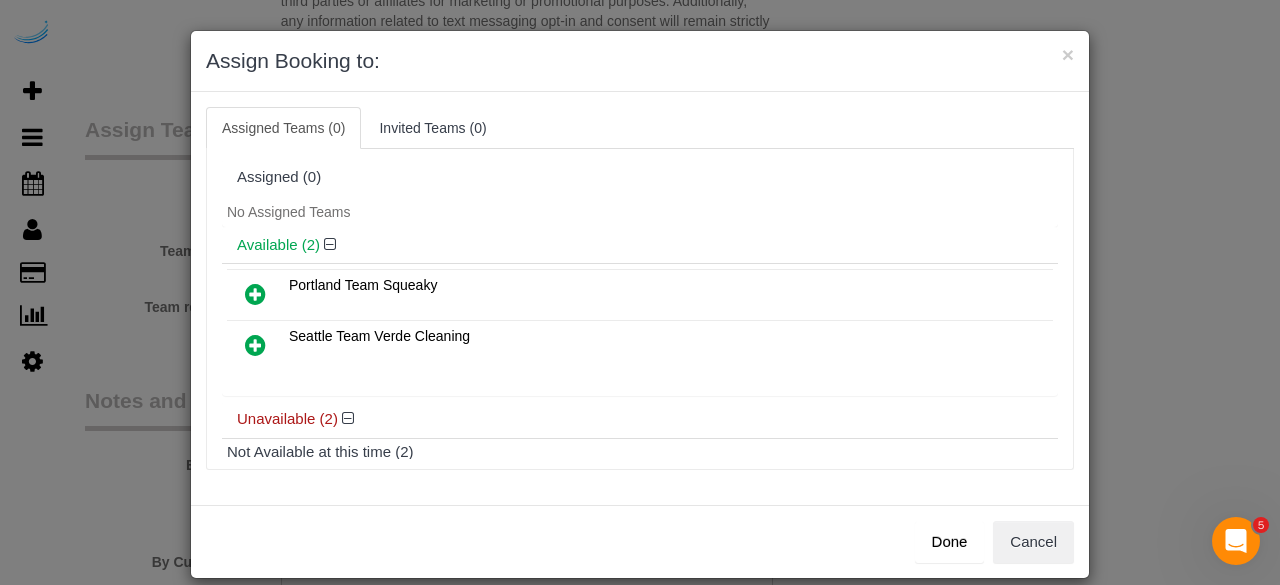 scroll, scrollTop: 139, scrollLeft: 0, axis: vertical 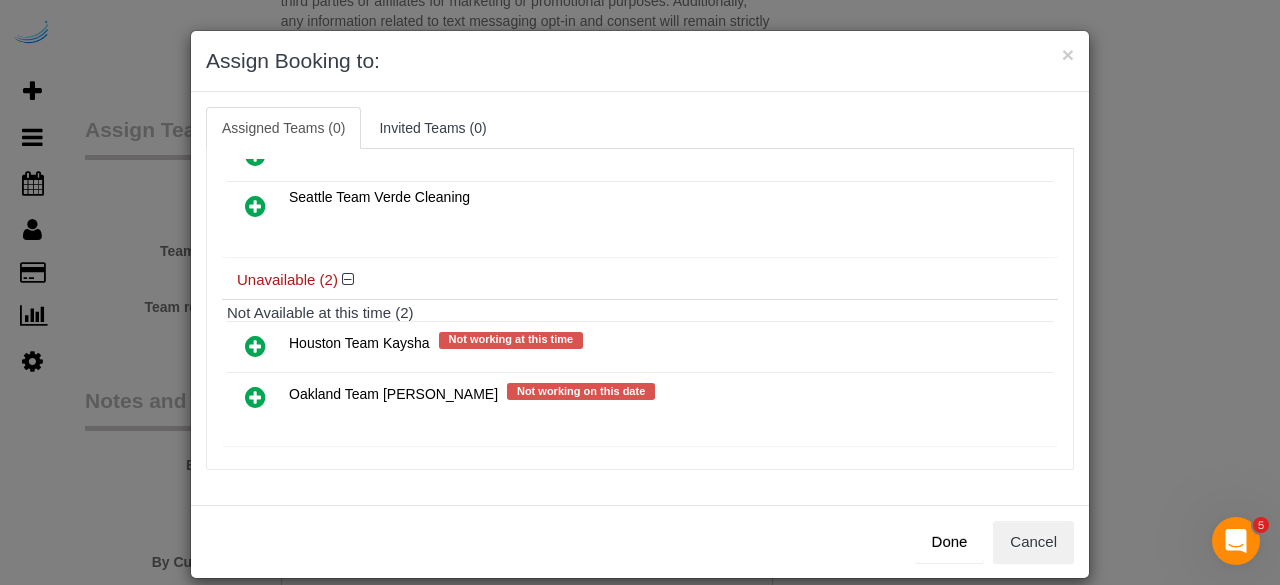 click at bounding box center (255, 397) 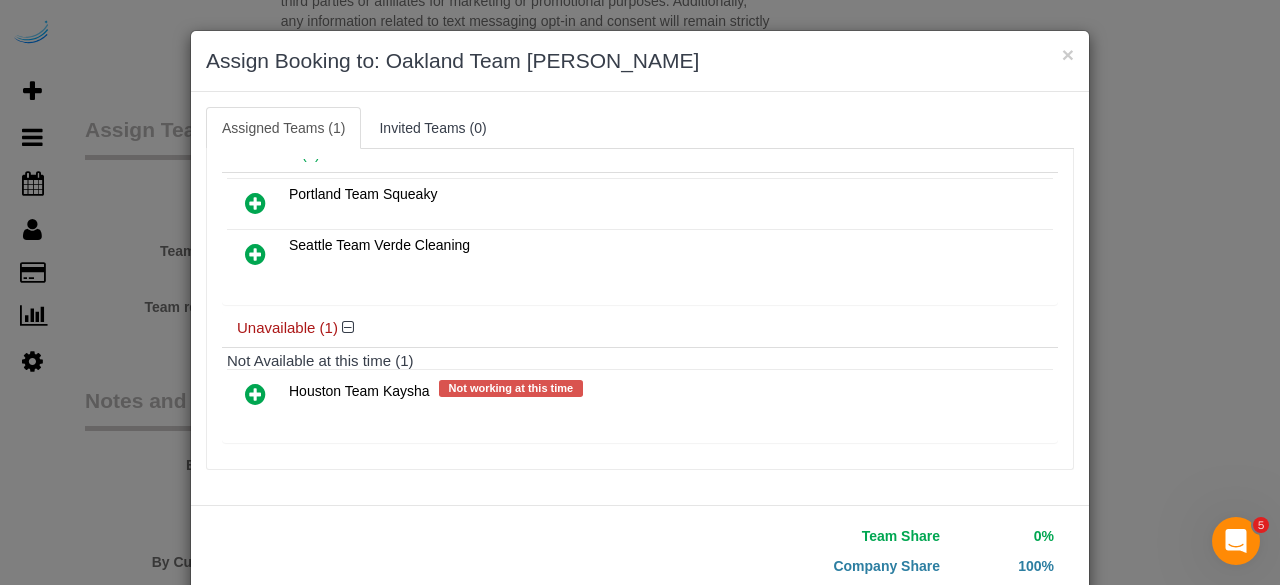 scroll, scrollTop: 136, scrollLeft: 0, axis: vertical 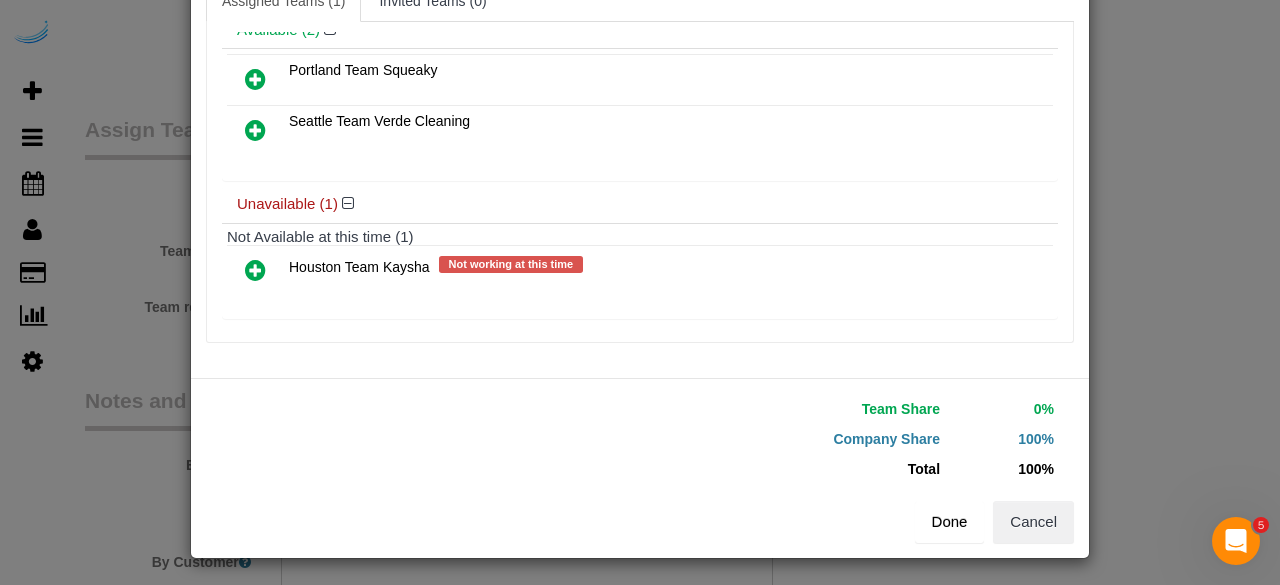 click on "Done" at bounding box center (950, 522) 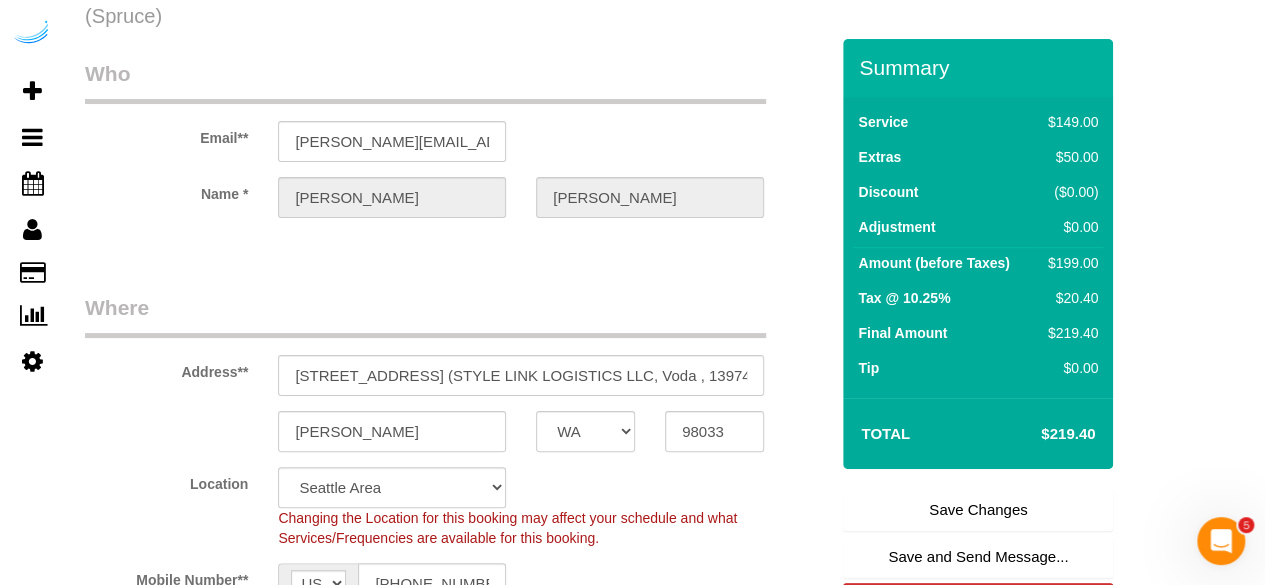 click on "Save Changes" at bounding box center [978, 510] 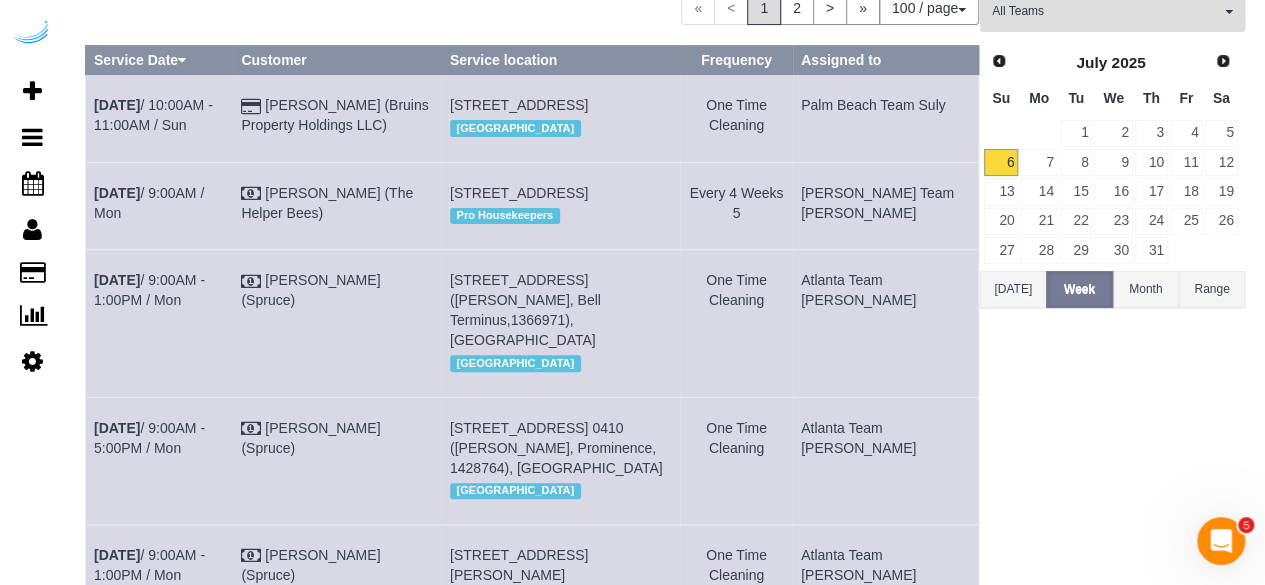 scroll, scrollTop: 0, scrollLeft: 0, axis: both 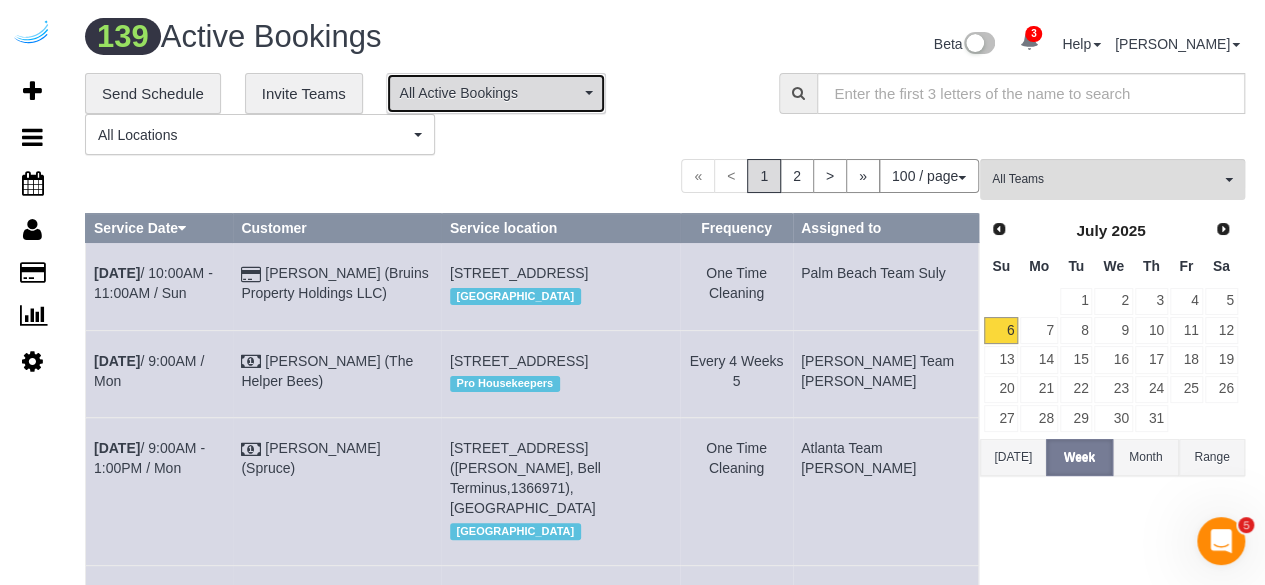 click on "All Active Bookings" at bounding box center [496, 93] 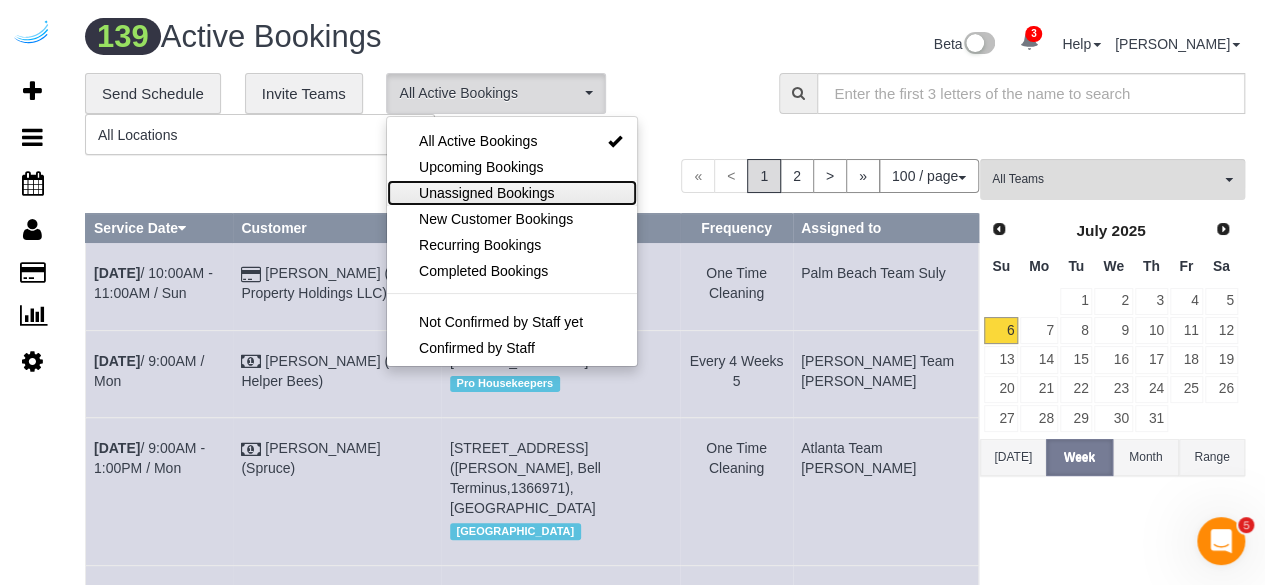 click on "Unassigned Bookings" at bounding box center (486, 193) 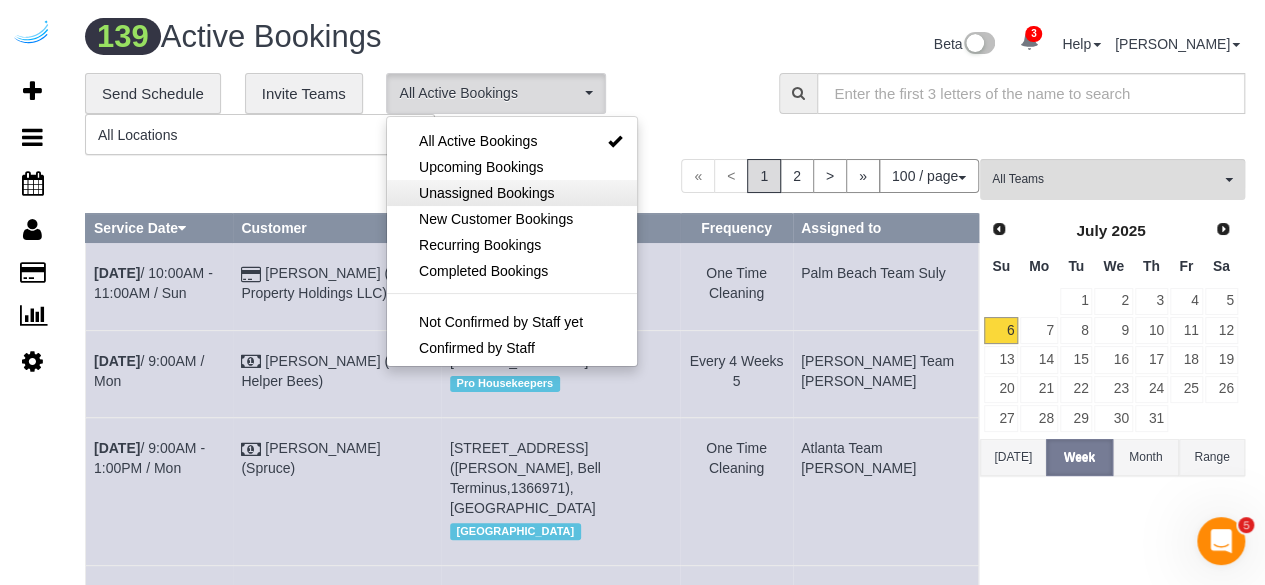select on "**********" 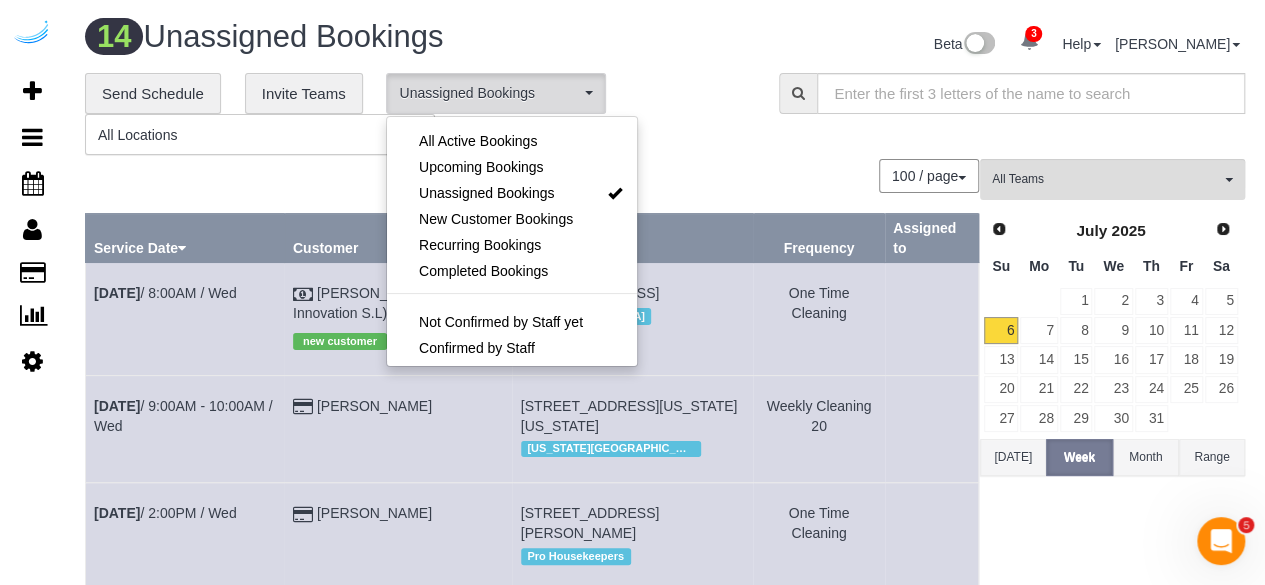 click on "**********" at bounding box center [417, 114] 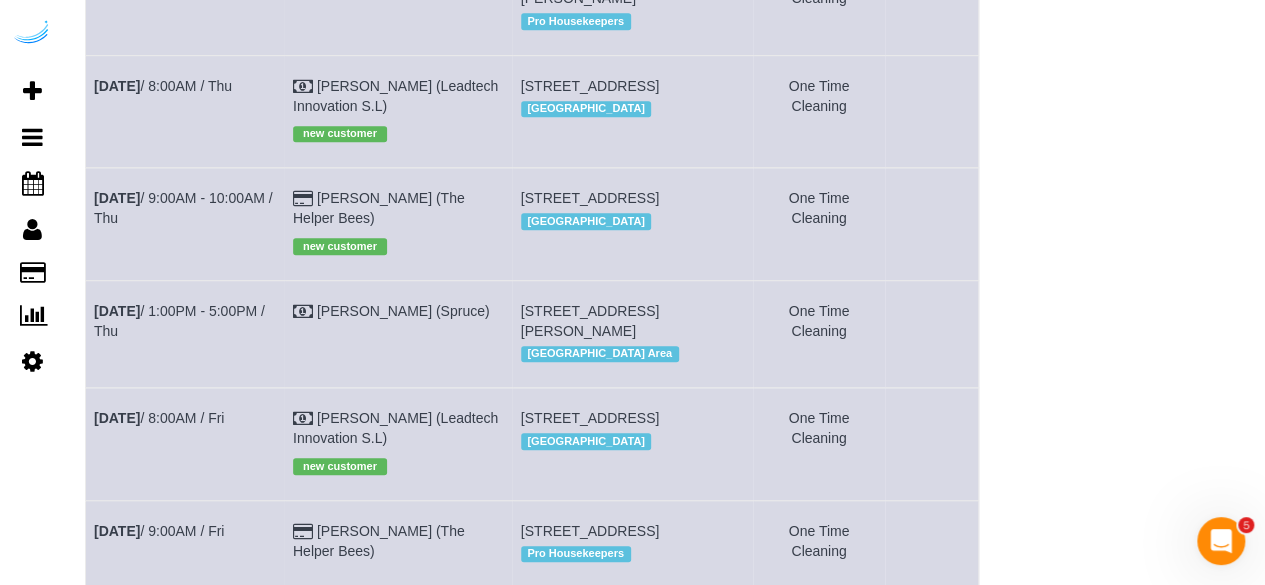 scroll, scrollTop: 539, scrollLeft: 0, axis: vertical 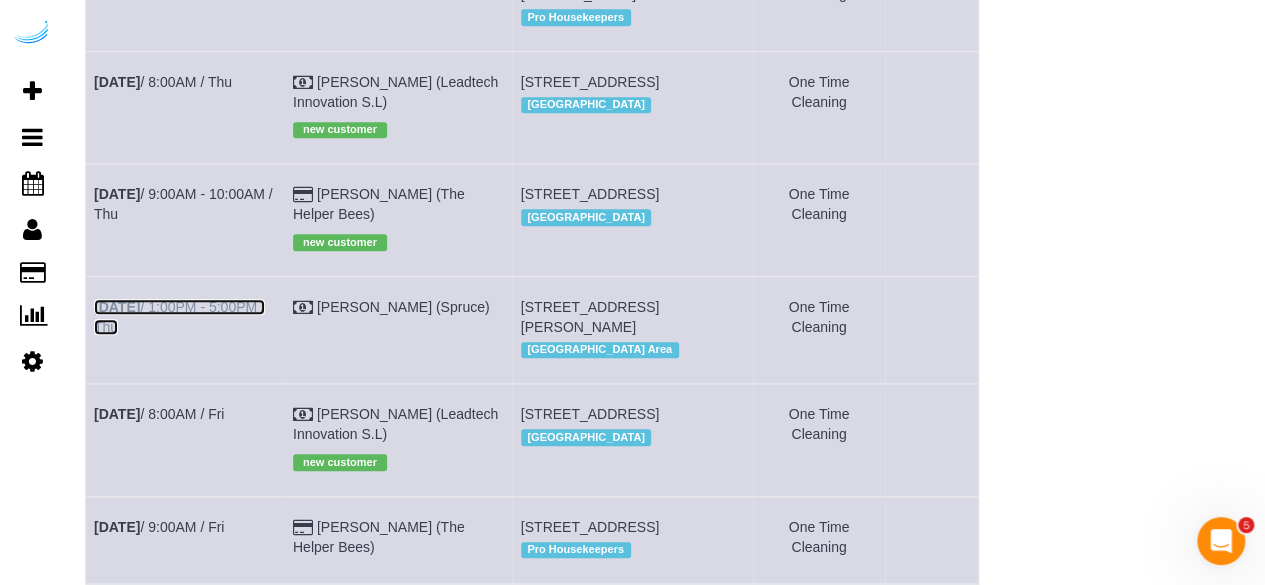 click on "[DATE] 1:00PM - 5:00PM / Thu" at bounding box center (179, 317) 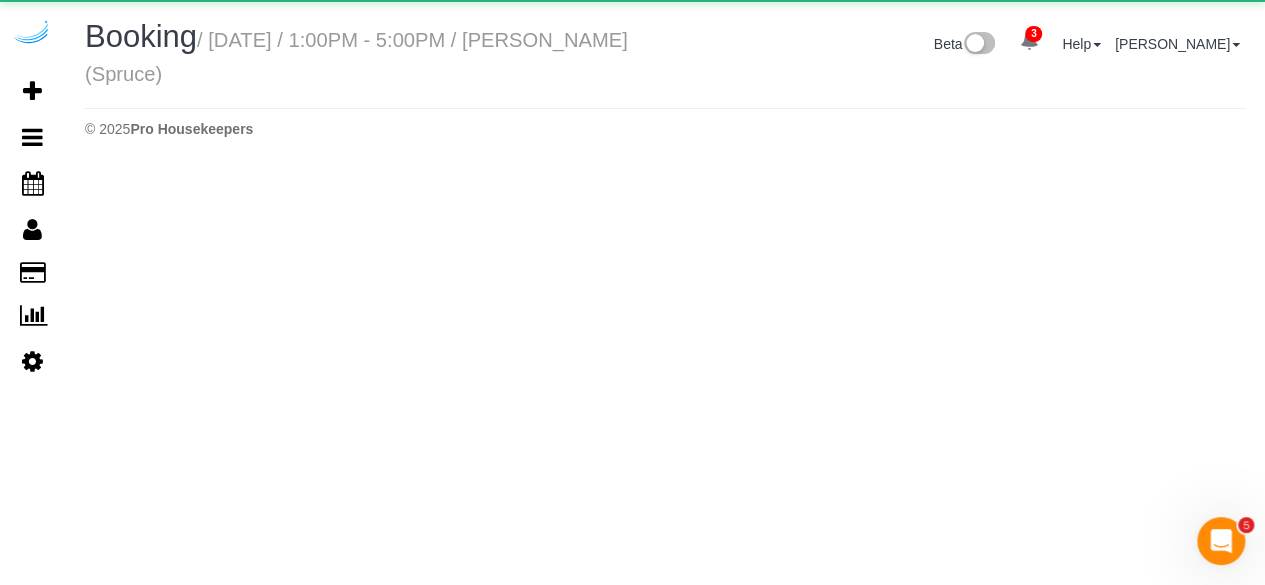 scroll, scrollTop: 0, scrollLeft: 0, axis: both 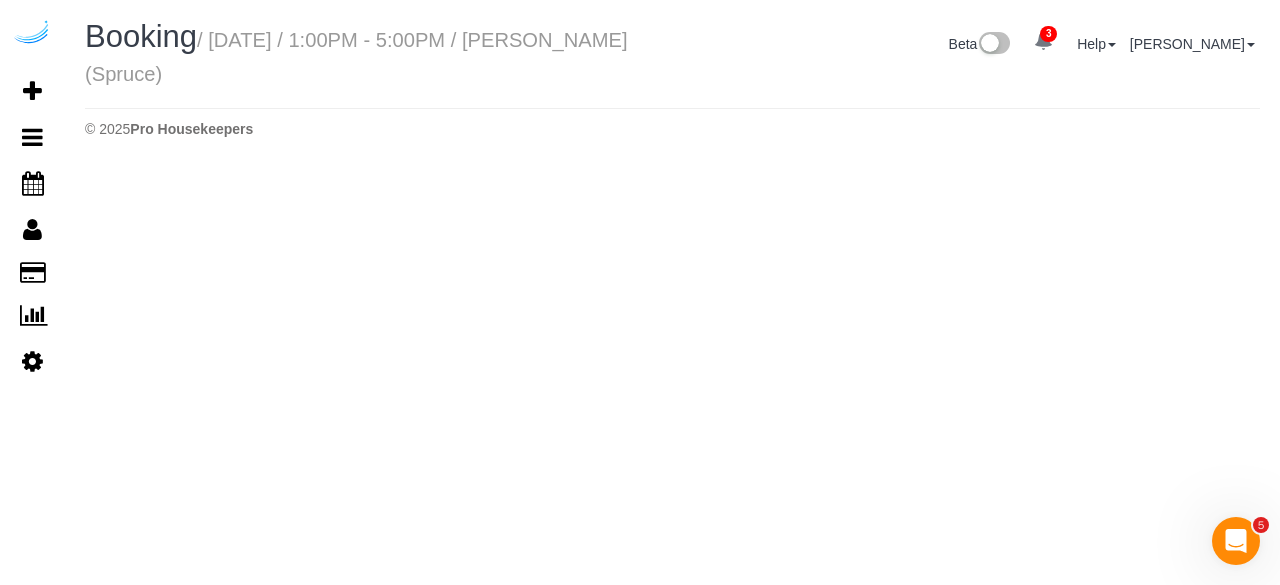 select on "WA" 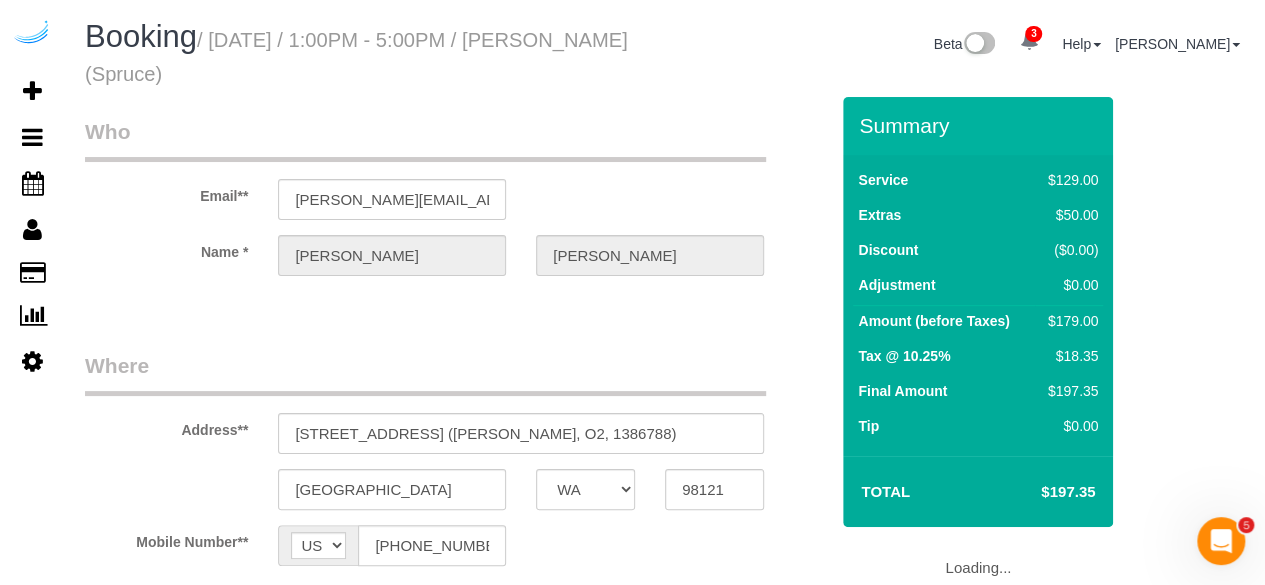 select on "object:12948" 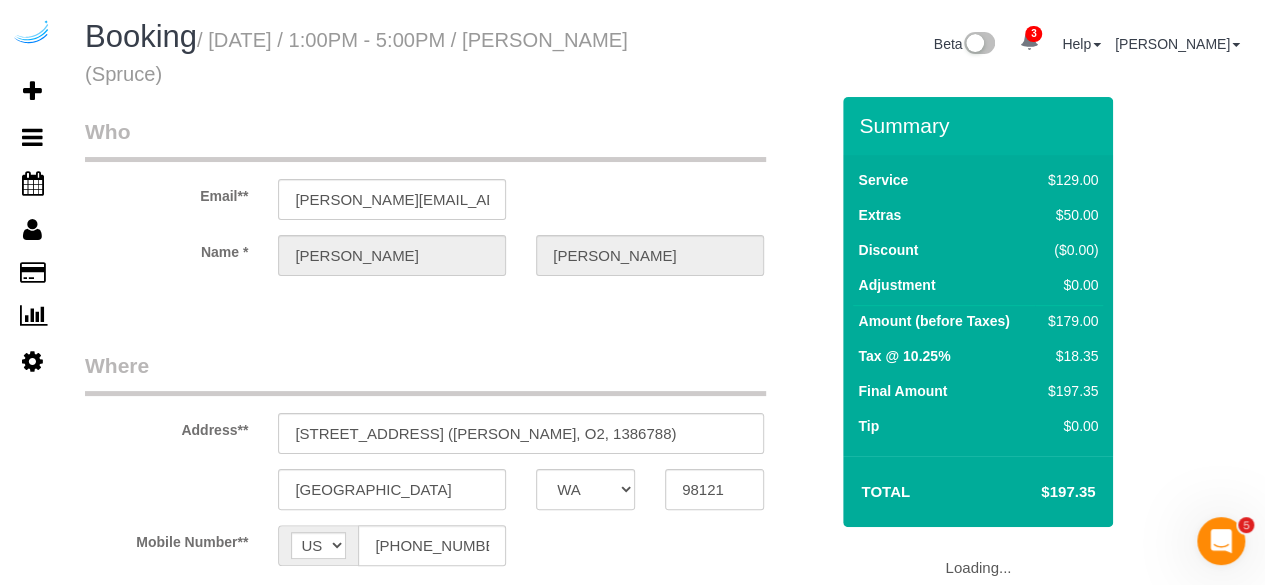 select on "282" 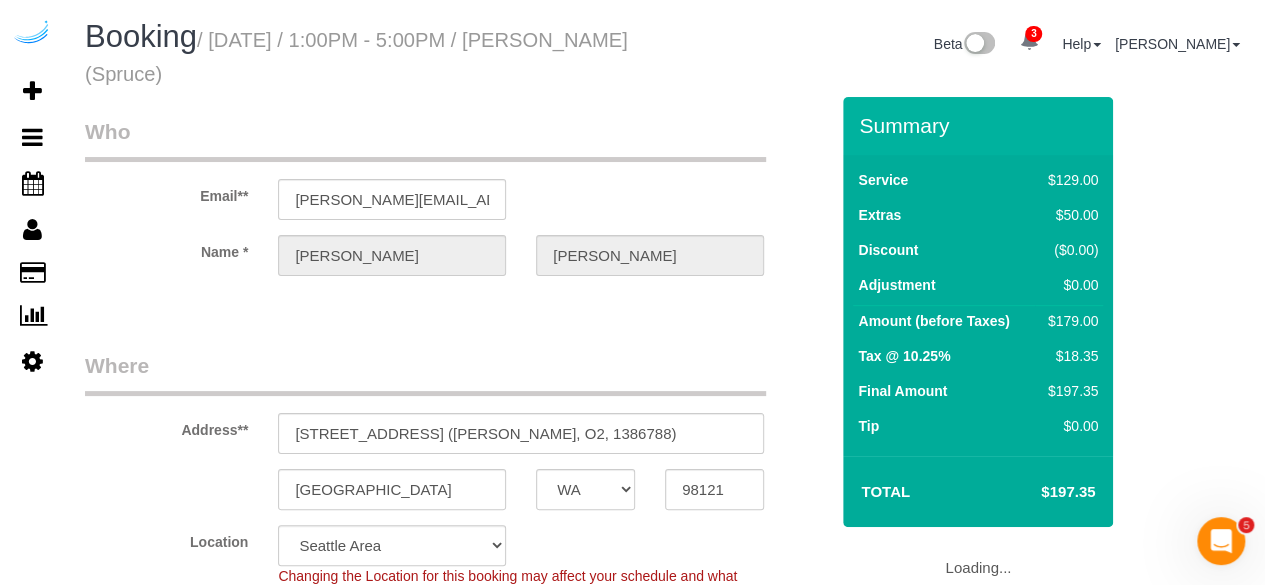 select on "object:13032" 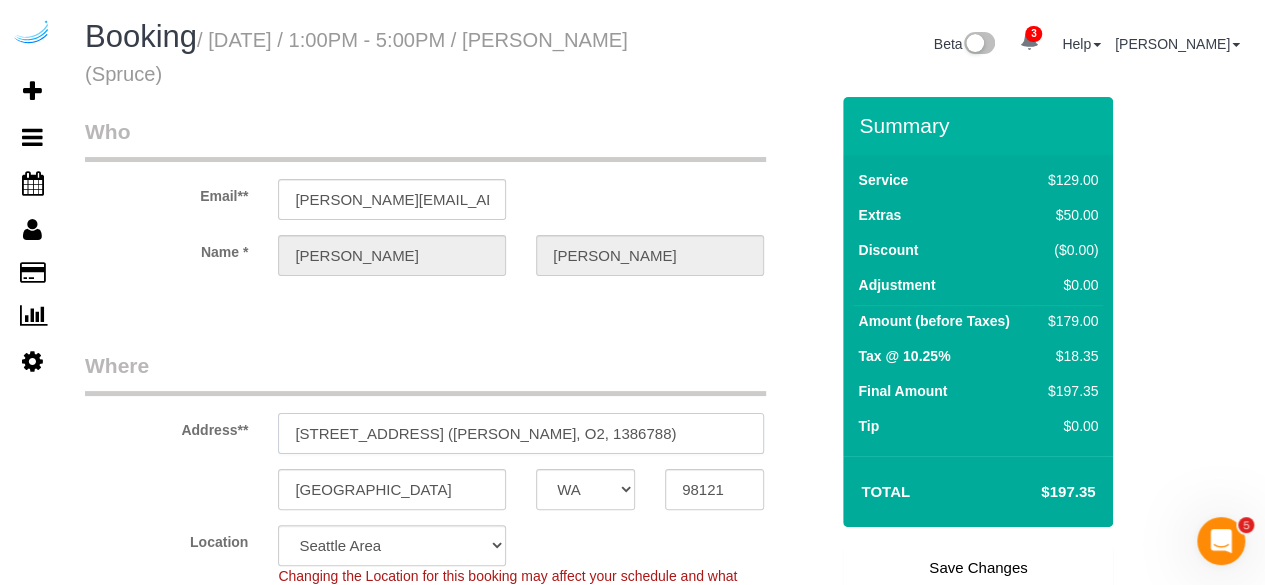 click on "[STREET_ADDRESS] ([PERSON_NAME], O2, 1386788)" at bounding box center [521, 433] 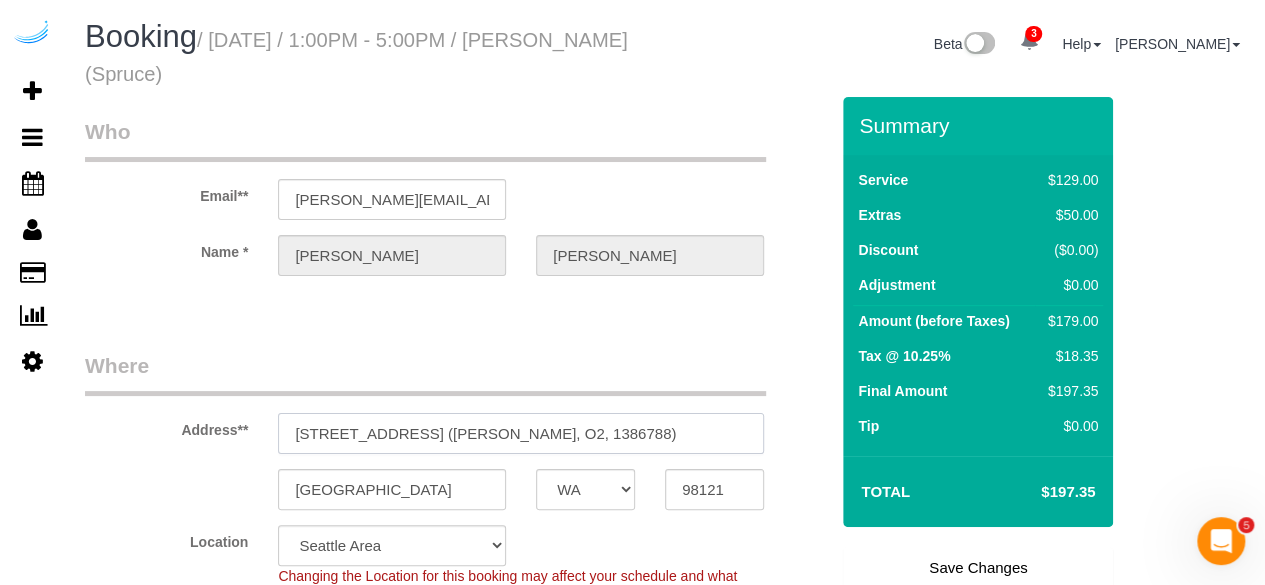 scroll, scrollTop: 0, scrollLeft: 0, axis: both 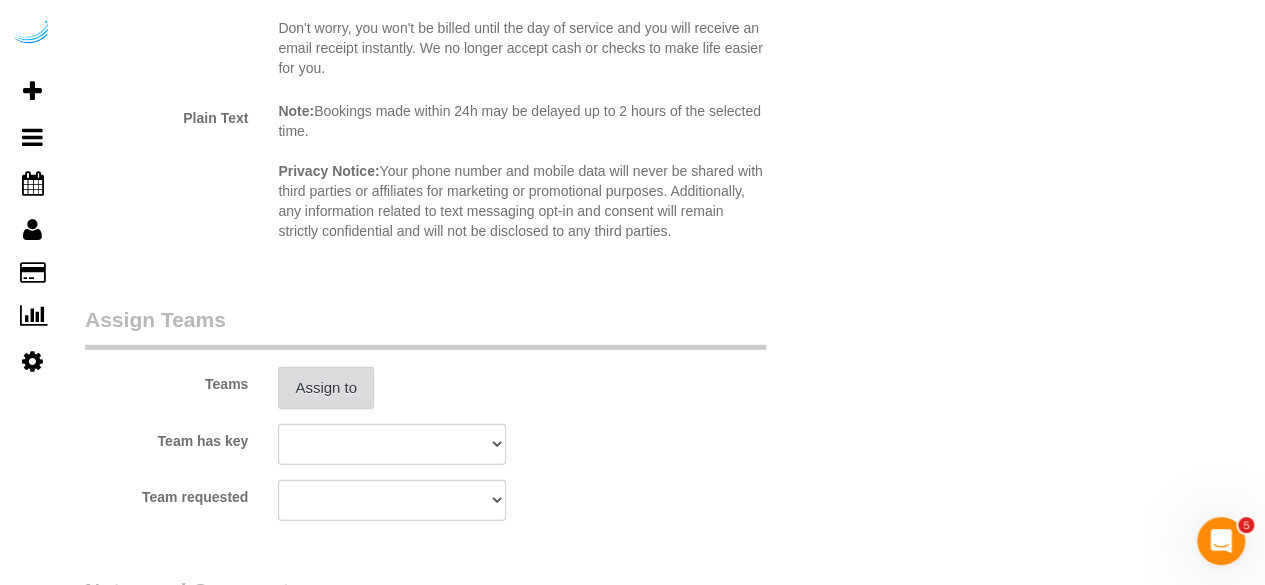 click on "Assign to" at bounding box center (326, 388) 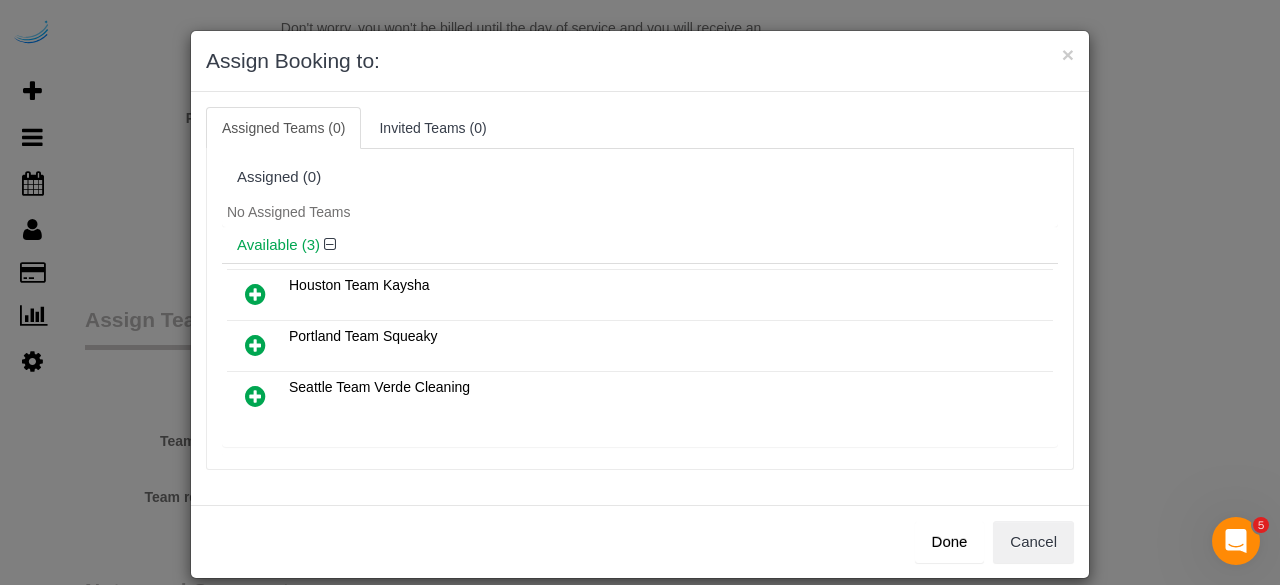 scroll, scrollTop: 139, scrollLeft: 0, axis: vertical 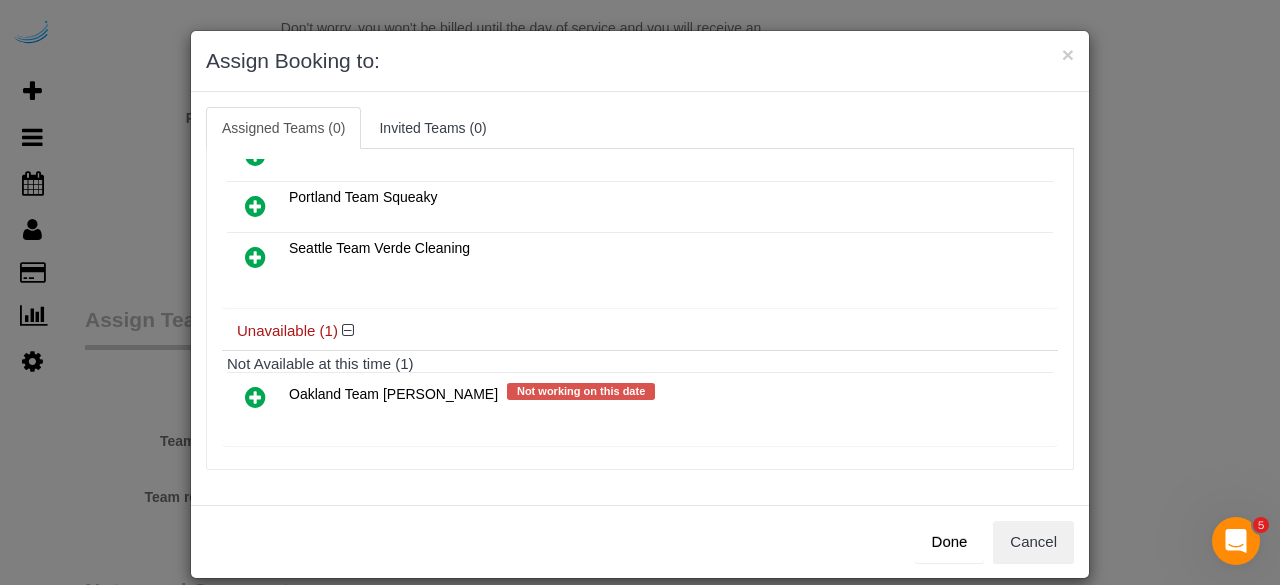 click at bounding box center (255, 397) 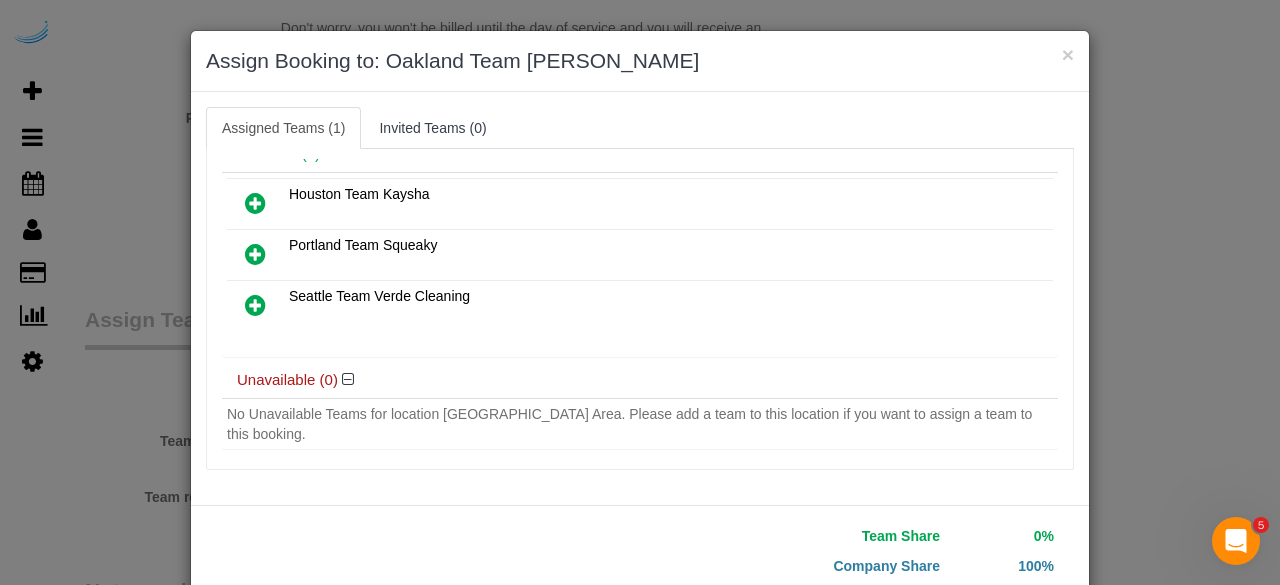 scroll, scrollTop: 122, scrollLeft: 0, axis: vertical 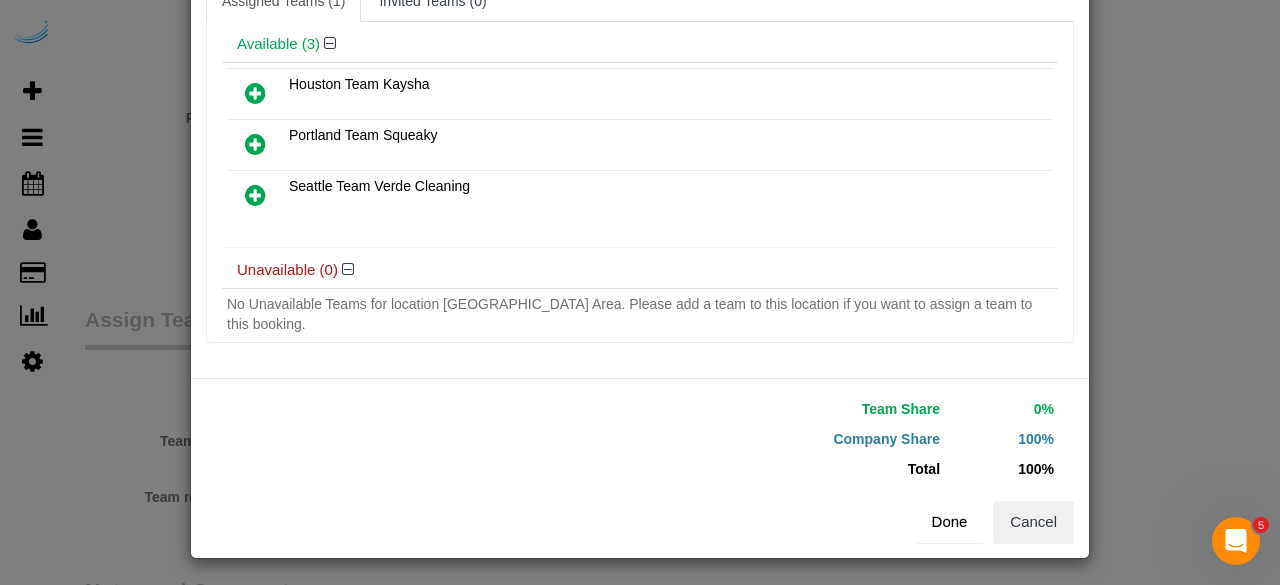 click on "Done" at bounding box center (950, 522) 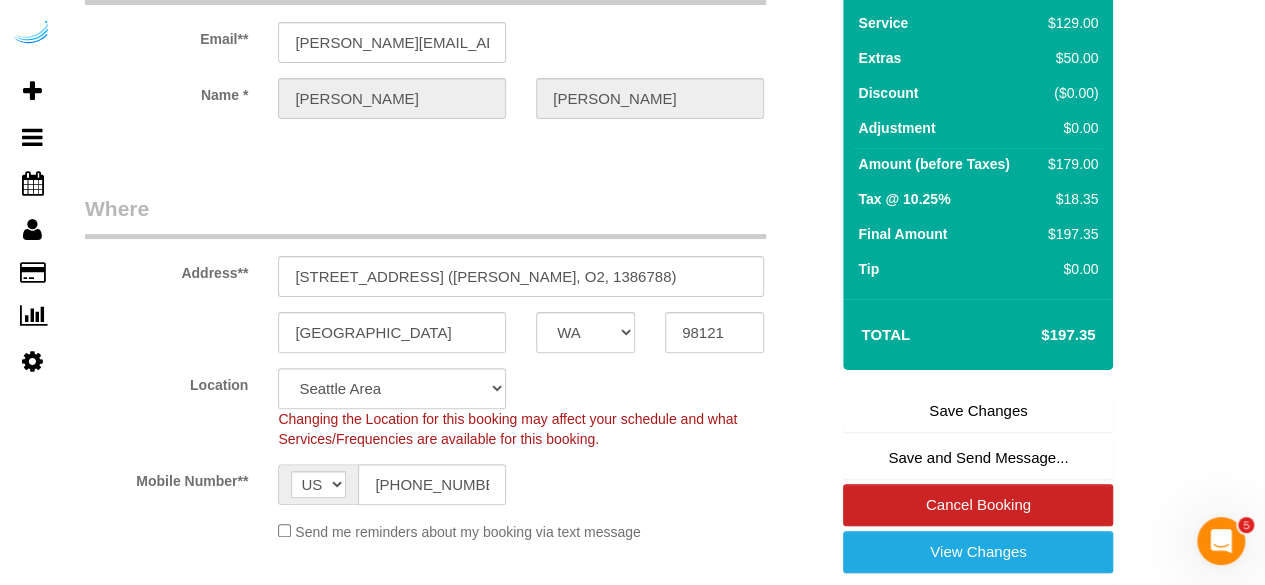 scroll, scrollTop: 180, scrollLeft: 0, axis: vertical 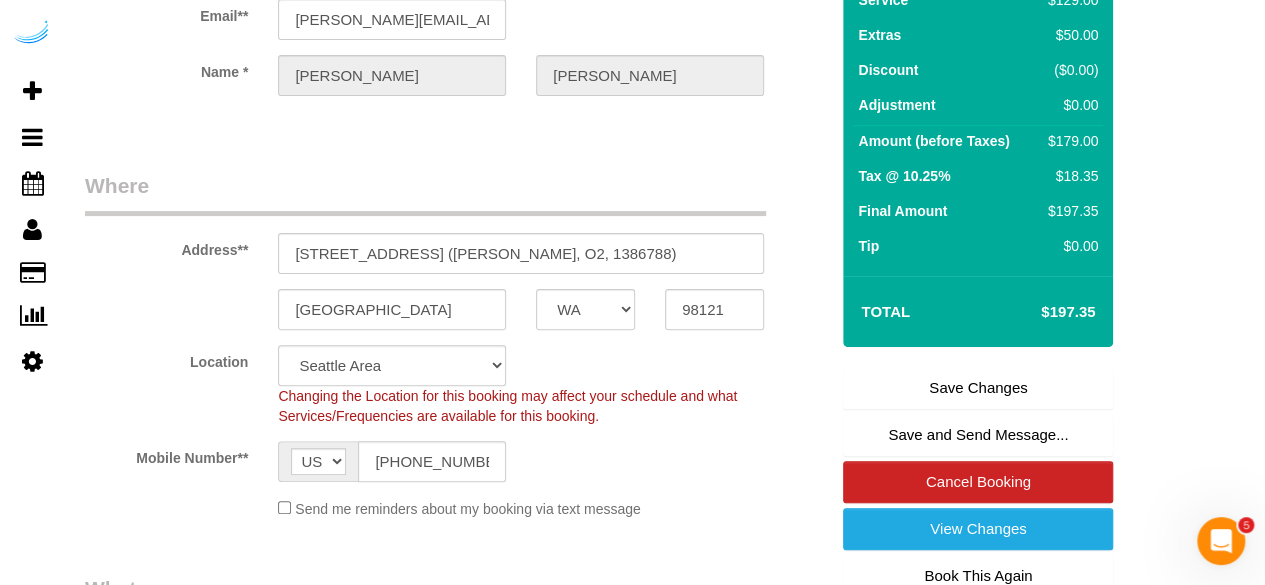 click on "Save Changes" at bounding box center [978, 388] 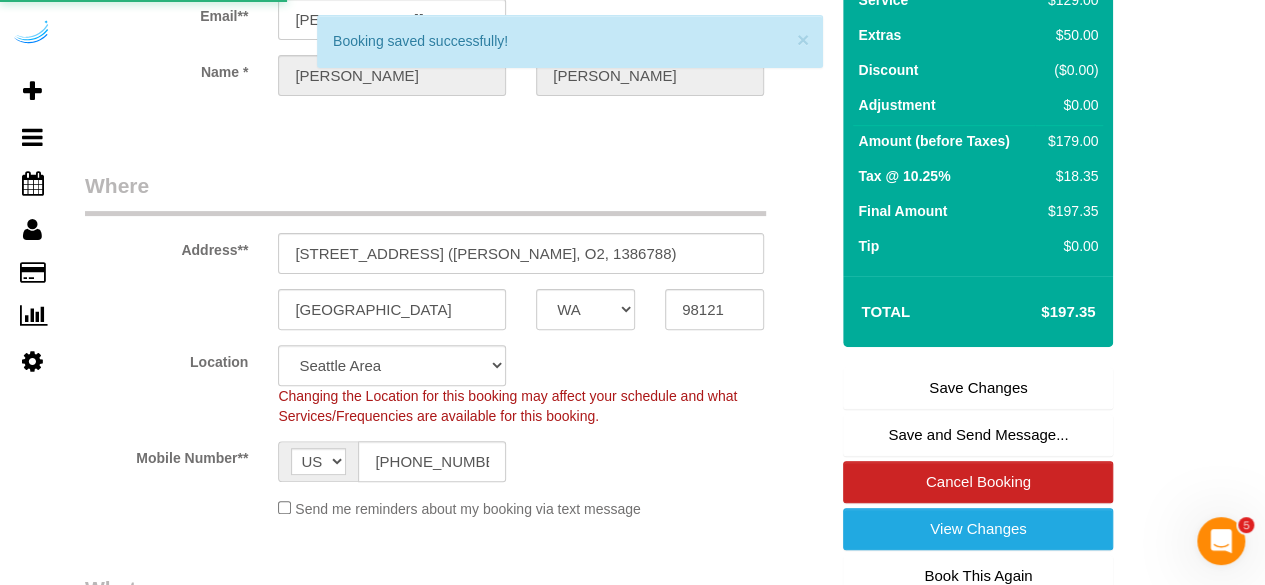 select on "**********" 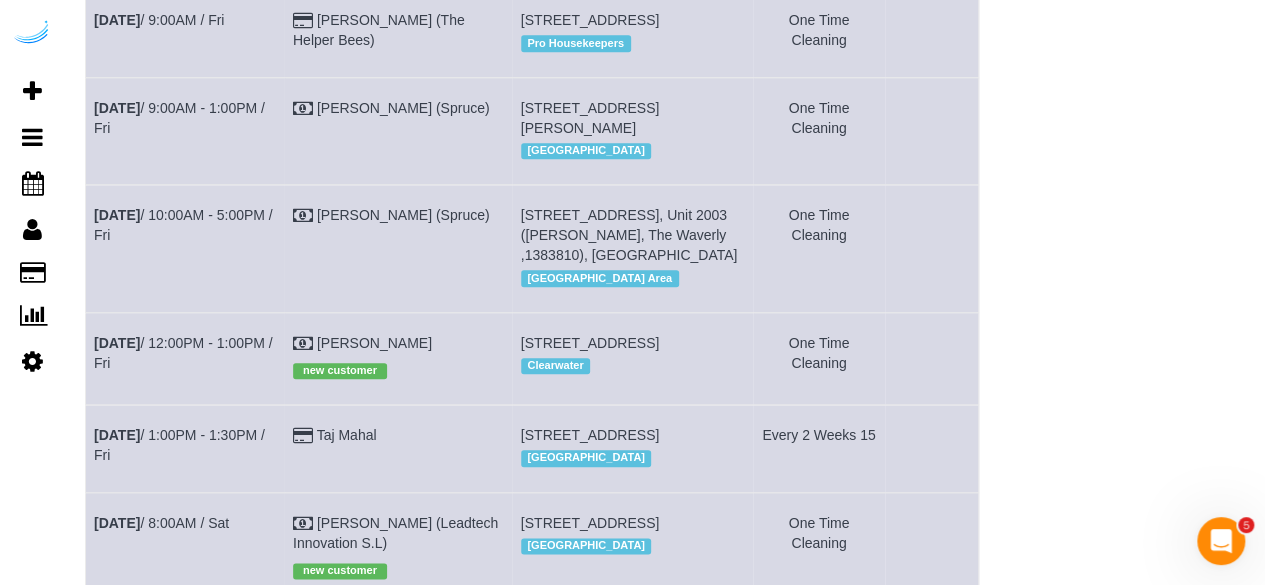 scroll, scrollTop: 935, scrollLeft: 0, axis: vertical 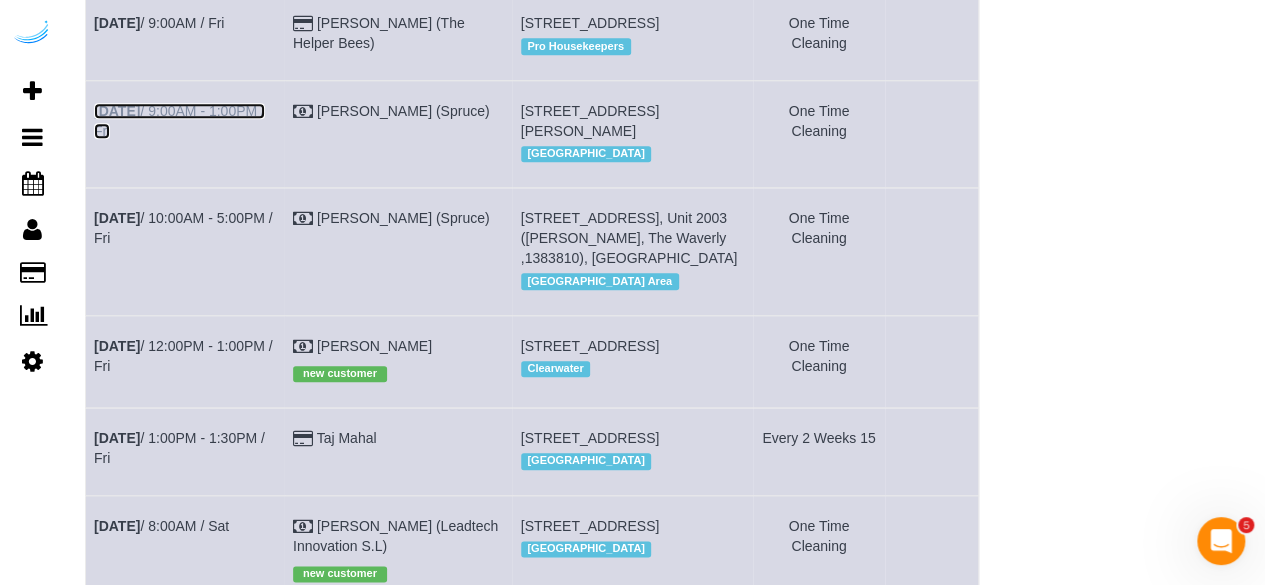 click on "[DATE] 9:00AM - 1:00PM / Fri" at bounding box center (179, 121) 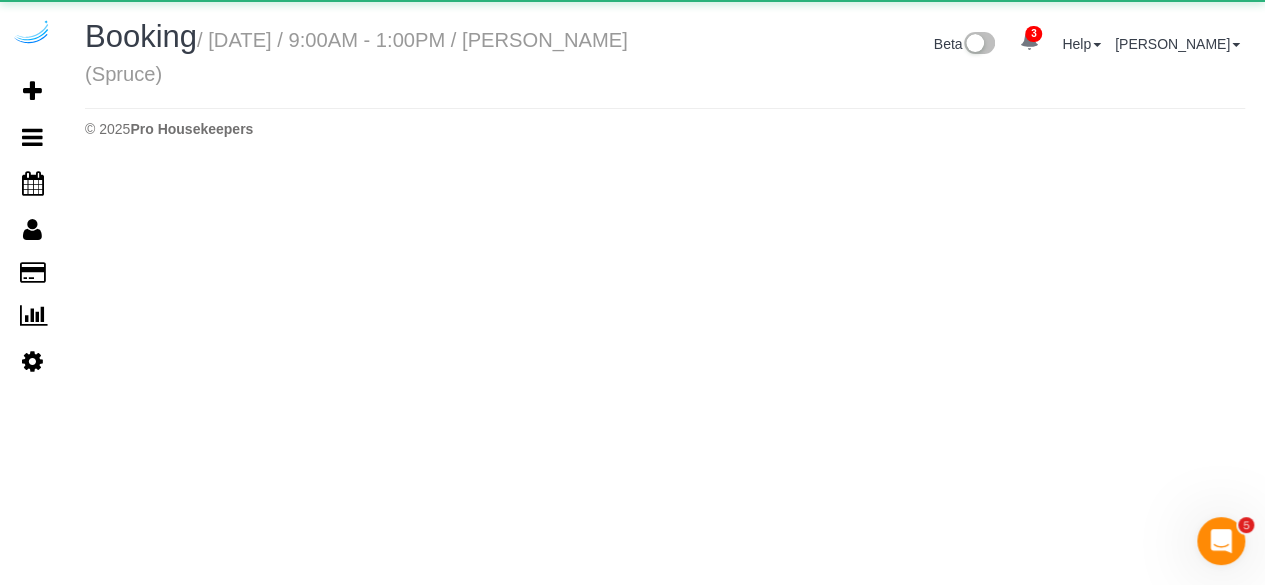 scroll, scrollTop: 0, scrollLeft: 0, axis: both 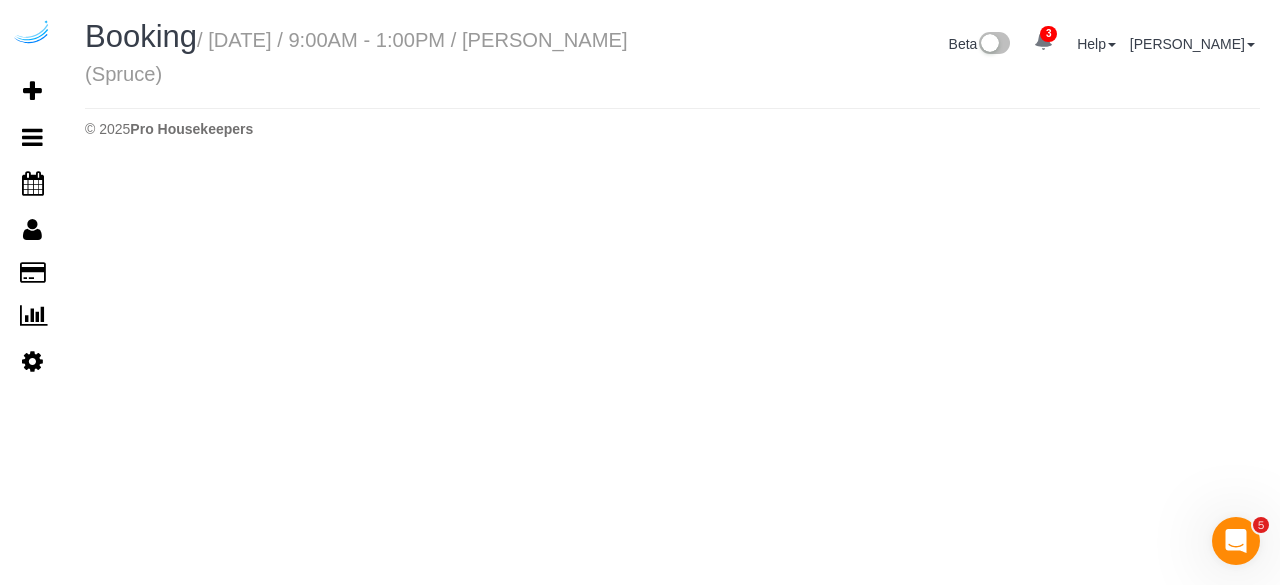 select on "WA" 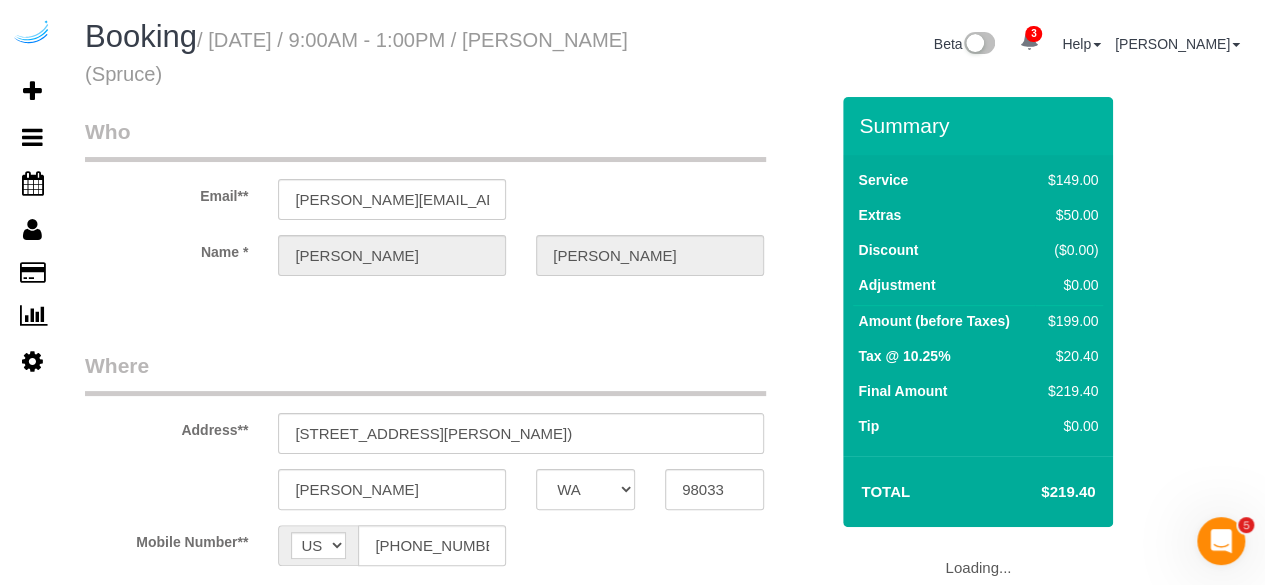 select on "object:13934" 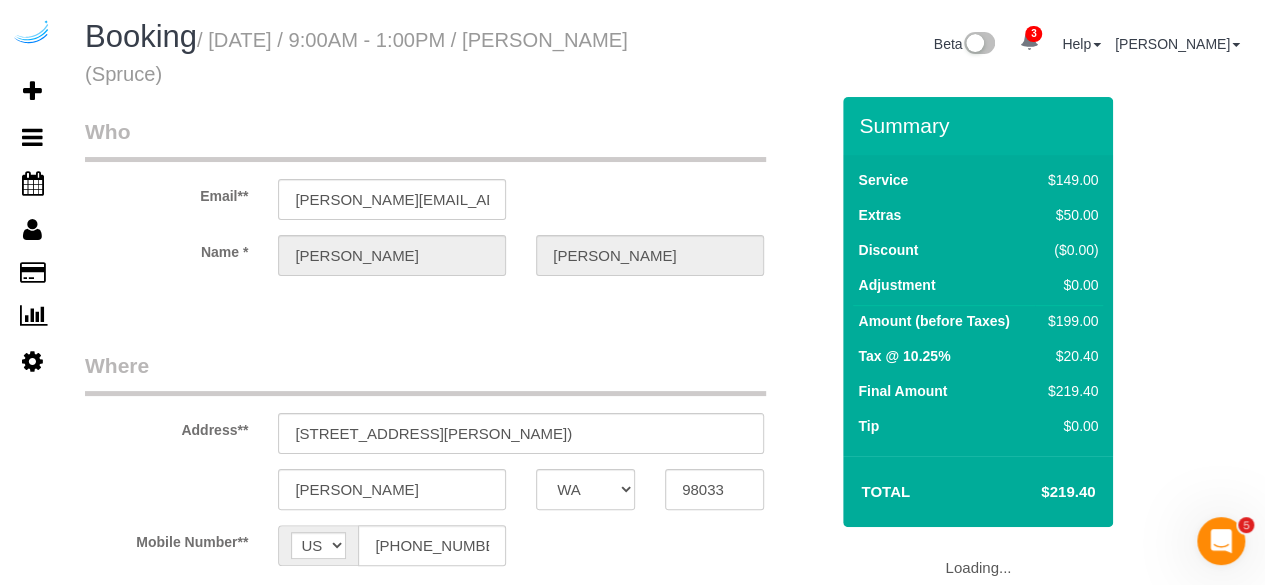 select on "number:9" 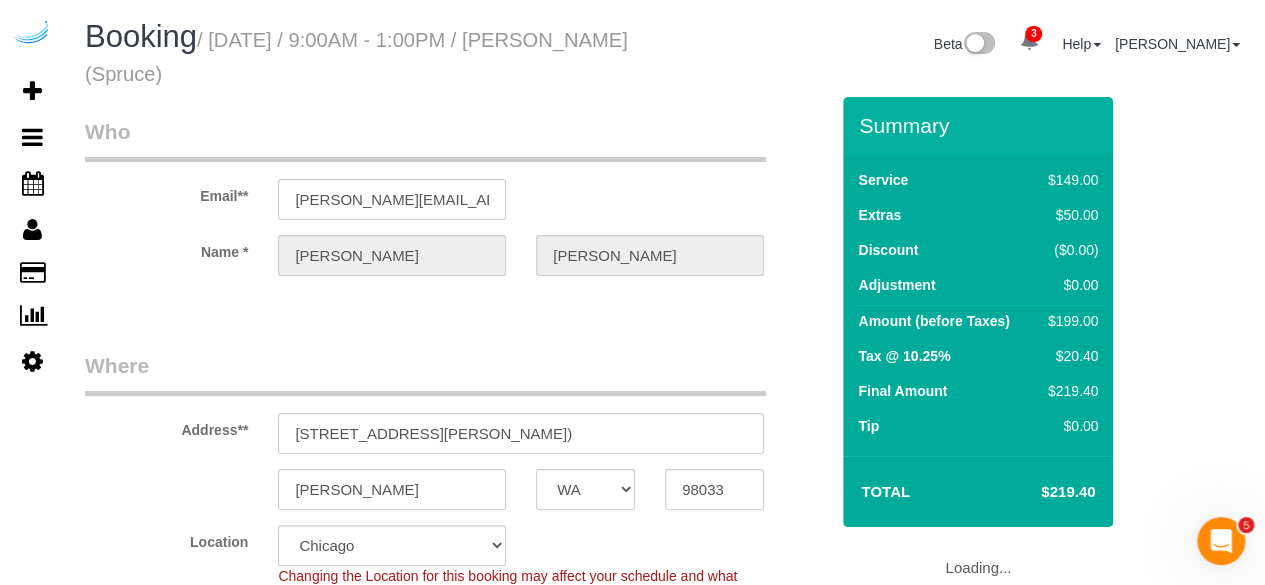 select on "282" 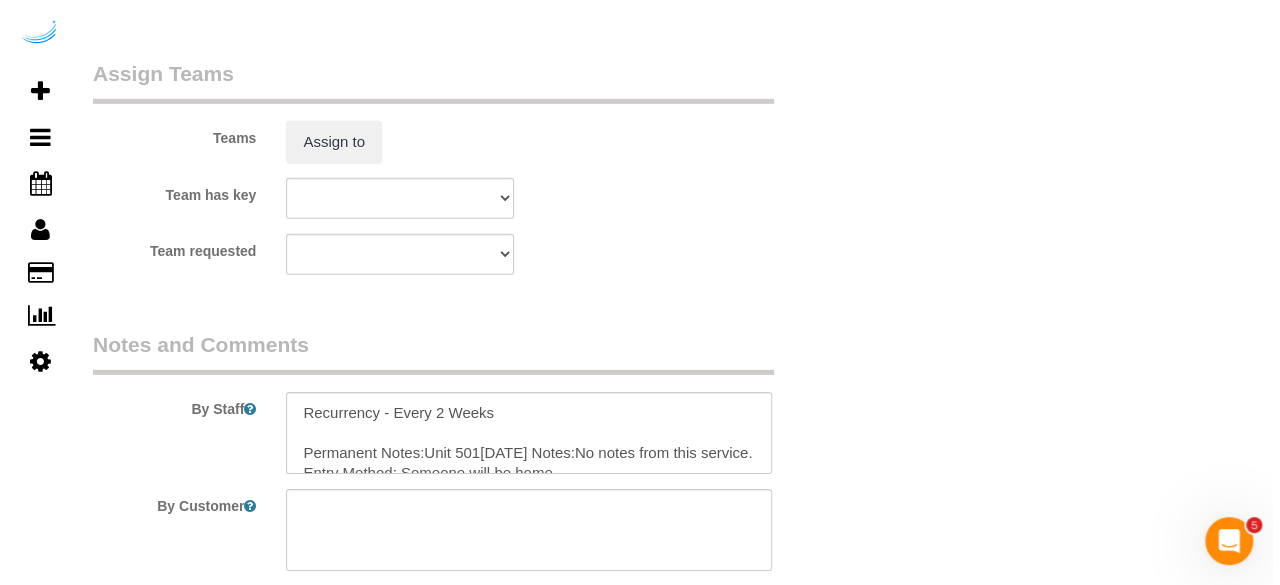 scroll, scrollTop: 2984, scrollLeft: 0, axis: vertical 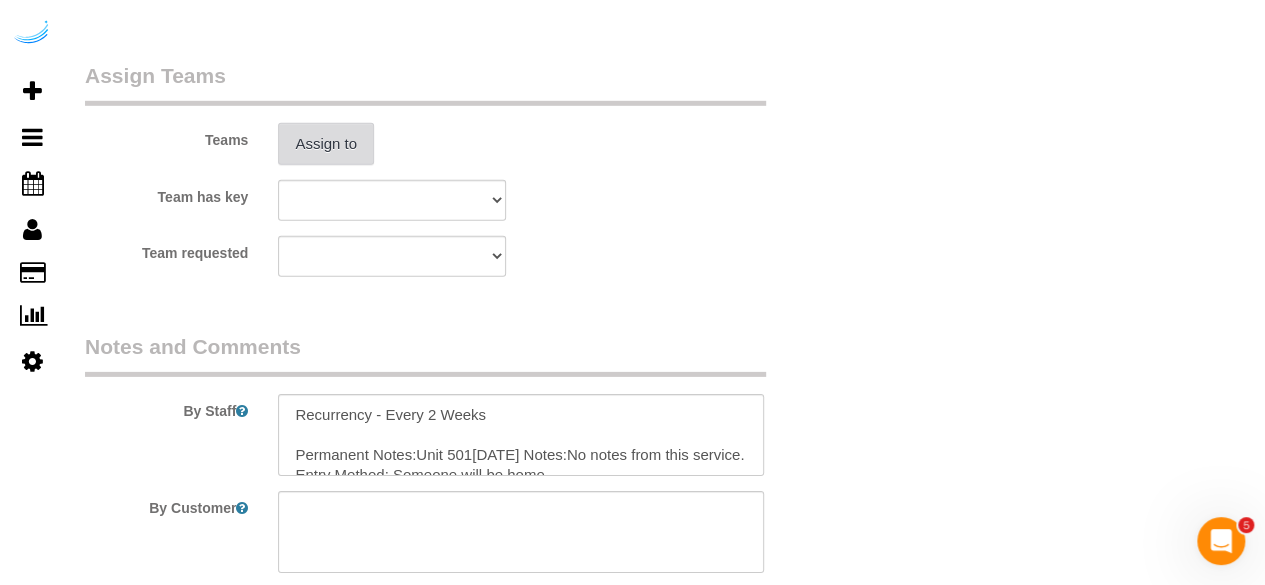 click on "Assign to" at bounding box center (326, 144) 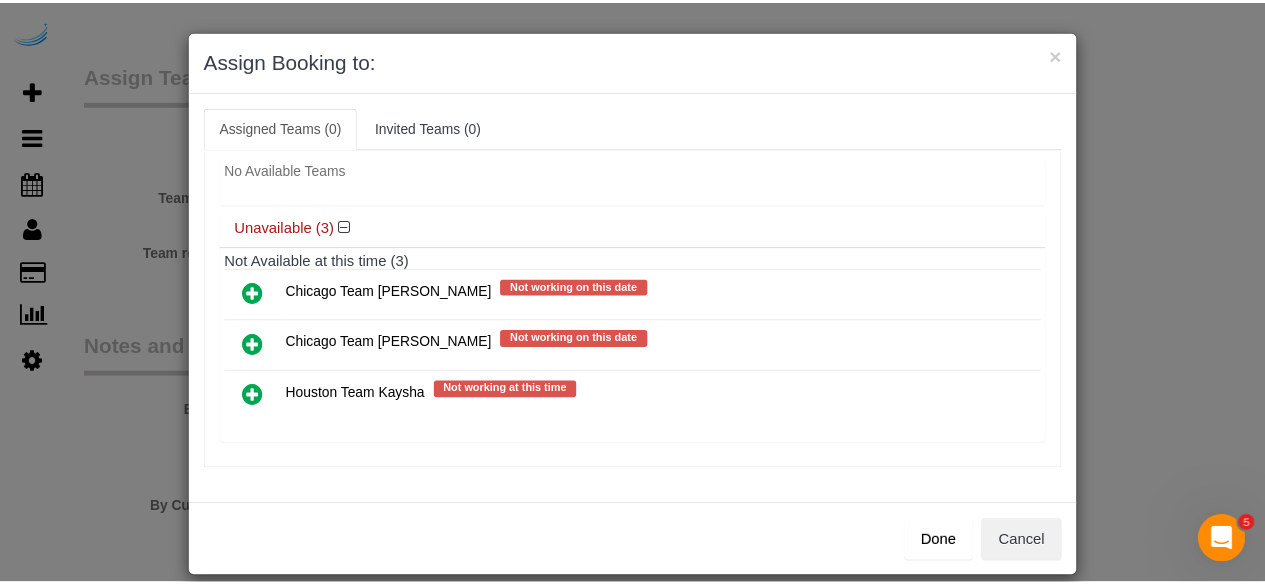 scroll, scrollTop: 0, scrollLeft: 0, axis: both 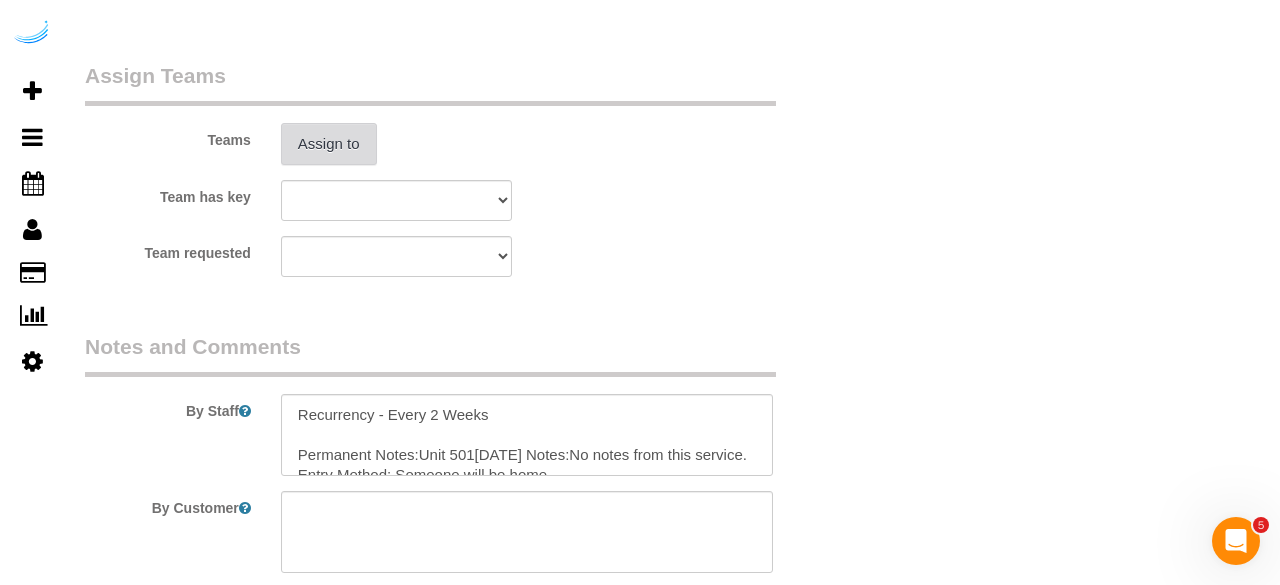 type 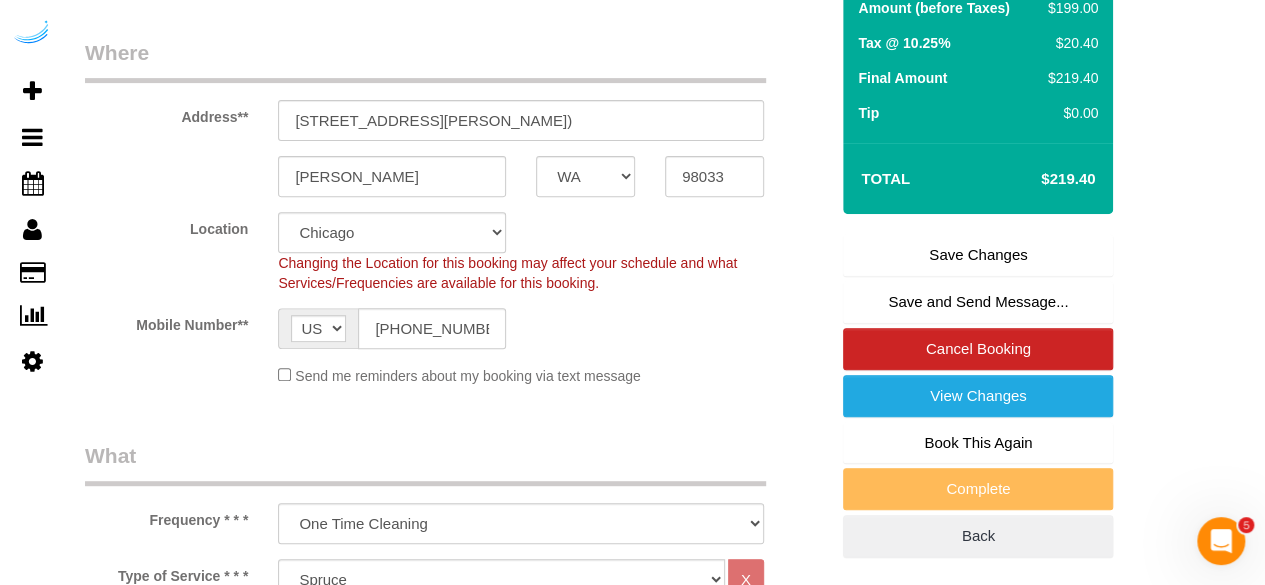 scroll, scrollTop: 324, scrollLeft: 0, axis: vertical 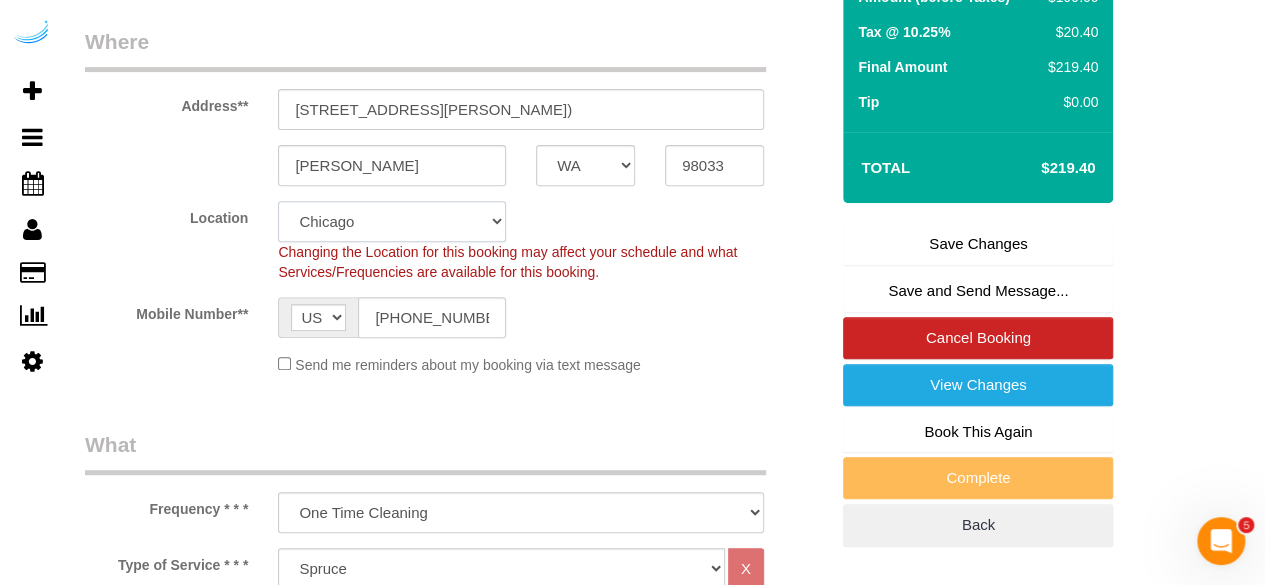 click on "Pro Housekeepers [GEOGRAPHIC_DATA] [GEOGRAPHIC_DATA] [GEOGRAPHIC_DATA] [GEOGRAPHIC_DATA] [GEOGRAPHIC_DATA] [GEOGRAPHIC_DATA] [GEOGRAPHIC_DATA] [GEOGRAPHIC_DATA] [GEOGRAPHIC_DATA] [GEOGRAPHIC_DATA] [GEOGRAPHIC_DATA] [US_STATE] [GEOGRAPHIC_DATA] [GEOGRAPHIC_DATA] Area [GEOGRAPHIC_DATA] Area [GEOGRAPHIC_DATA] [GEOGRAPHIC_DATA] Area [GEOGRAPHIC_DATA] [GEOGRAPHIC_DATA] [GEOGRAPHIC_DATA] [GEOGRAPHIC_DATA] Area [GEOGRAPHIC_DATA] [GEOGRAPHIC_DATA] [GEOGRAPHIC_DATA] Area [GEOGRAPHIC_DATA] [GEOGRAPHIC_DATA] [US_STATE] [GEOGRAPHIC_DATA]" 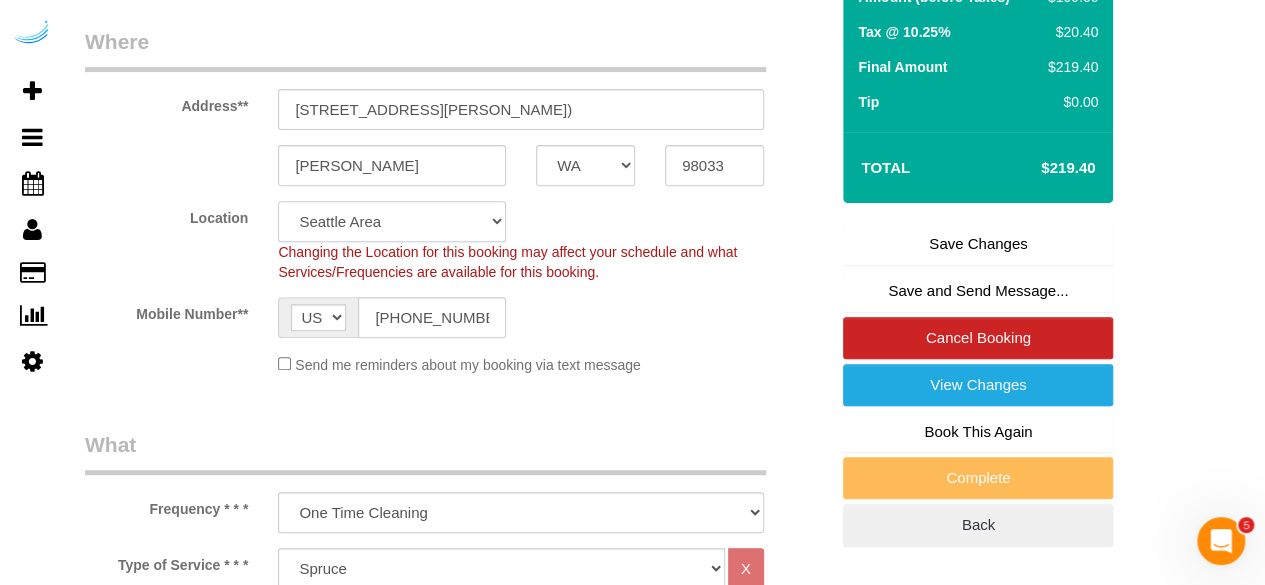 click on "Pro Housekeepers [GEOGRAPHIC_DATA] [GEOGRAPHIC_DATA] [GEOGRAPHIC_DATA] [GEOGRAPHIC_DATA] [GEOGRAPHIC_DATA] [GEOGRAPHIC_DATA] [GEOGRAPHIC_DATA] [GEOGRAPHIC_DATA] [GEOGRAPHIC_DATA] [GEOGRAPHIC_DATA] [GEOGRAPHIC_DATA] [US_STATE] [GEOGRAPHIC_DATA] [GEOGRAPHIC_DATA] Area [GEOGRAPHIC_DATA] Area [GEOGRAPHIC_DATA] [GEOGRAPHIC_DATA] Area [GEOGRAPHIC_DATA] [GEOGRAPHIC_DATA] [GEOGRAPHIC_DATA] [GEOGRAPHIC_DATA] Area [GEOGRAPHIC_DATA] [GEOGRAPHIC_DATA] [GEOGRAPHIC_DATA] Area [GEOGRAPHIC_DATA] [GEOGRAPHIC_DATA] [US_STATE] [GEOGRAPHIC_DATA]" 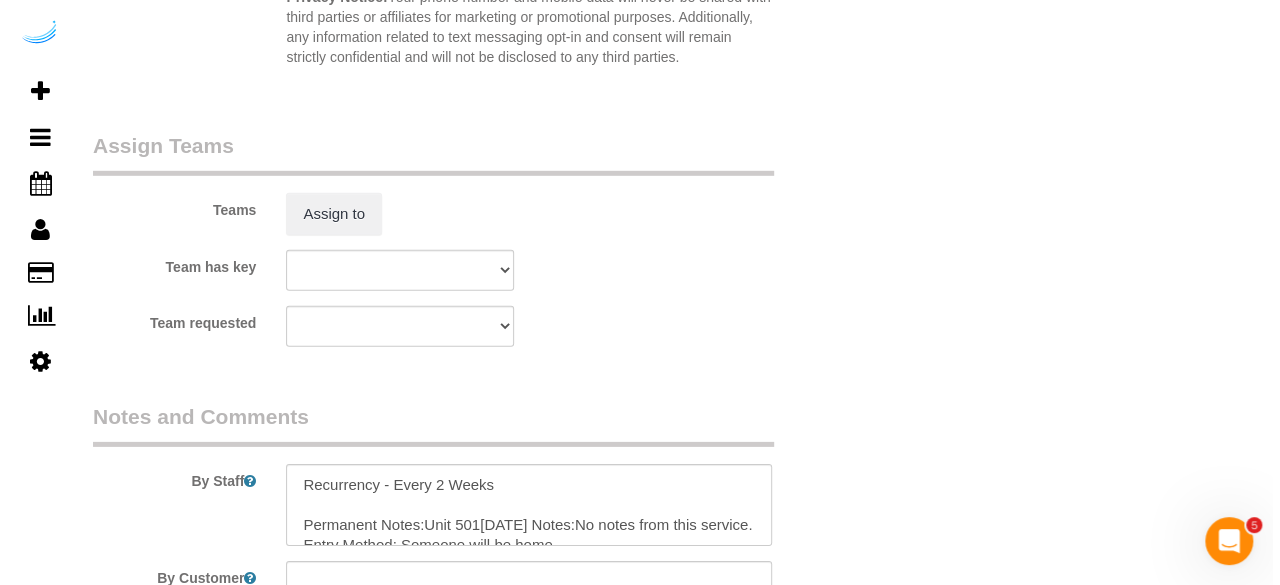 scroll, scrollTop: 2912, scrollLeft: 0, axis: vertical 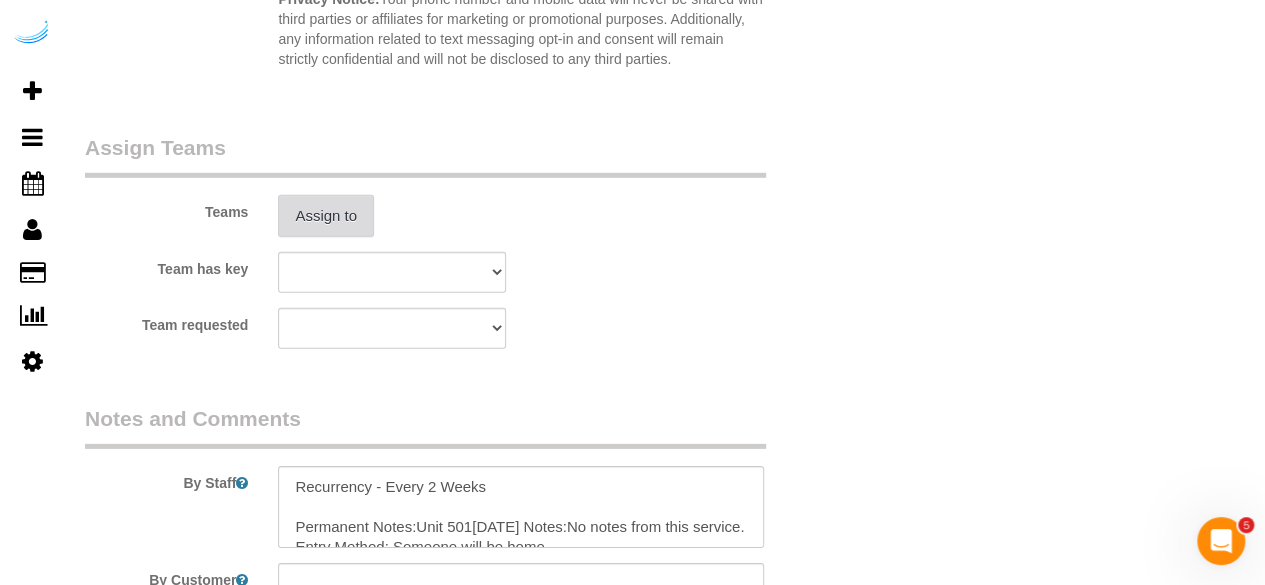 click on "Assign to" at bounding box center (326, 216) 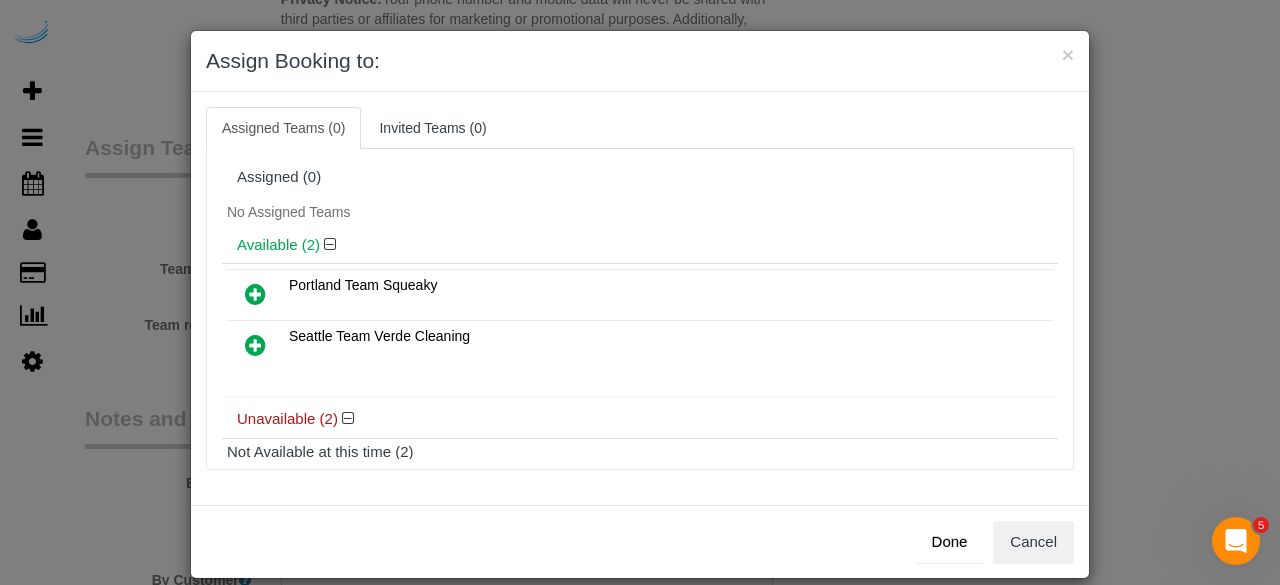 scroll, scrollTop: 139, scrollLeft: 0, axis: vertical 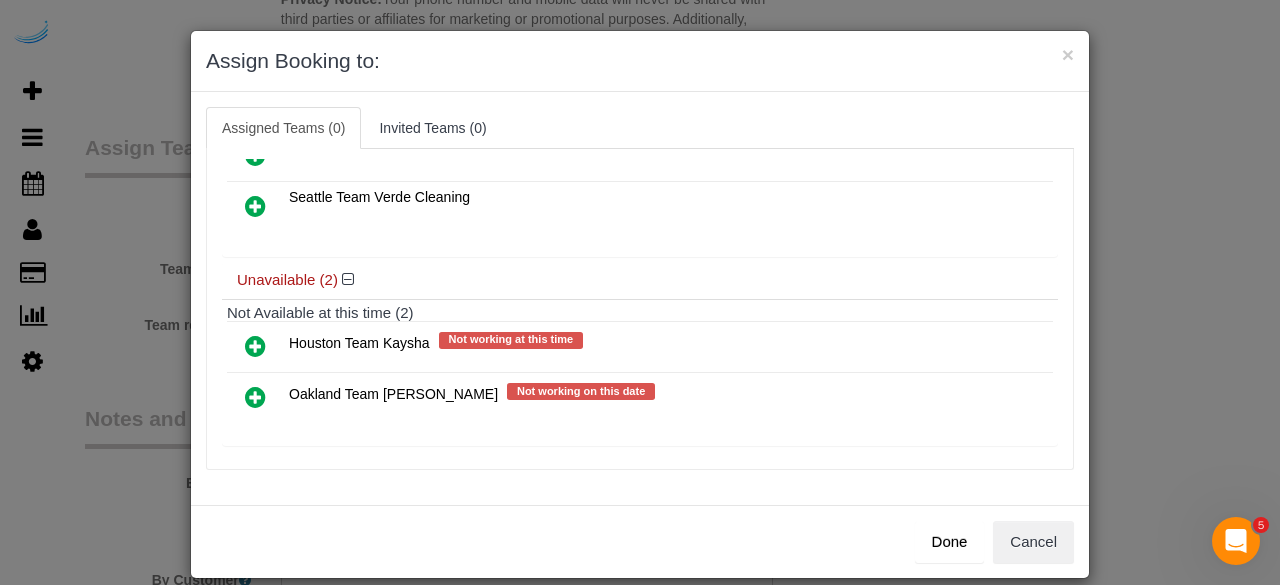 click at bounding box center [255, 397] 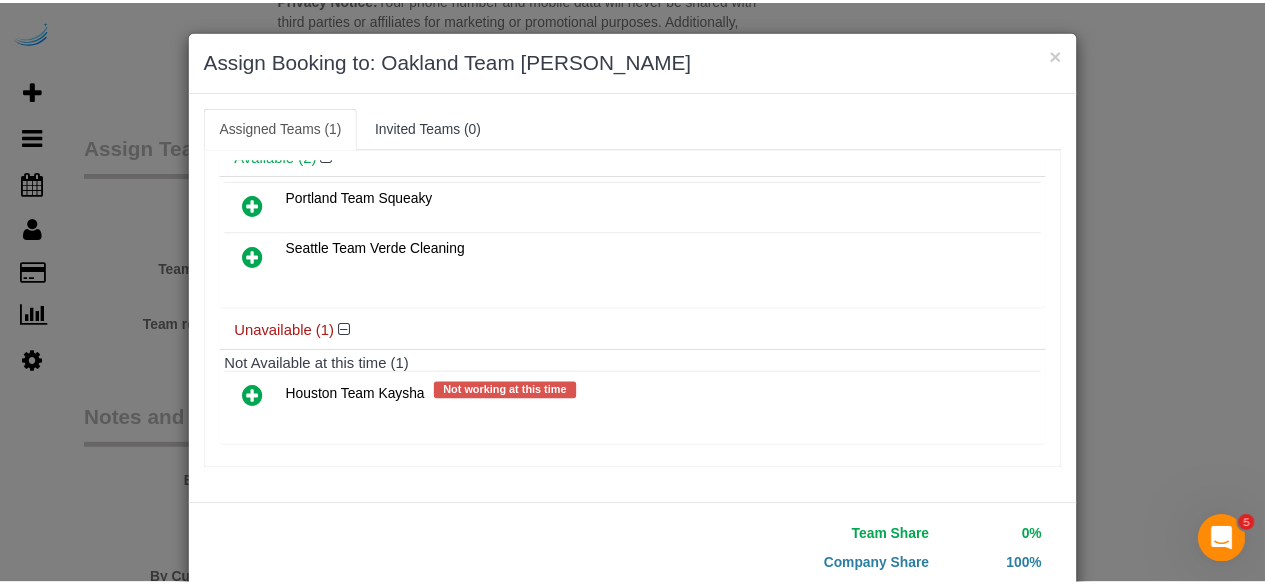 scroll, scrollTop: 127, scrollLeft: 0, axis: vertical 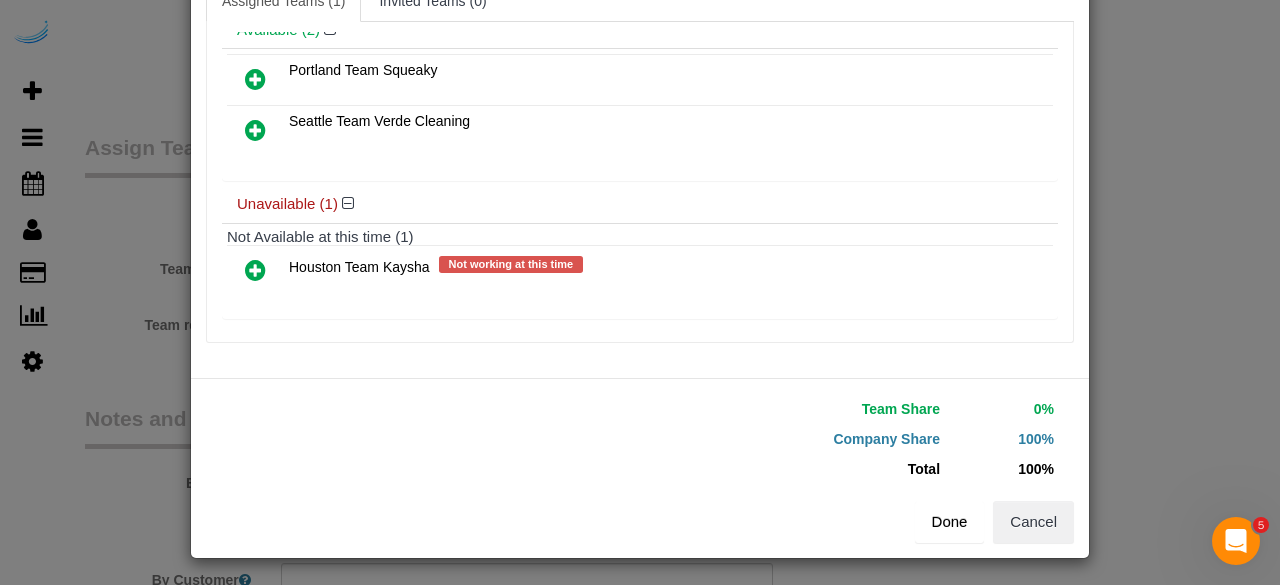 click on "Done" at bounding box center [950, 522] 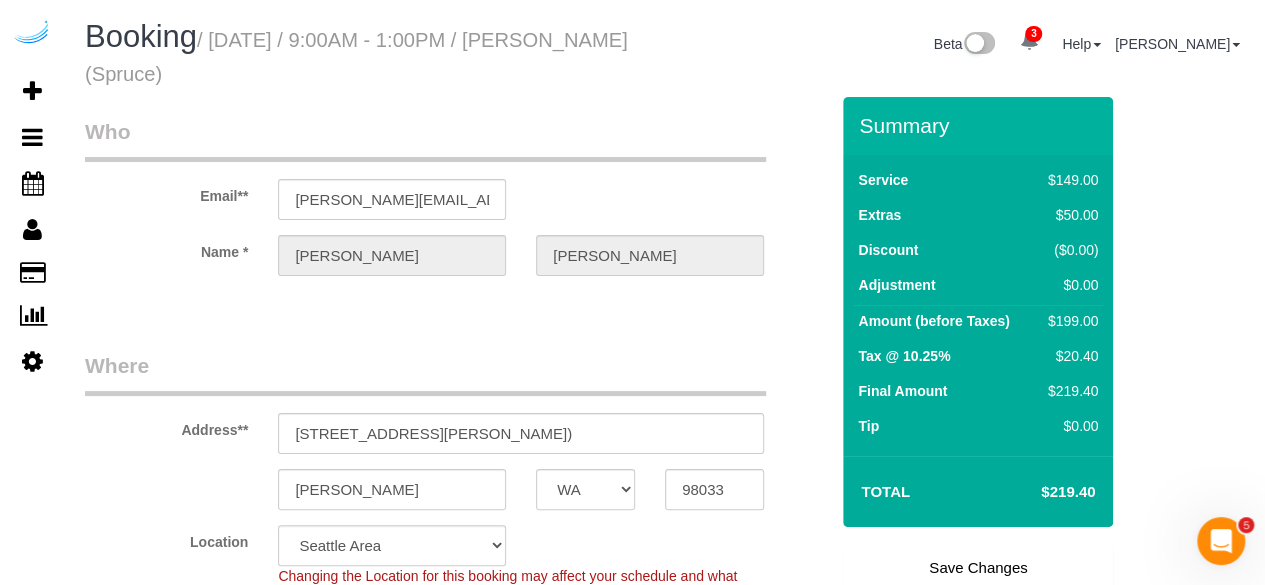 scroll, scrollTop: 235, scrollLeft: 0, axis: vertical 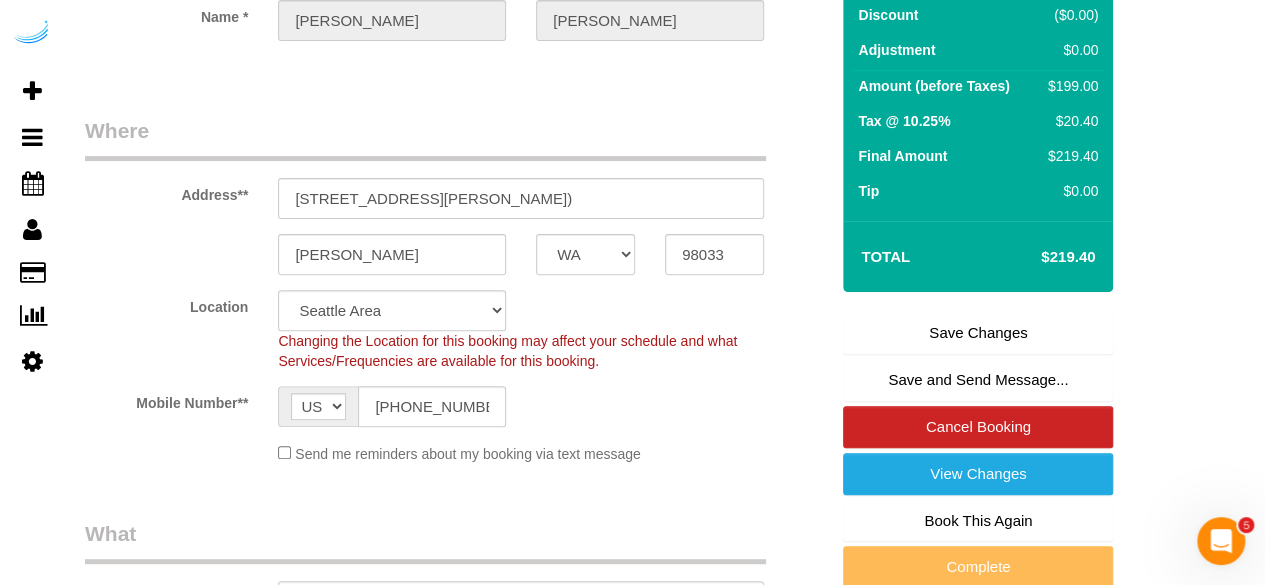 click on "Save Changes" at bounding box center [978, 333] 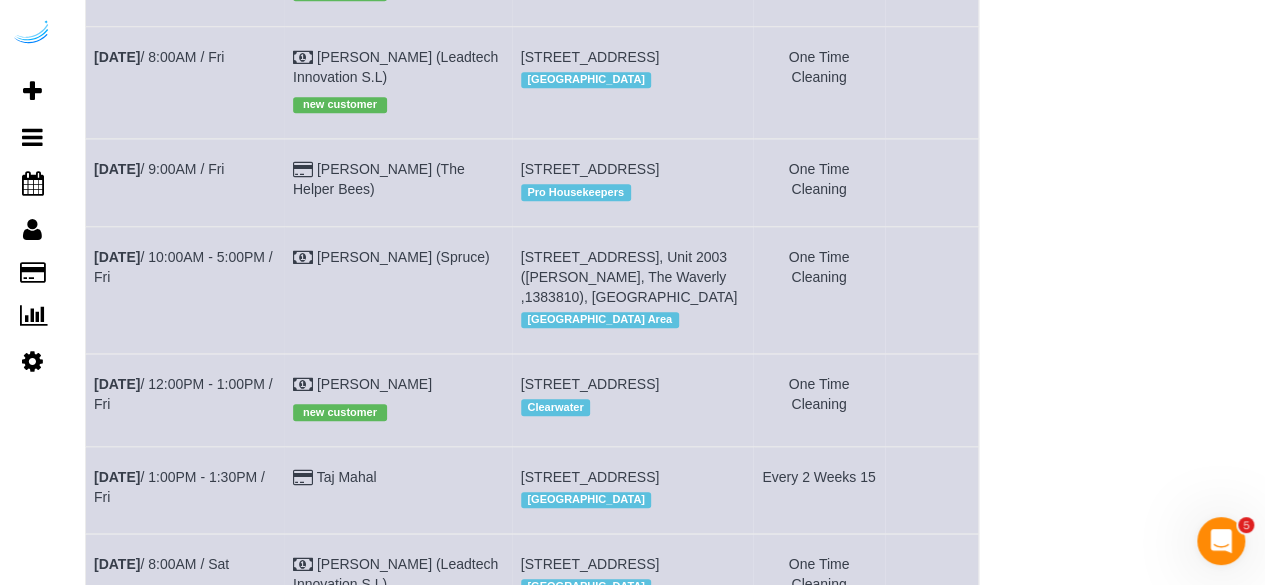 scroll, scrollTop: 814, scrollLeft: 0, axis: vertical 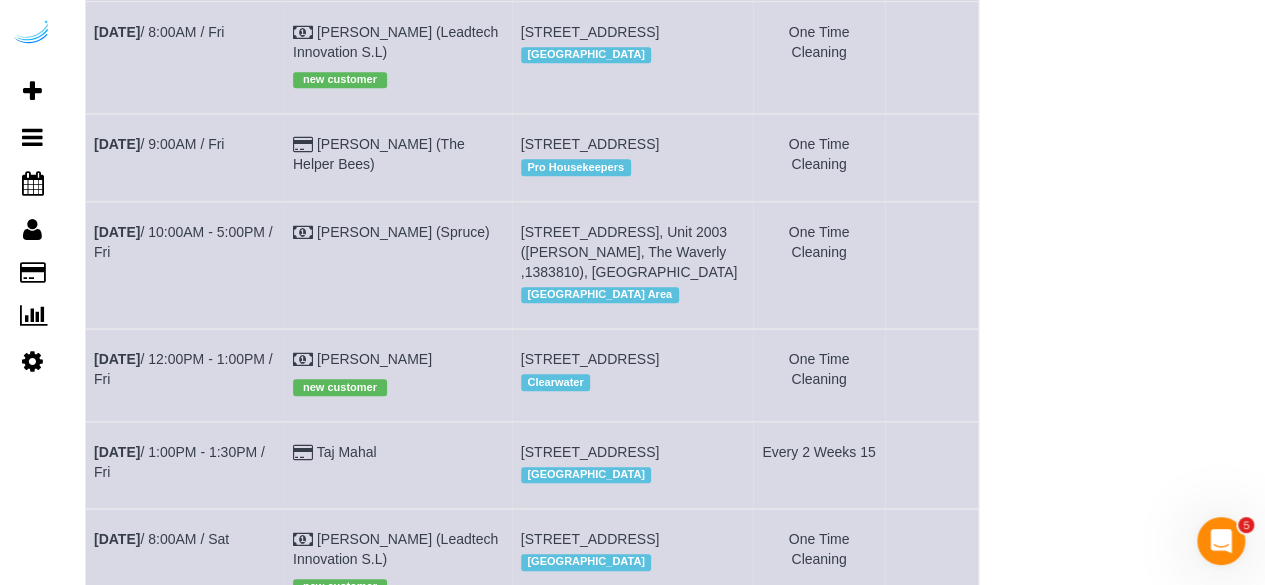 click on "[STREET_ADDRESS], Unit 2003 ([PERSON_NAME], The Waverly ,1383810), [GEOGRAPHIC_DATA]" at bounding box center [629, 252] 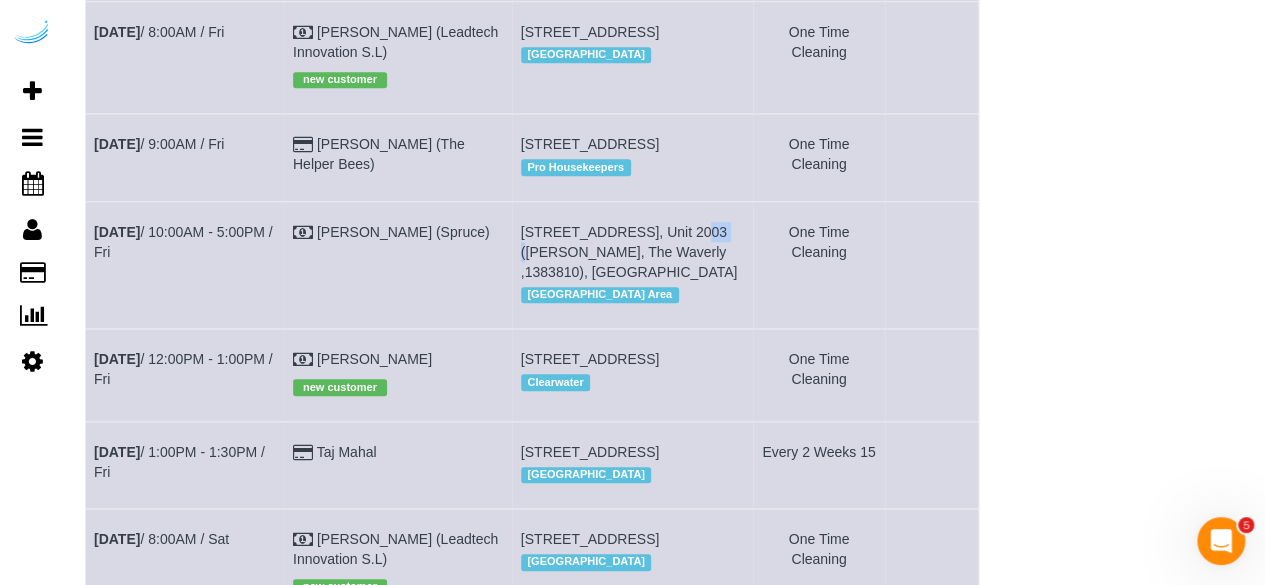 click on "[STREET_ADDRESS], Unit 2003 ([PERSON_NAME], The Waverly ,1383810), [GEOGRAPHIC_DATA]" at bounding box center (629, 252) 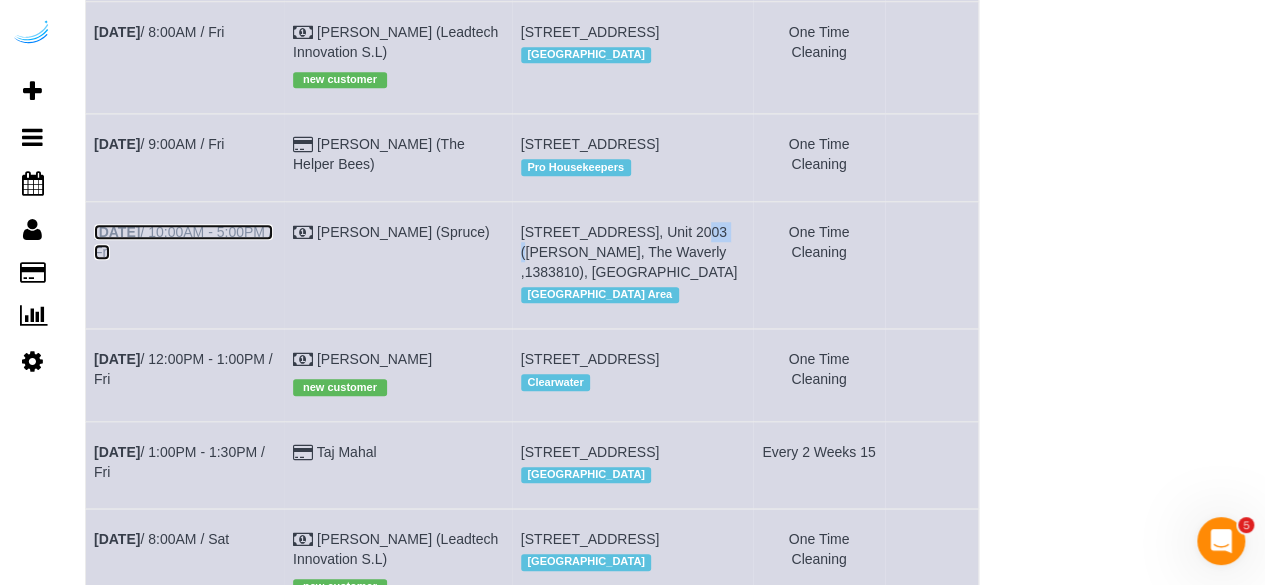 click on "[DATE] 10:00AM - 5:00PM / Fri" at bounding box center (183, 242) 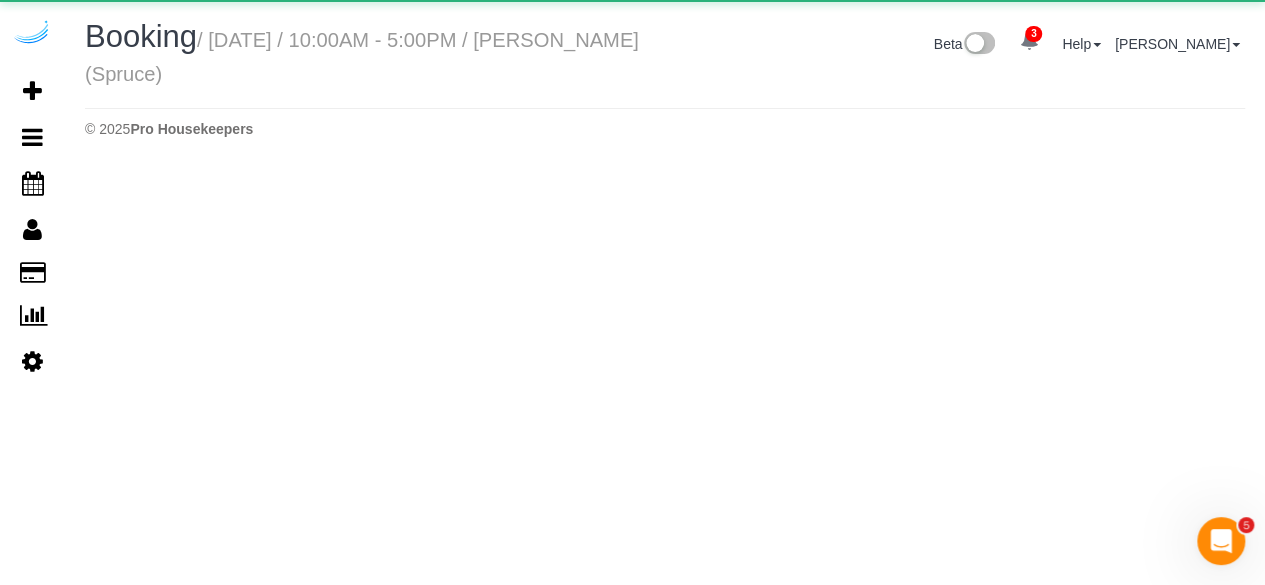 scroll, scrollTop: 0, scrollLeft: 0, axis: both 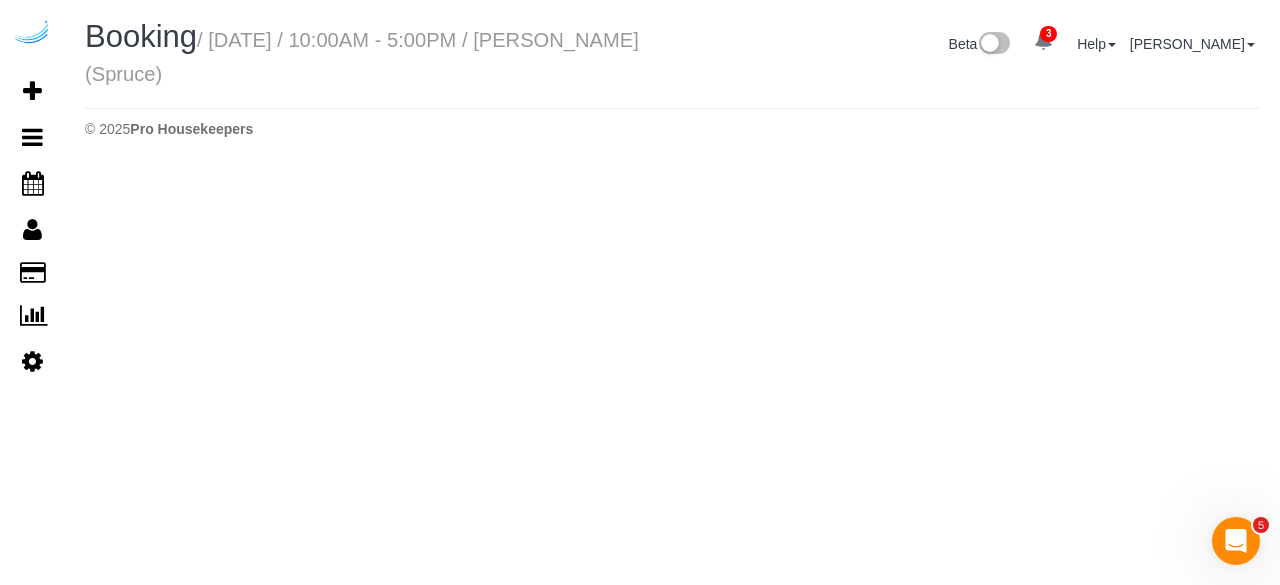 select on "WA" 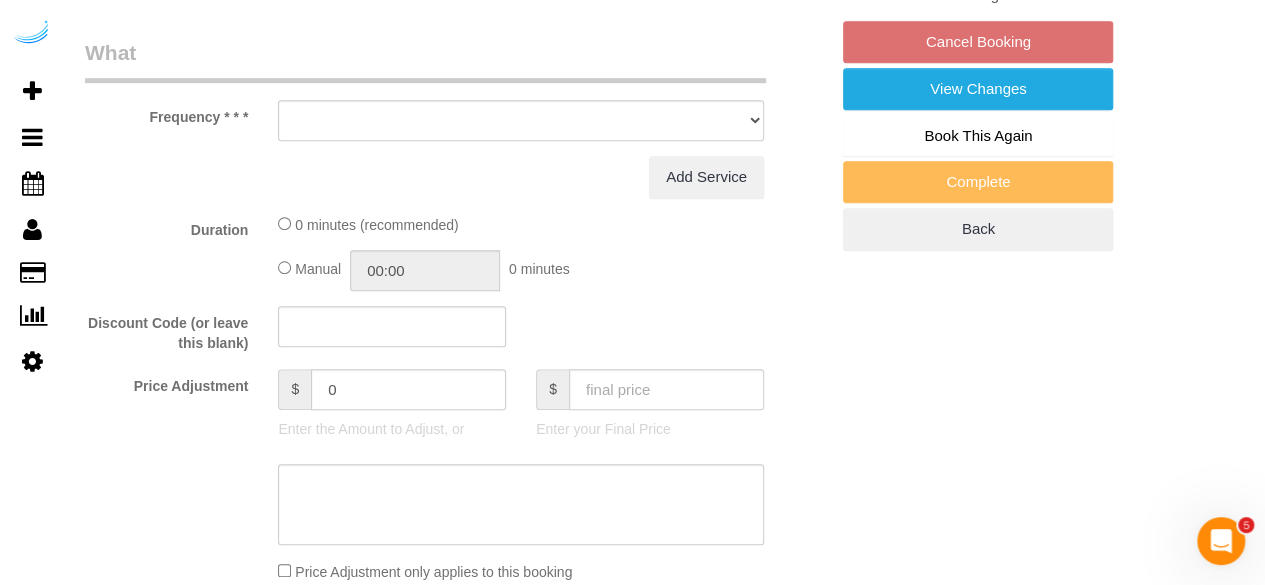 select on "object:15067" 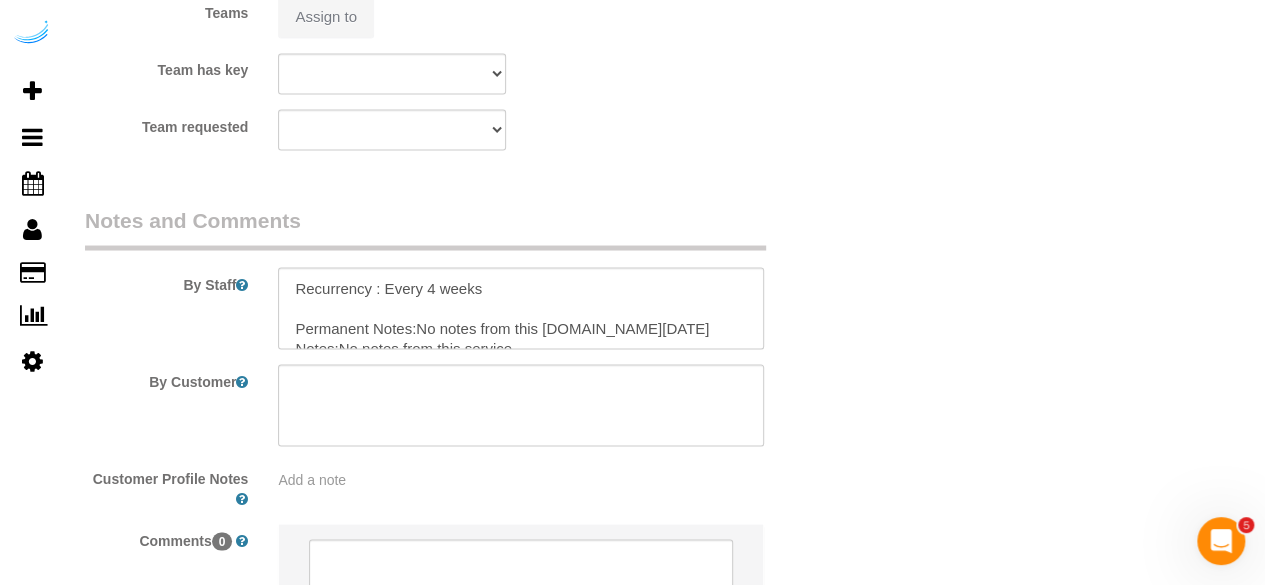 select on "282" 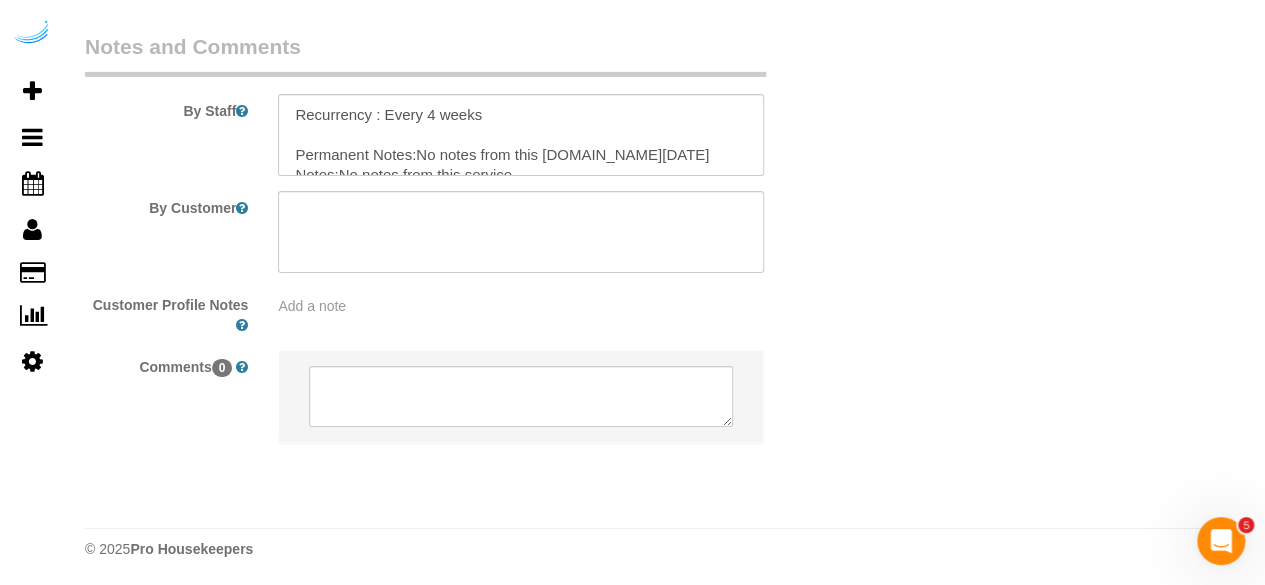 select on "object:15239" 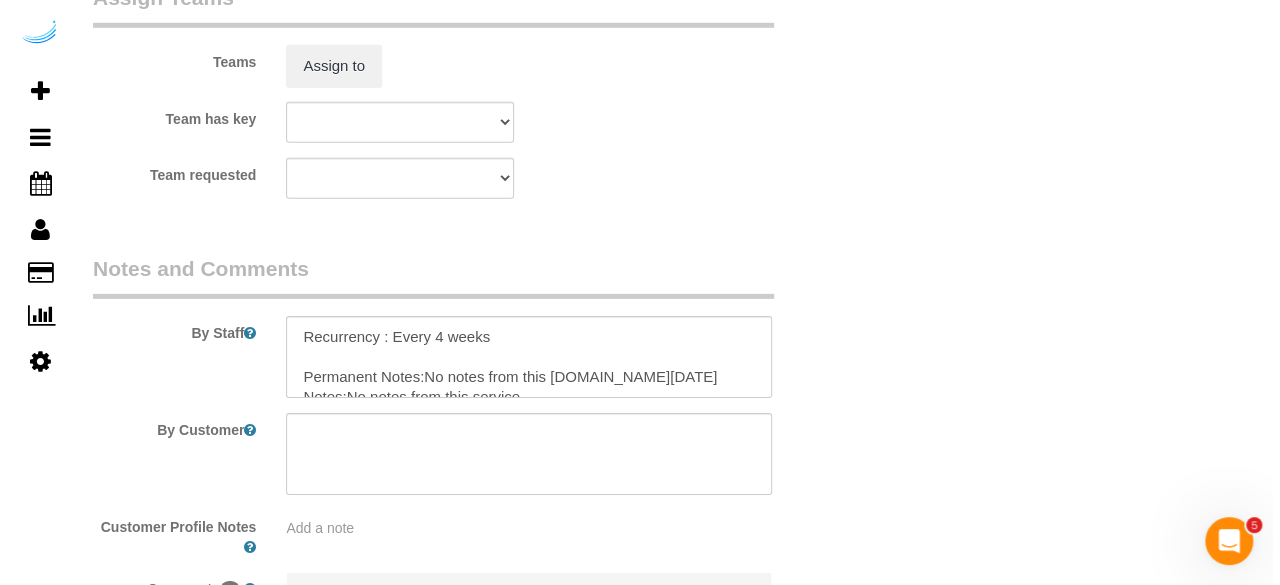 scroll, scrollTop: 3046, scrollLeft: 0, axis: vertical 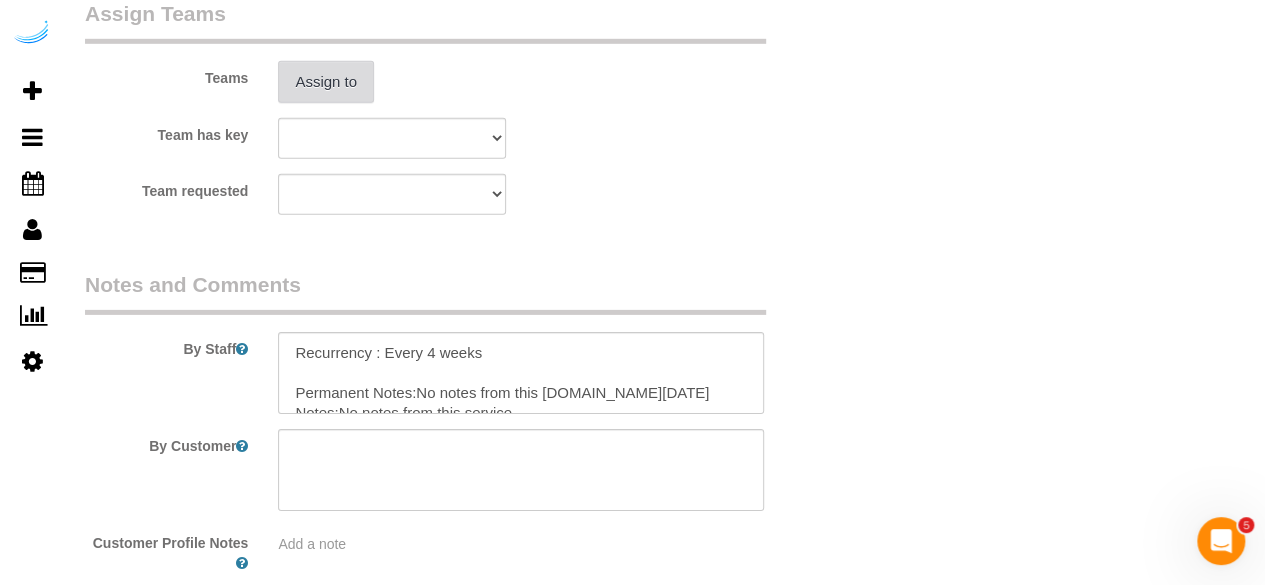 click on "Assign to" at bounding box center [326, 82] 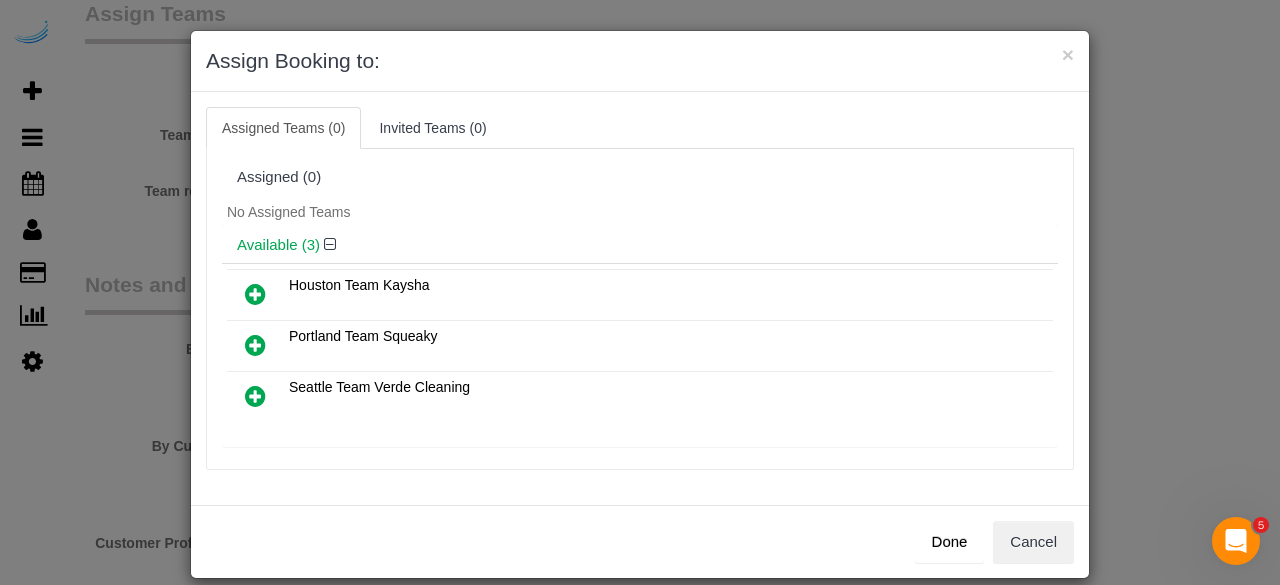 scroll, scrollTop: 139, scrollLeft: 0, axis: vertical 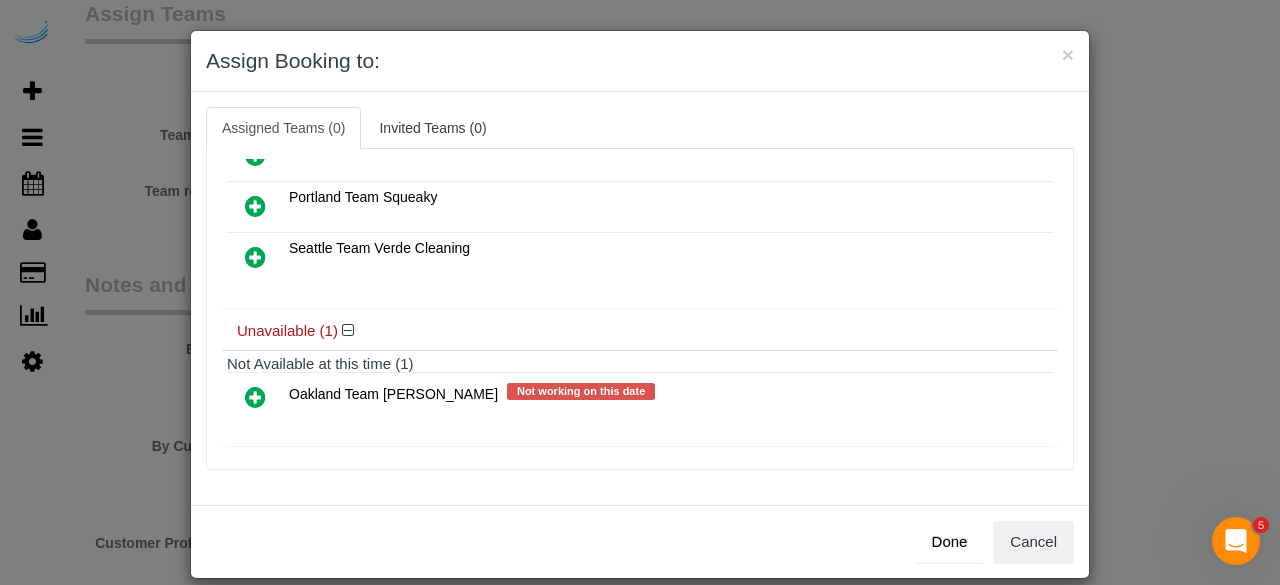 click at bounding box center (255, 397) 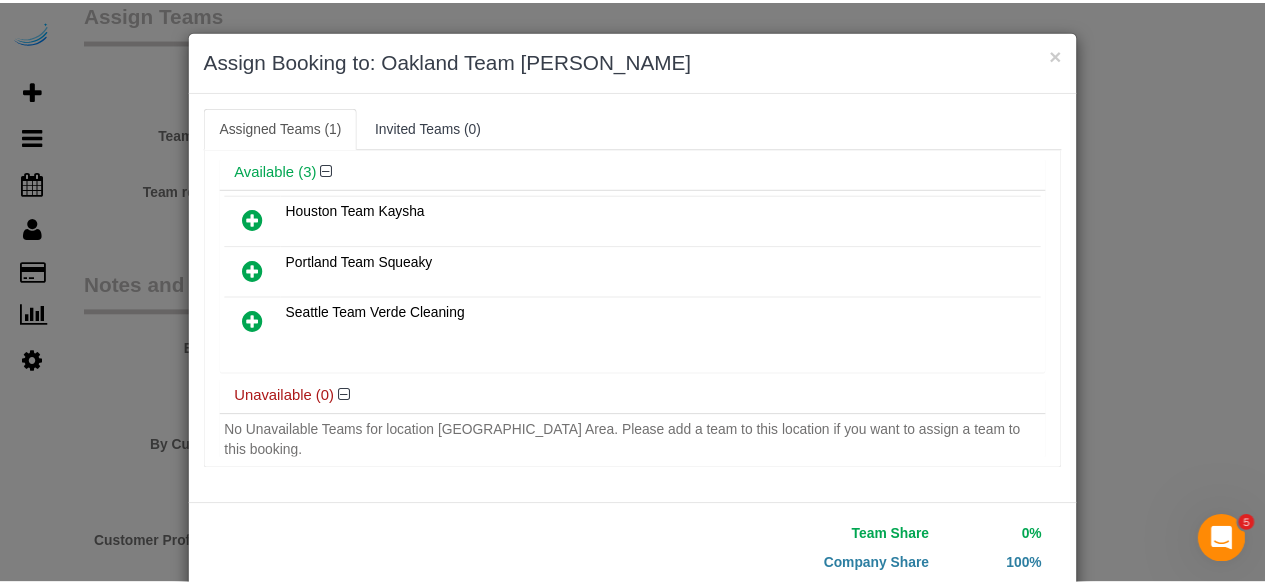 scroll, scrollTop: 127, scrollLeft: 0, axis: vertical 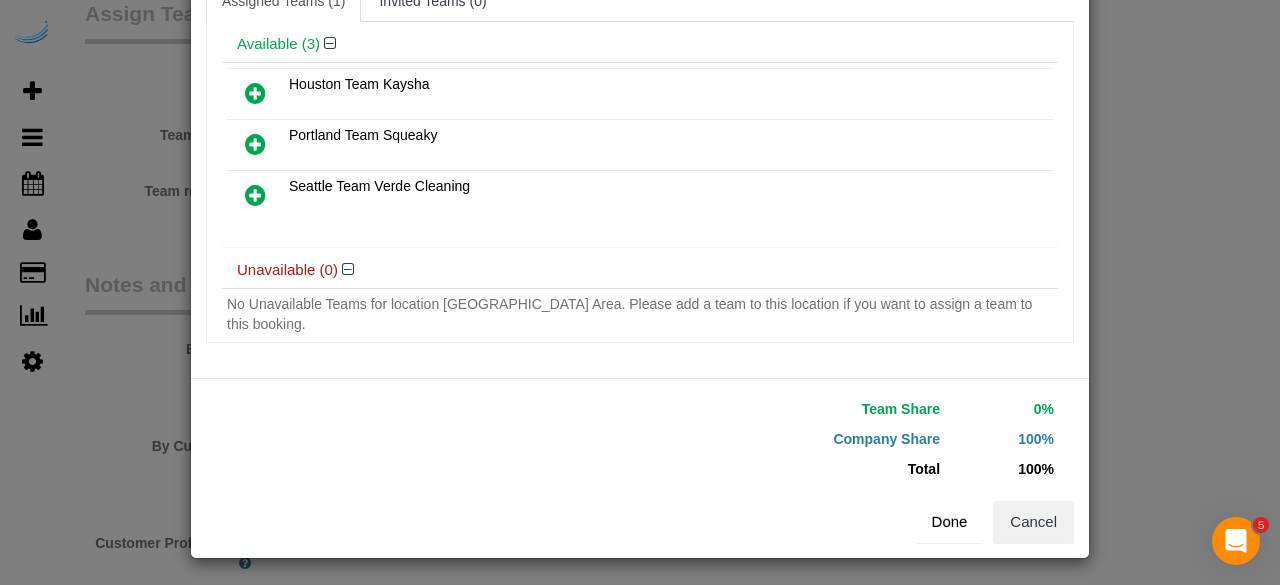 click on "Done" at bounding box center (950, 522) 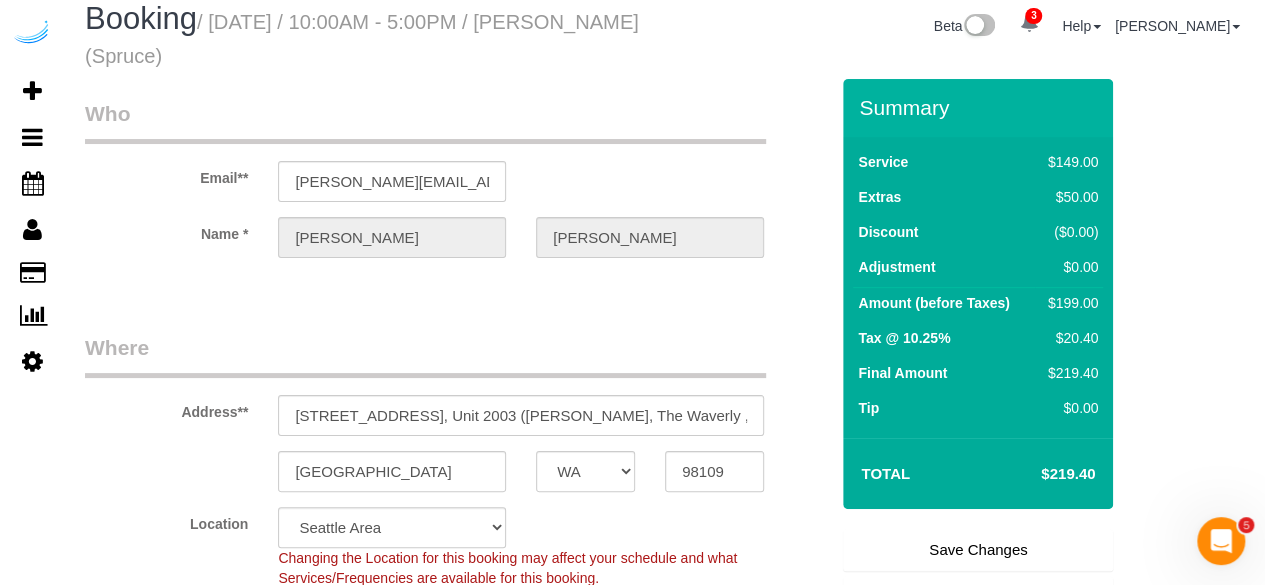 scroll, scrollTop: 0, scrollLeft: 0, axis: both 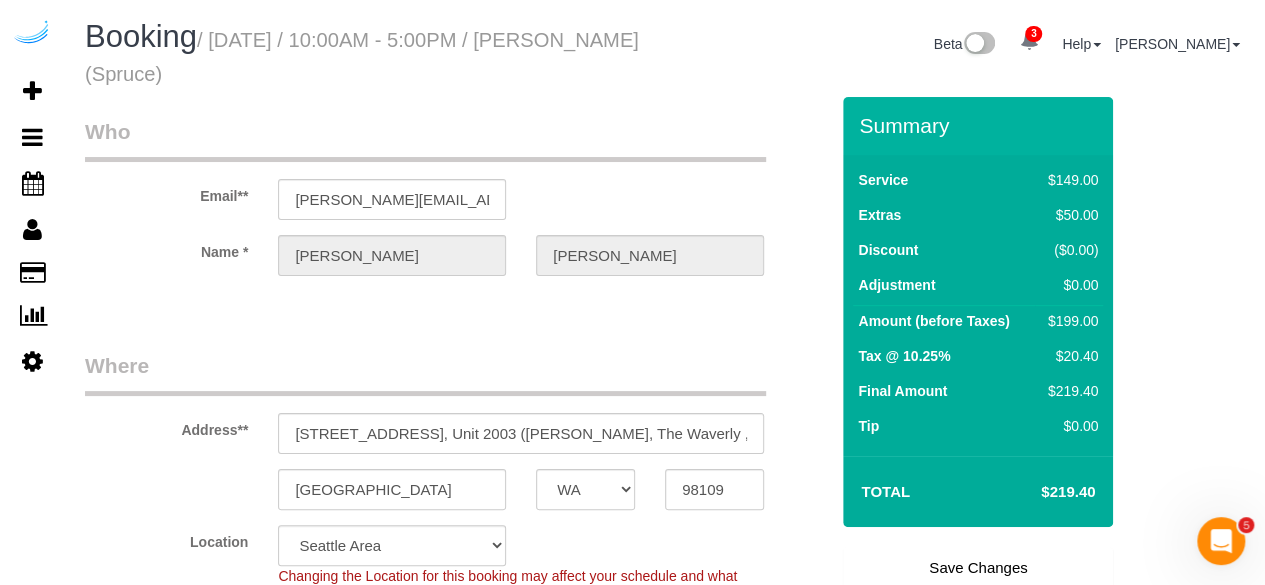 click on "Save Changes" at bounding box center (978, 568) 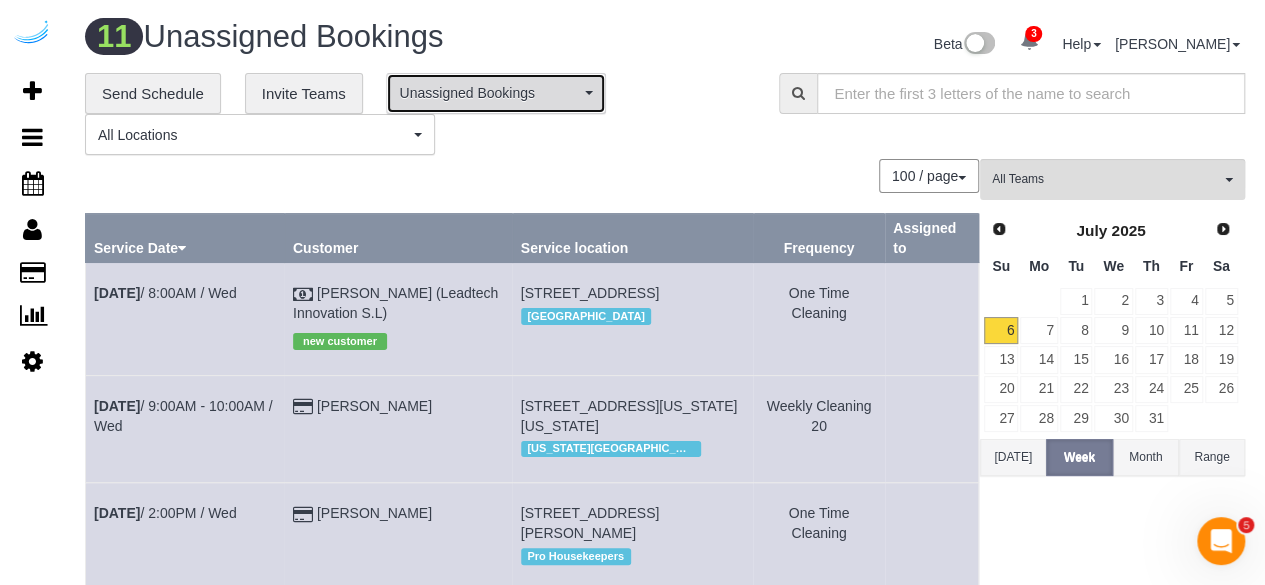 click on "Unassigned Bookings" at bounding box center (489, 93) 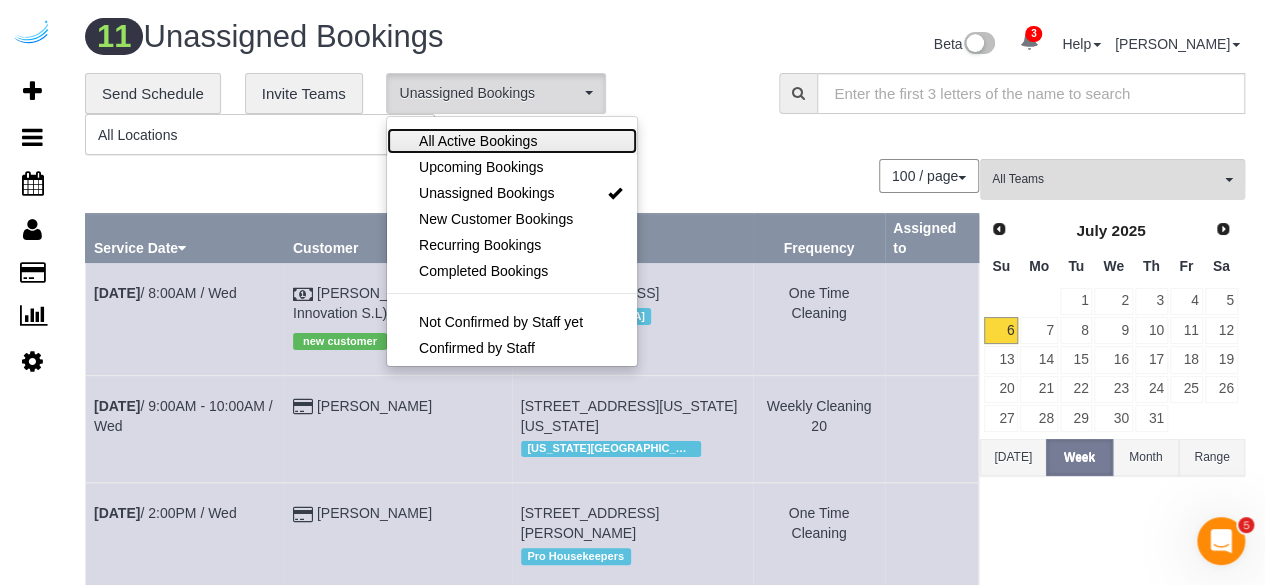 click on "All Active Bookings" at bounding box center [478, 141] 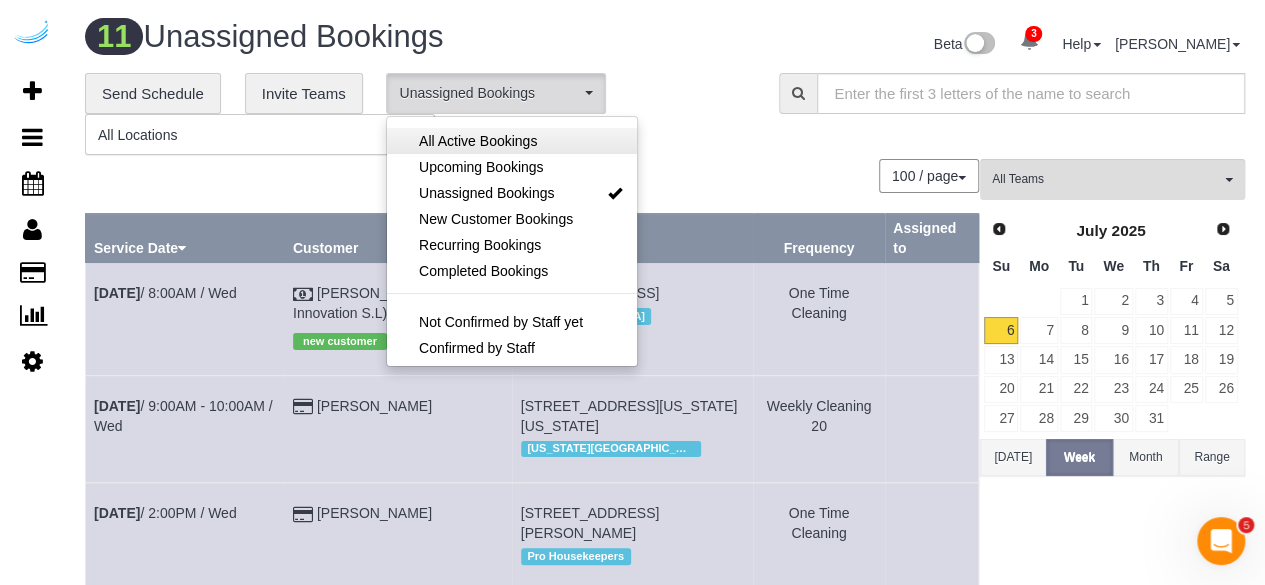select on "***" 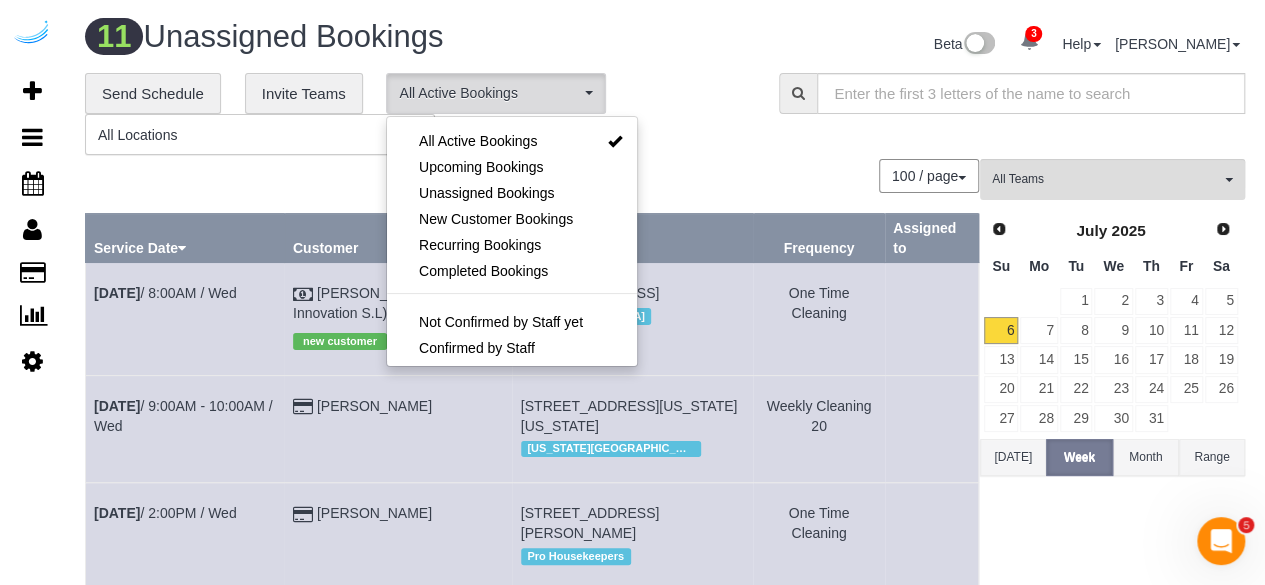 scroll, scrollTop: 28, scrollLeft: 0, axis: vertical 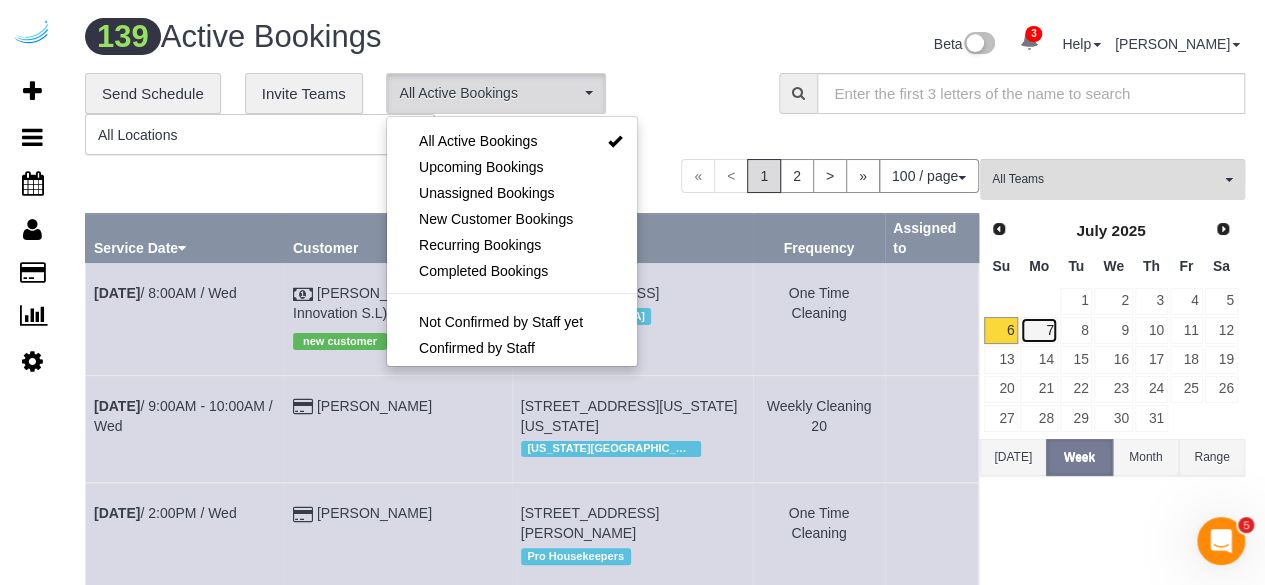 click on "7" at bounding box center [1038, 330] 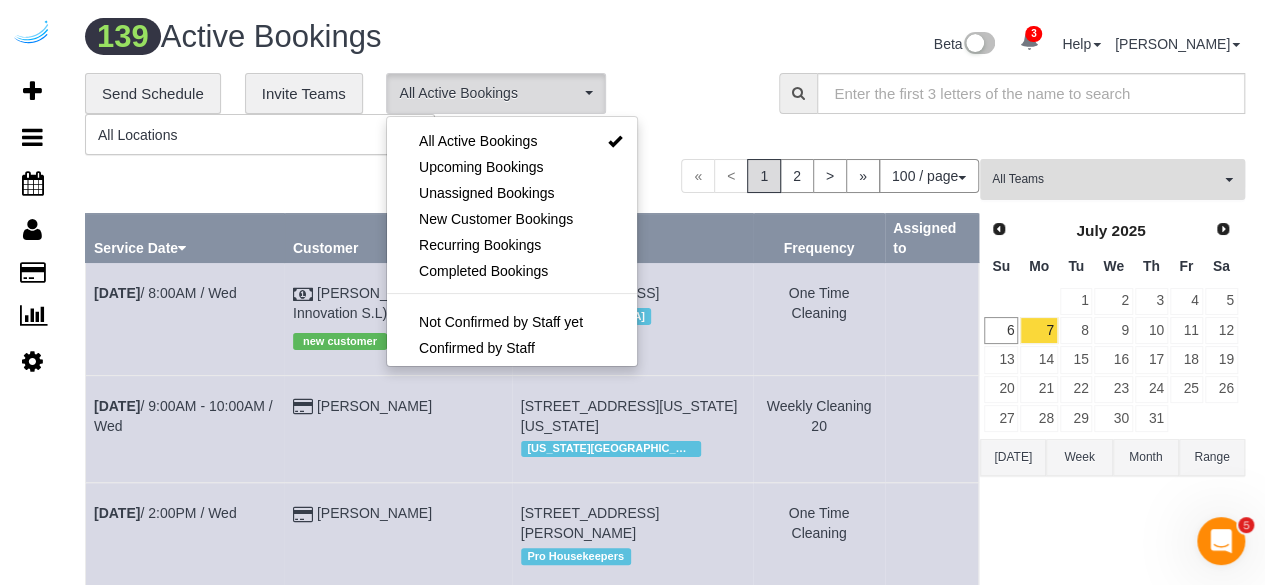 click on "All Teams" at bounding box center (1112, 179) 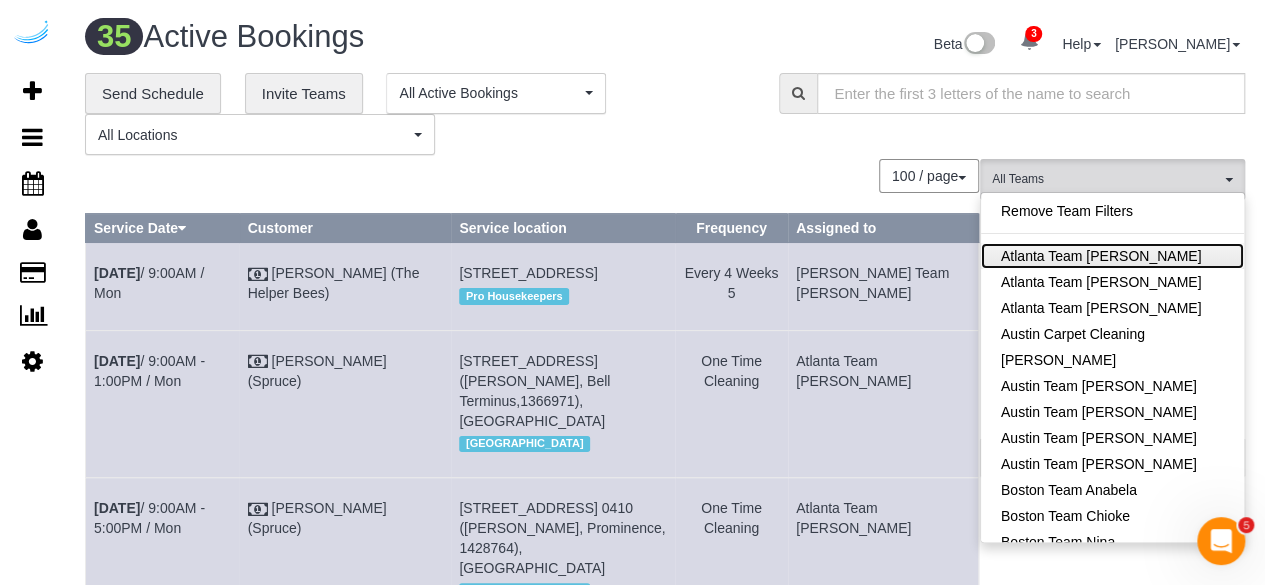 click on "Atlanta Team [PERSON_NAME]" at bounding box center [1112, 256] 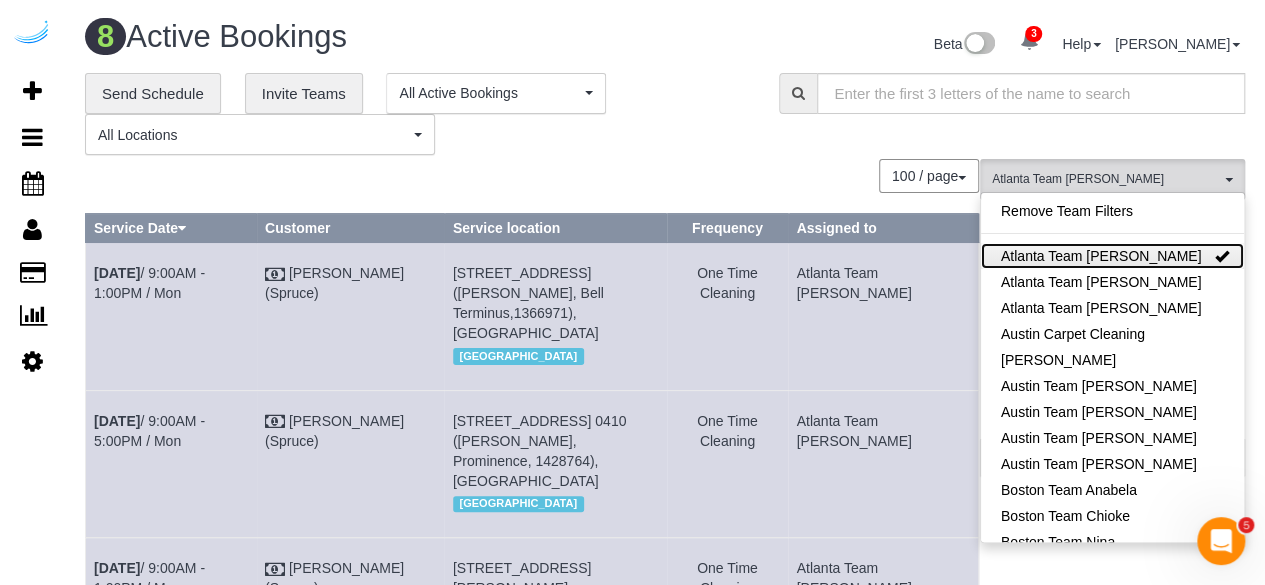 click on "Atlanta Team [PERSON_NAME]" at bounding box center (1112, 256) 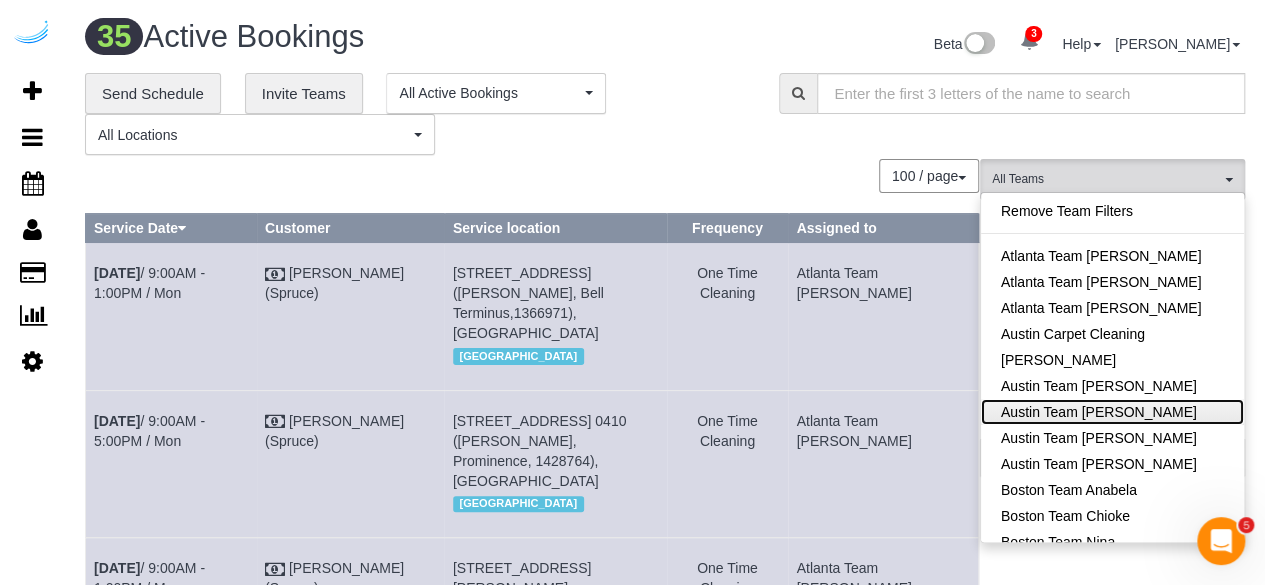 click on "Austin Team [PERSON_NAME]" at bounding box center [1112, 412] 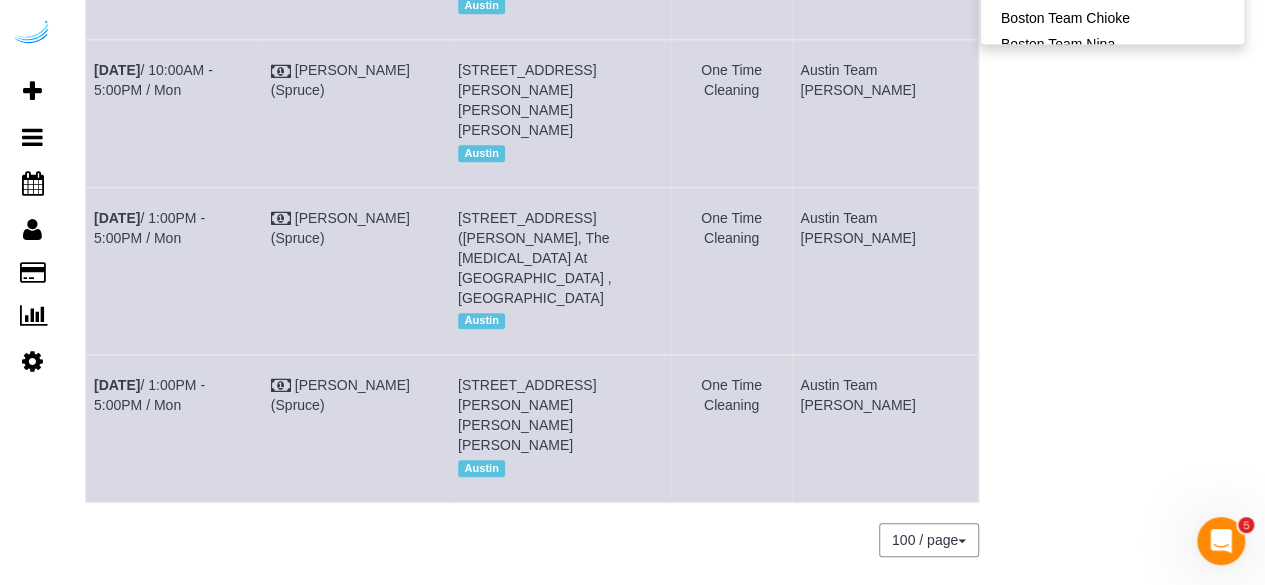 scroll, scrollTop: 0, scrollLeft: 0, axis: both 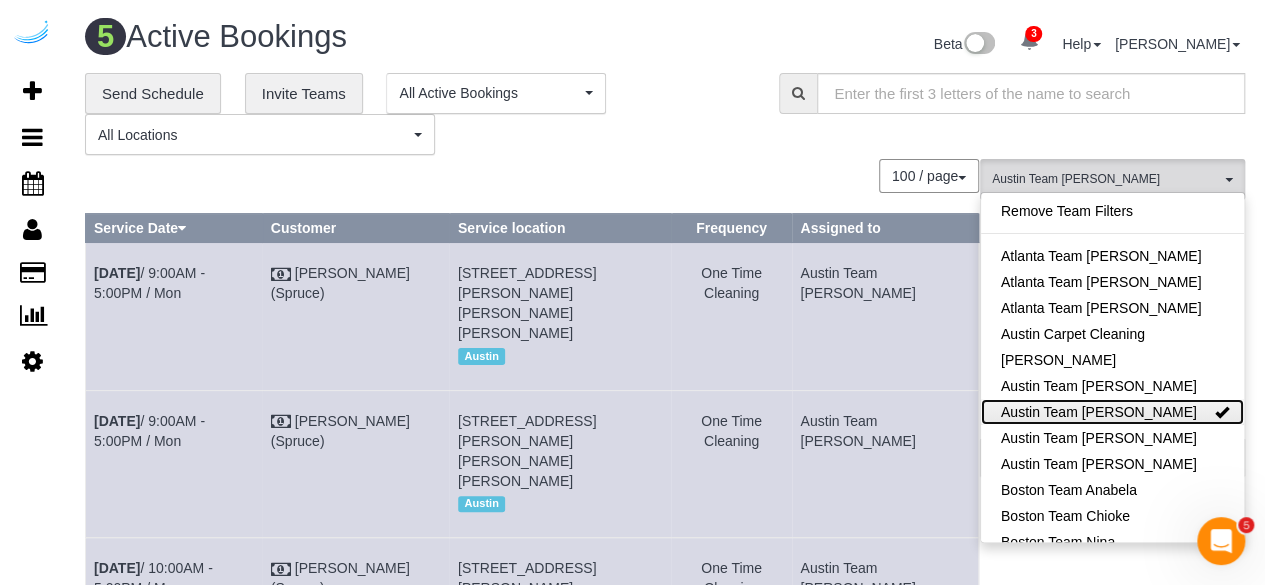 click on "Austin Team [PERSON_NAME]" at bounding box center [1112, 412] 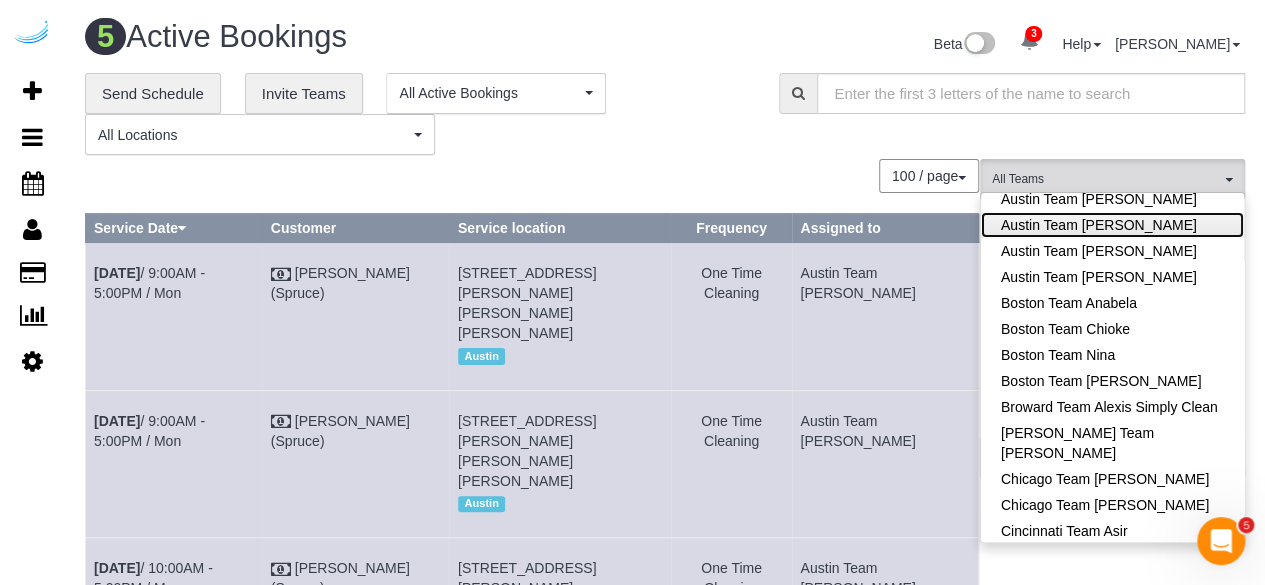scroll, scrollTop: 188, scrollLeft: 0, axis: vertical 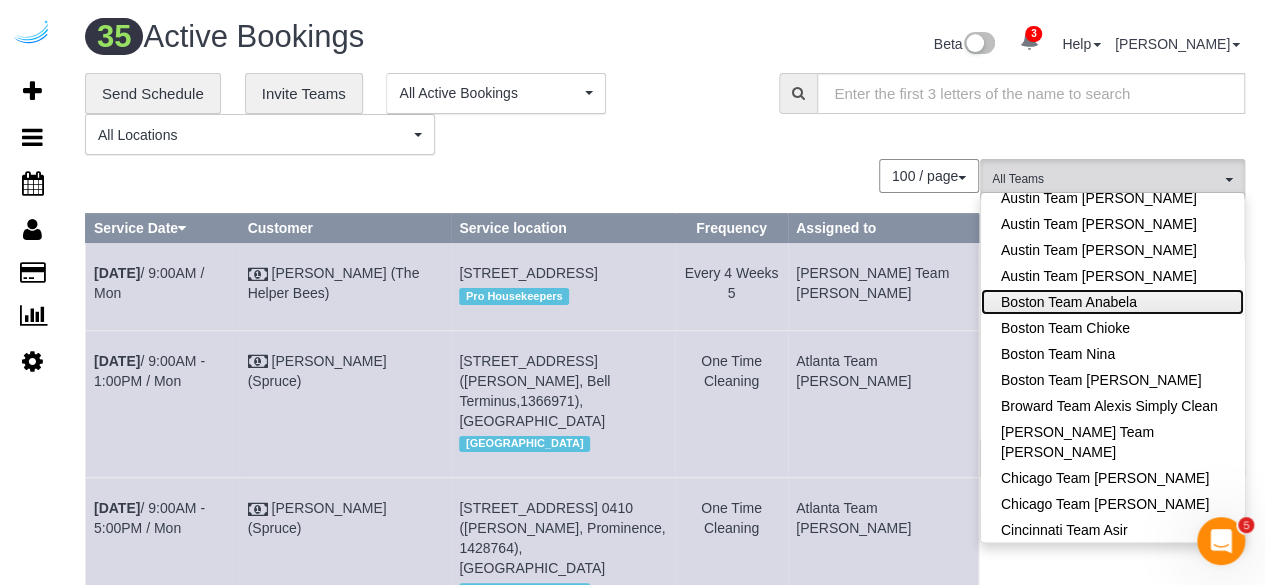 click on "Boston Team Anabela" at bounding box center (1112, 302) 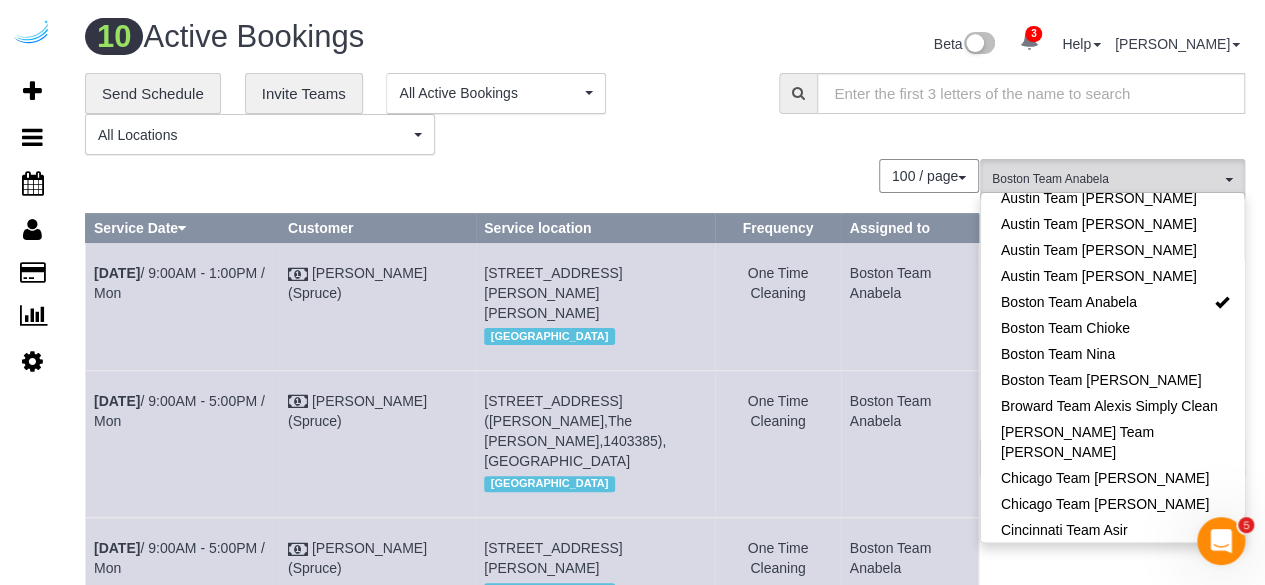 click on "100 / page
10 / page
20 / page
30 / page
40 / page
50 / page
100 / page" at bounding box center (532, 176) 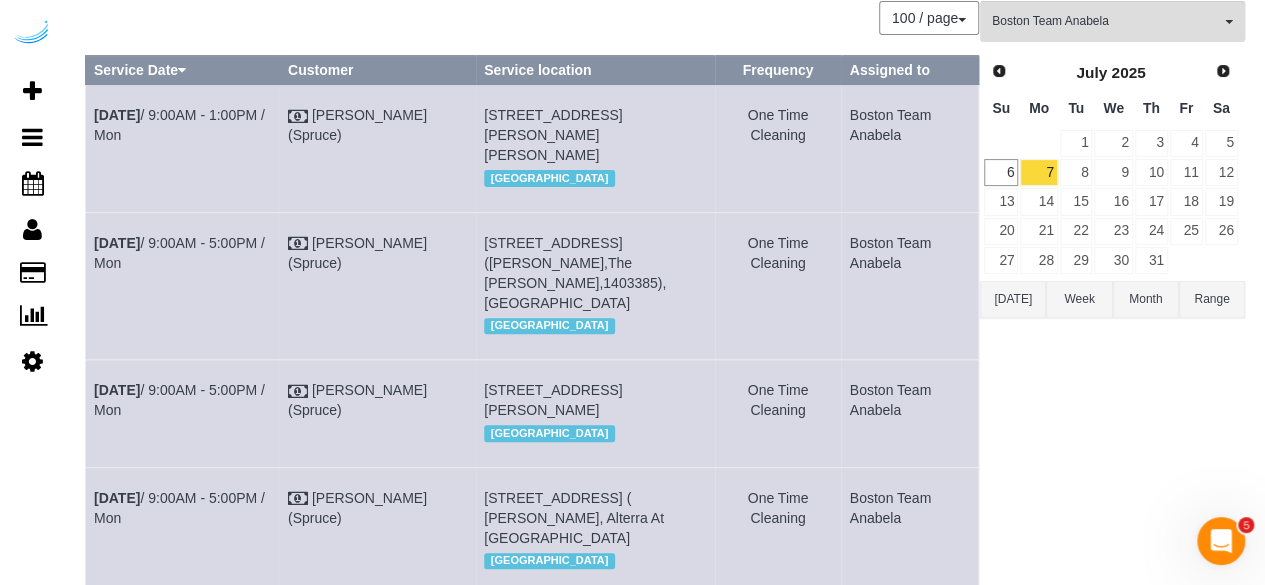 scroll, scrollTop: 0, scrollLeft: 0, axis: both 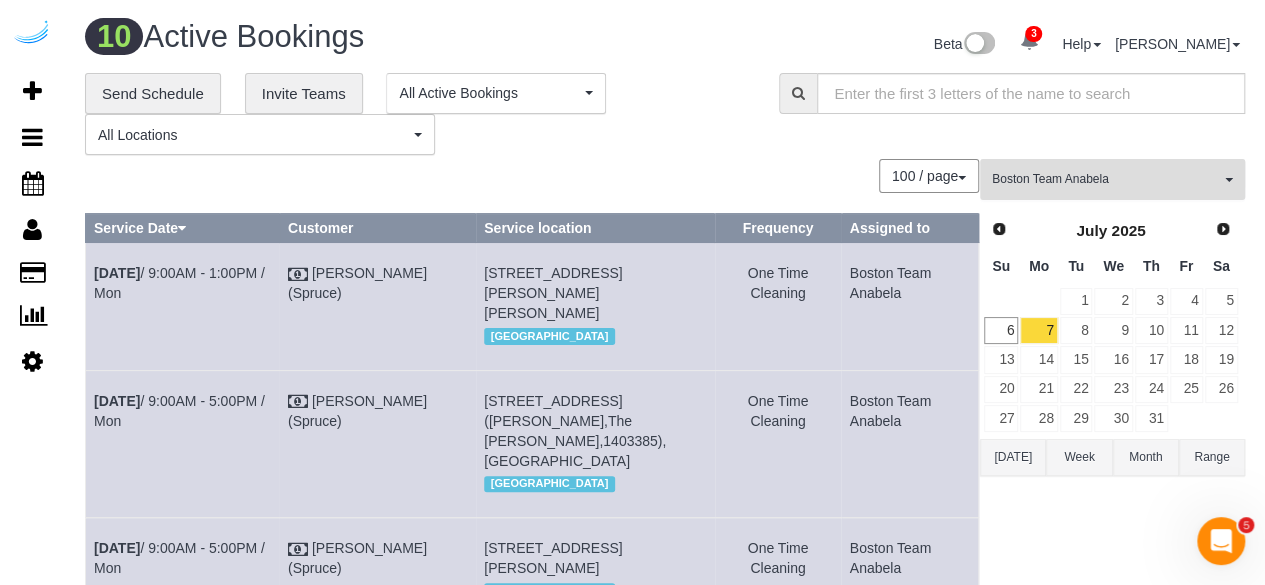click on "Boston Team Anabela" at bounding box center (1106, 179) 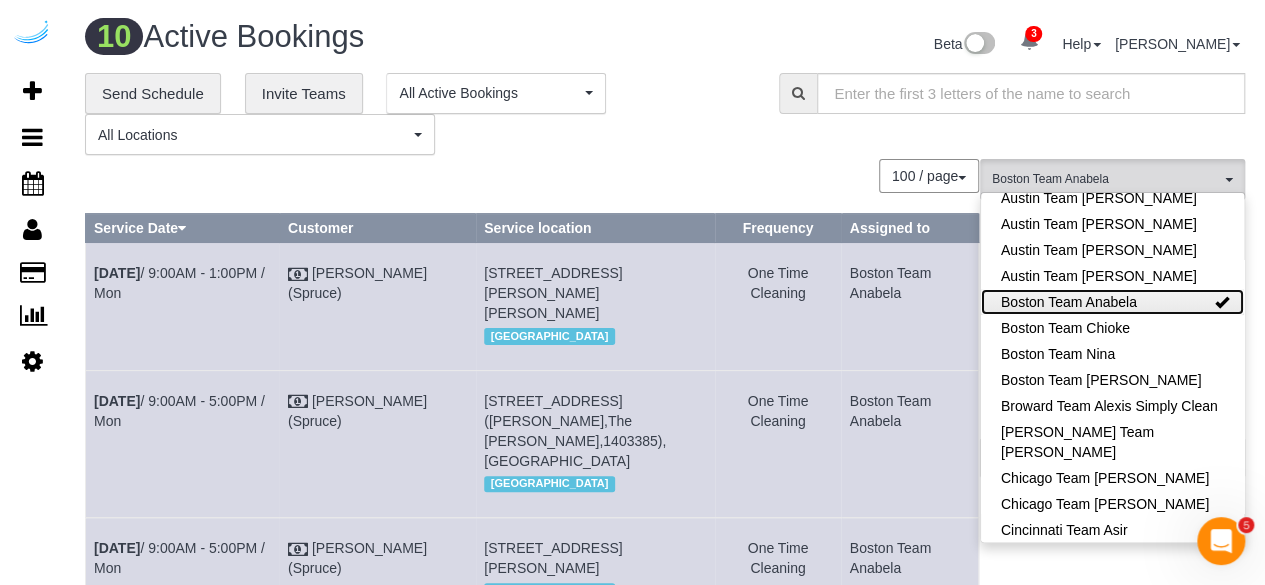 click on "Boston Team Anabela" at bounding box center [1112, 302] 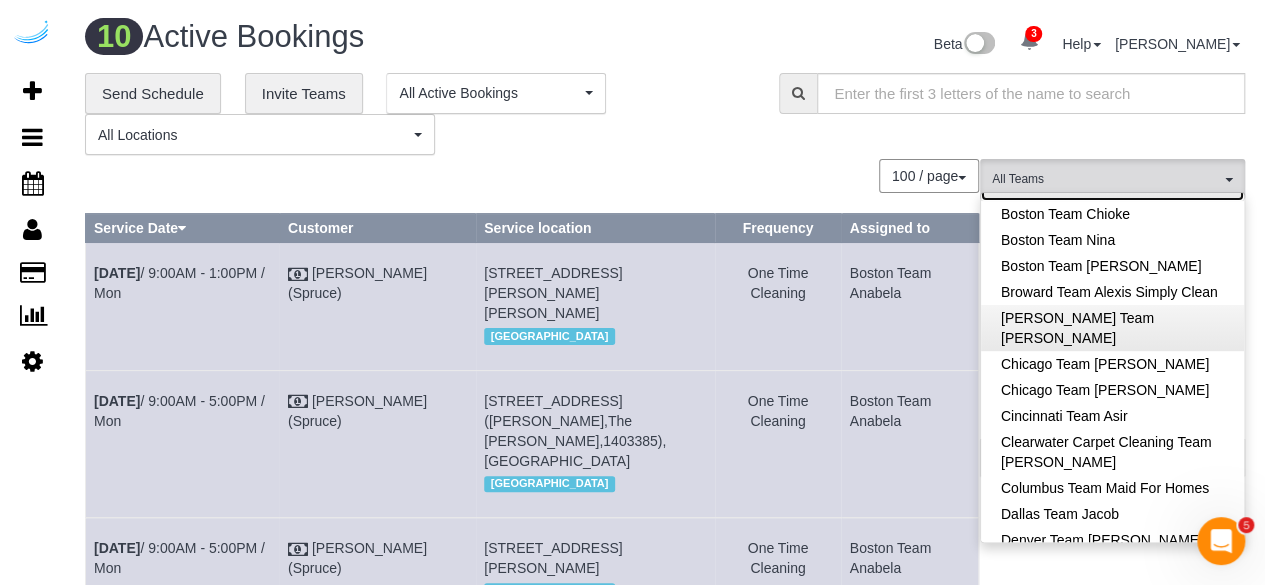 scroll, scrollTop: 304, scrollLeft: 0, axis: vertical 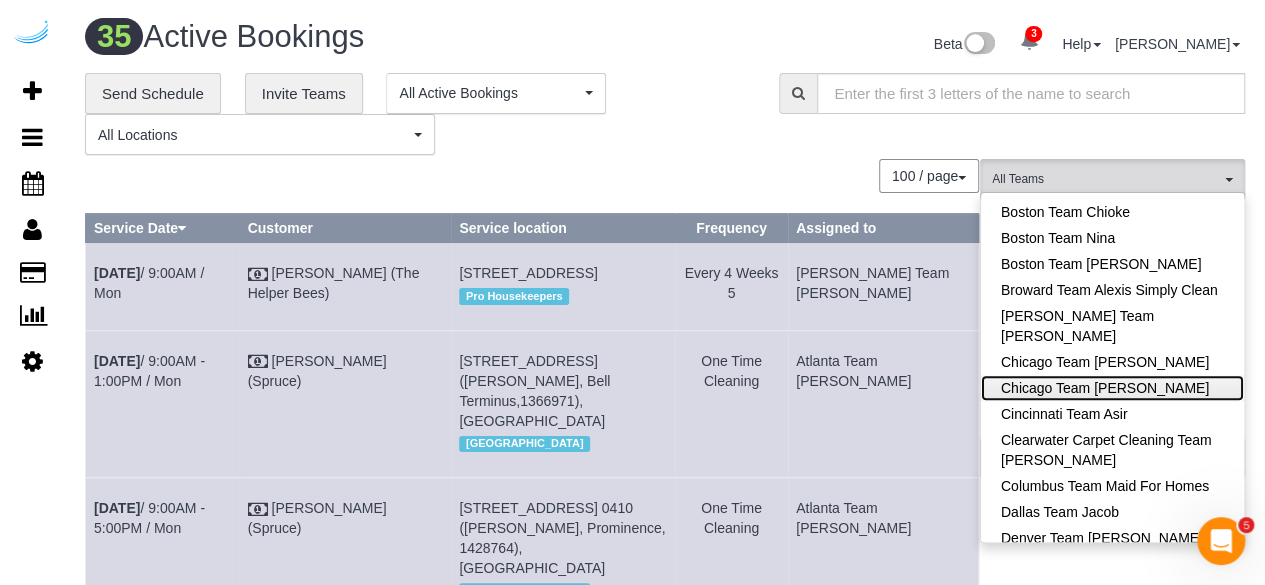 click on "Chicago Team [PERSON_NAME]" at bounding box center (1112, 388) 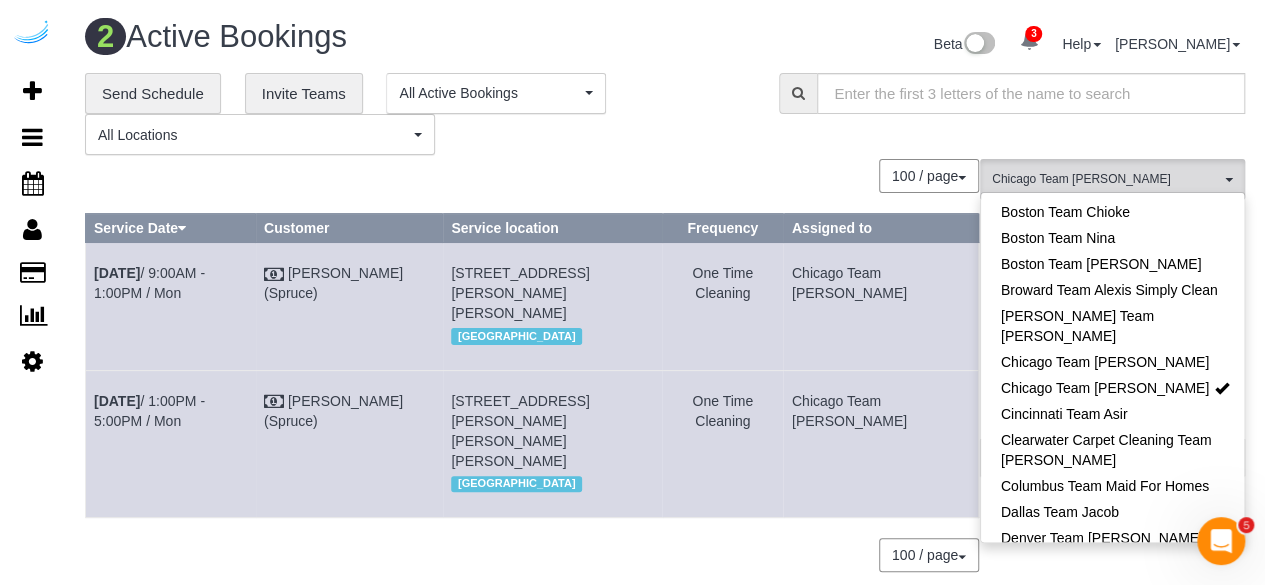 drag, startPoint x: 166, startPoint y: 414, endPoint x: 96, endPoint y: 408, distance: 70.256676 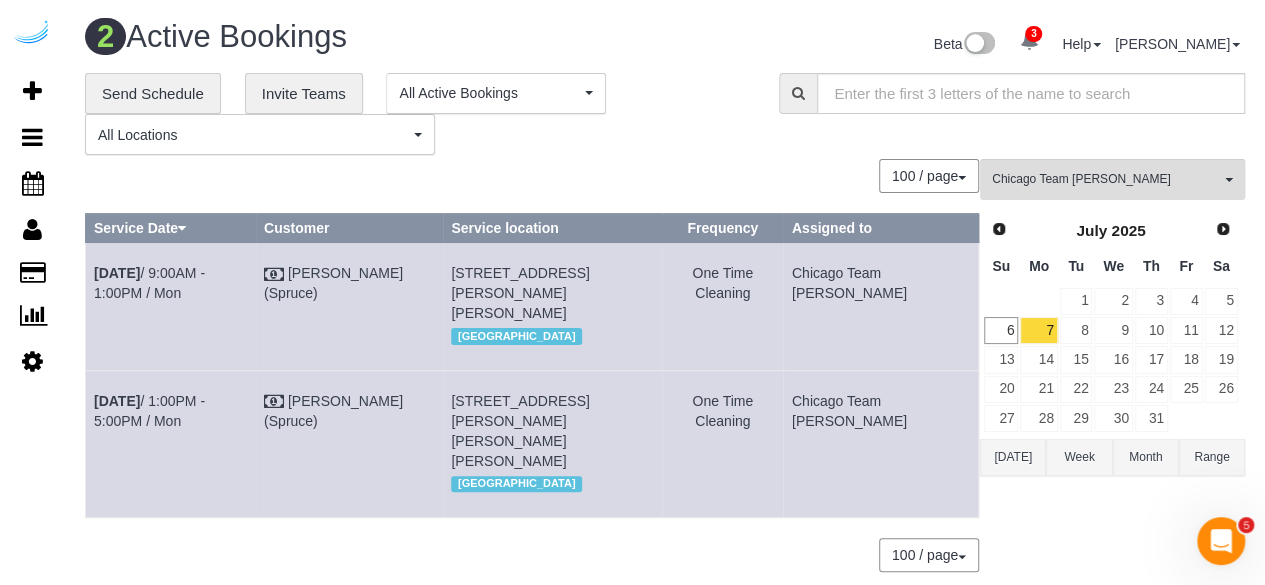 copy on "[DATE] 1:00PM - 5:00PM / Mon" 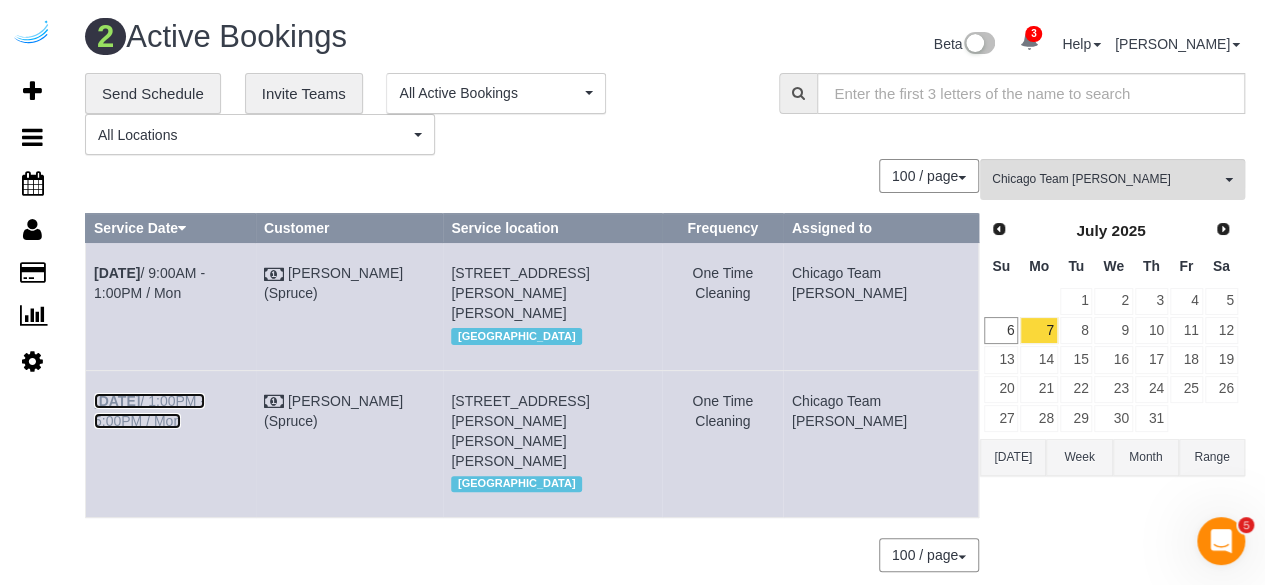 click on "[DATE] 1:00PM - 5:00PM / Mon" at bounding box center (149, 411) 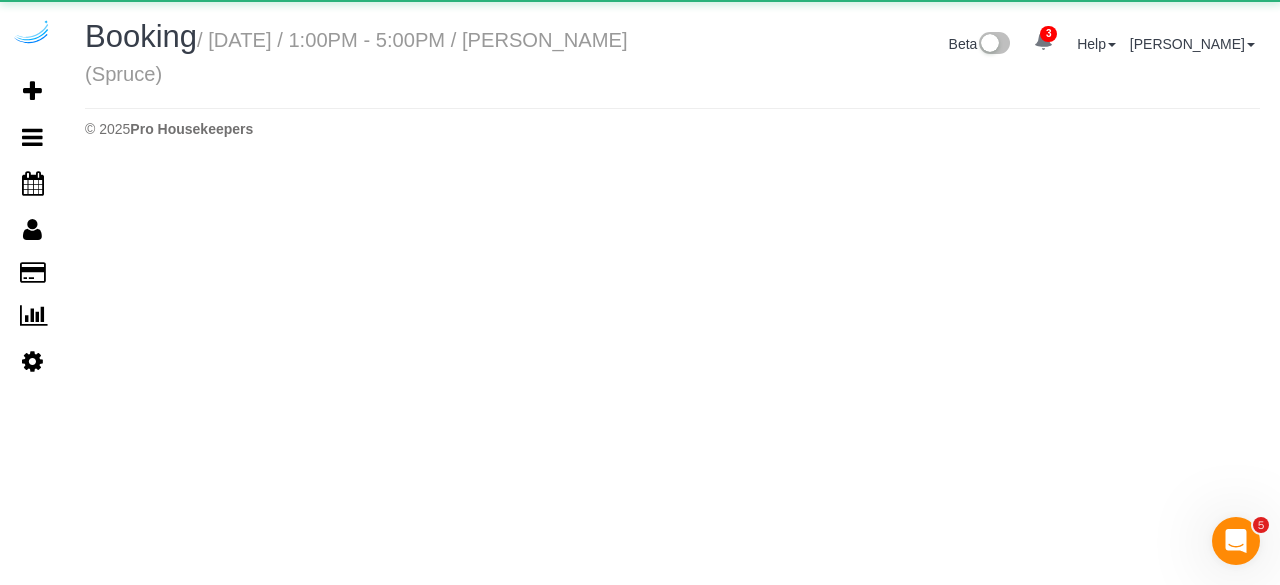 select on "IL" 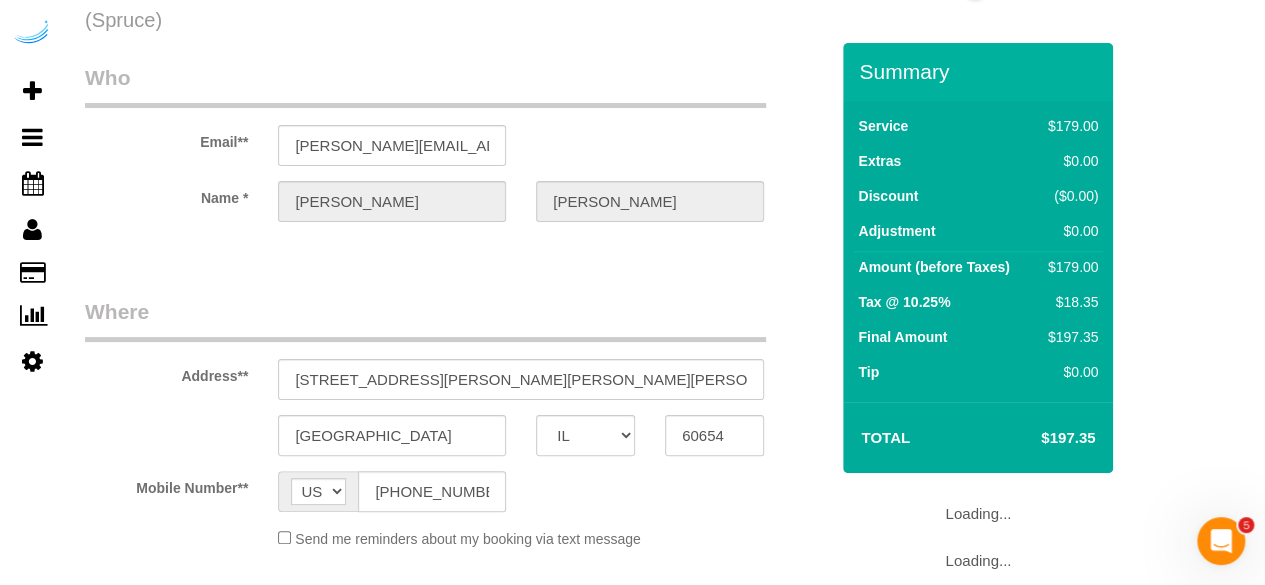 select on "object:19429" 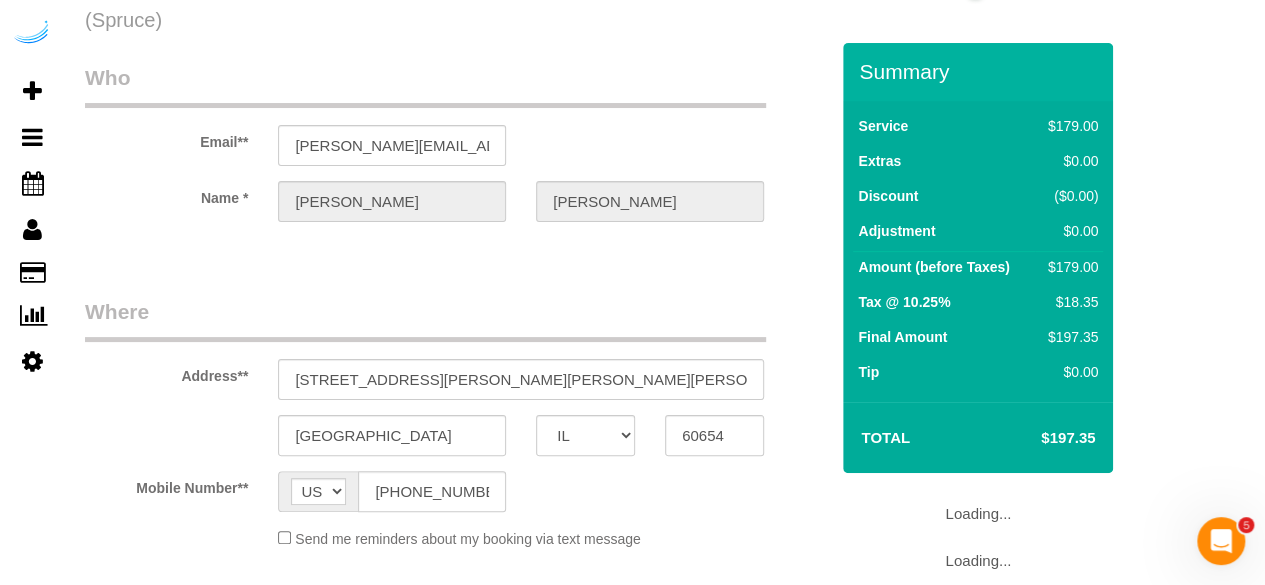 select on "number:9" 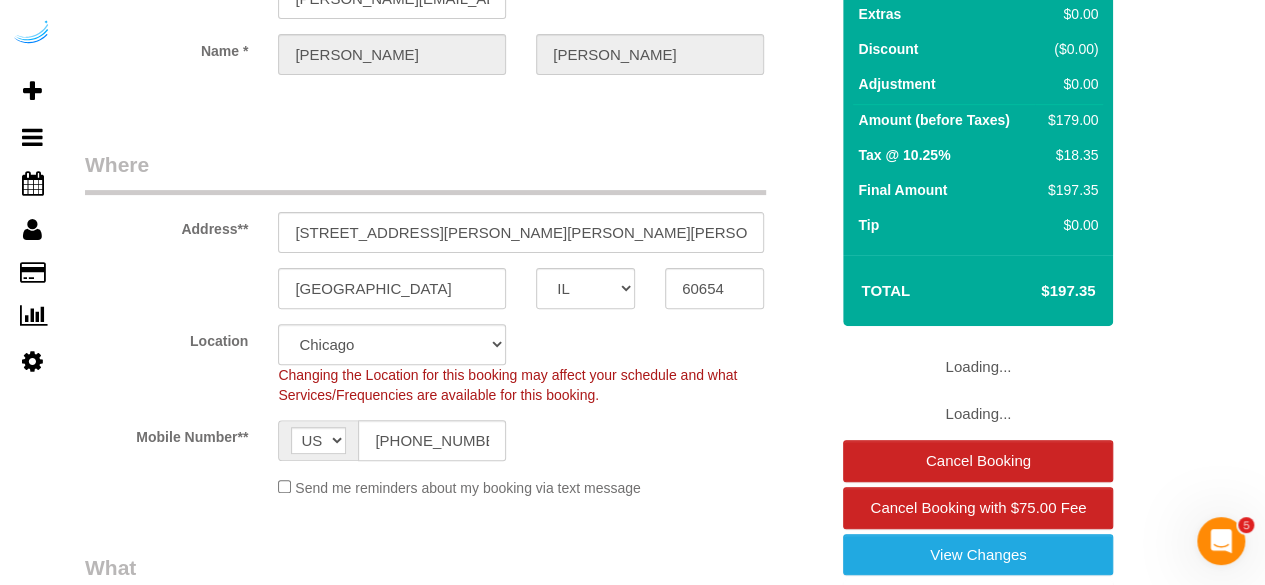 select on "282" 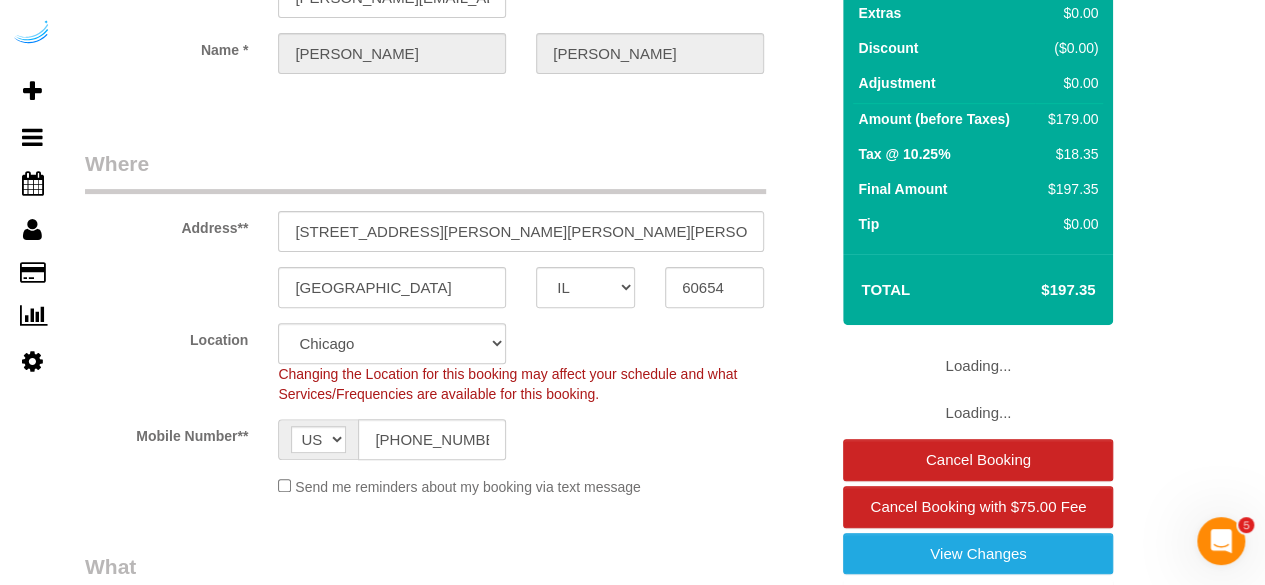 select on "object:19561" 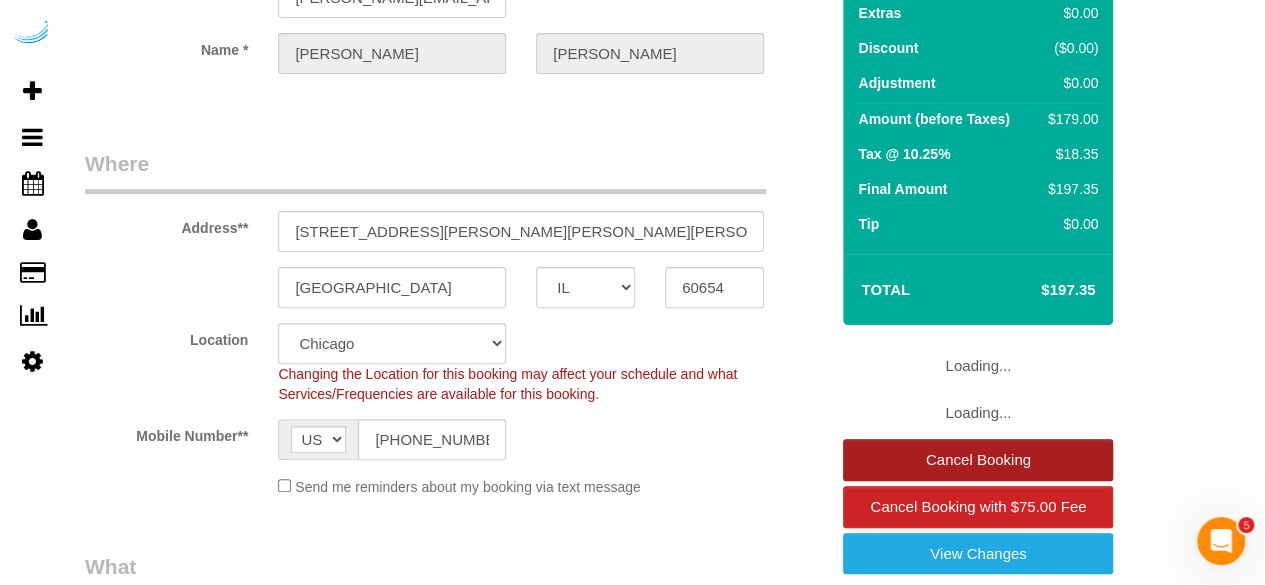 click on "Cancel Booking" at bounding box center (978, 460) 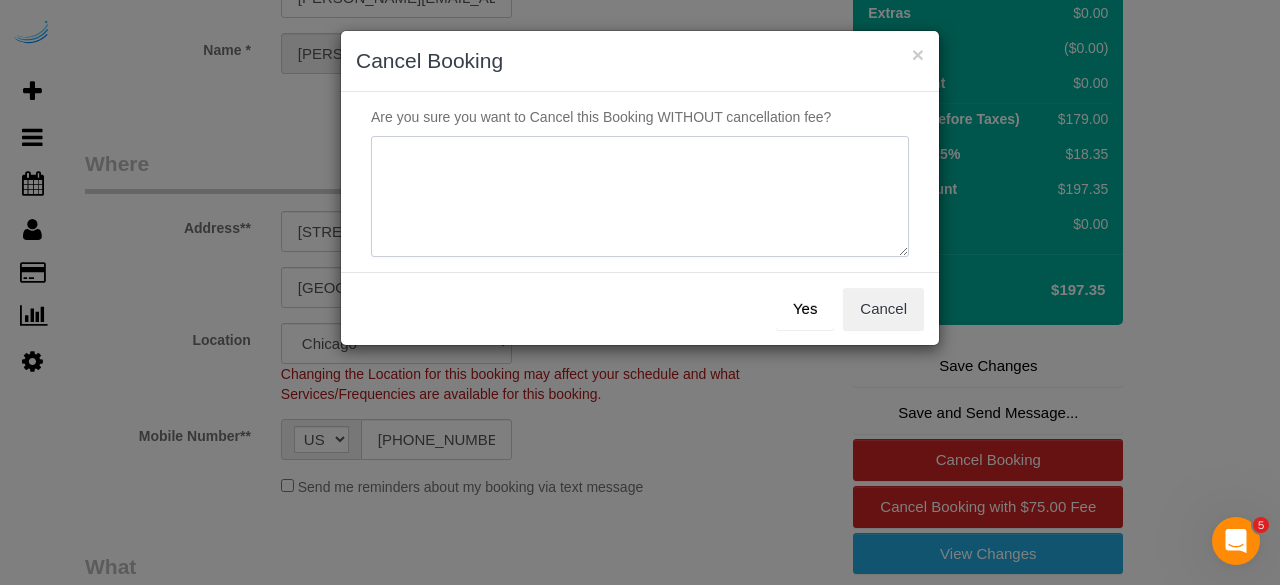 click at bounding box center (640, 197) 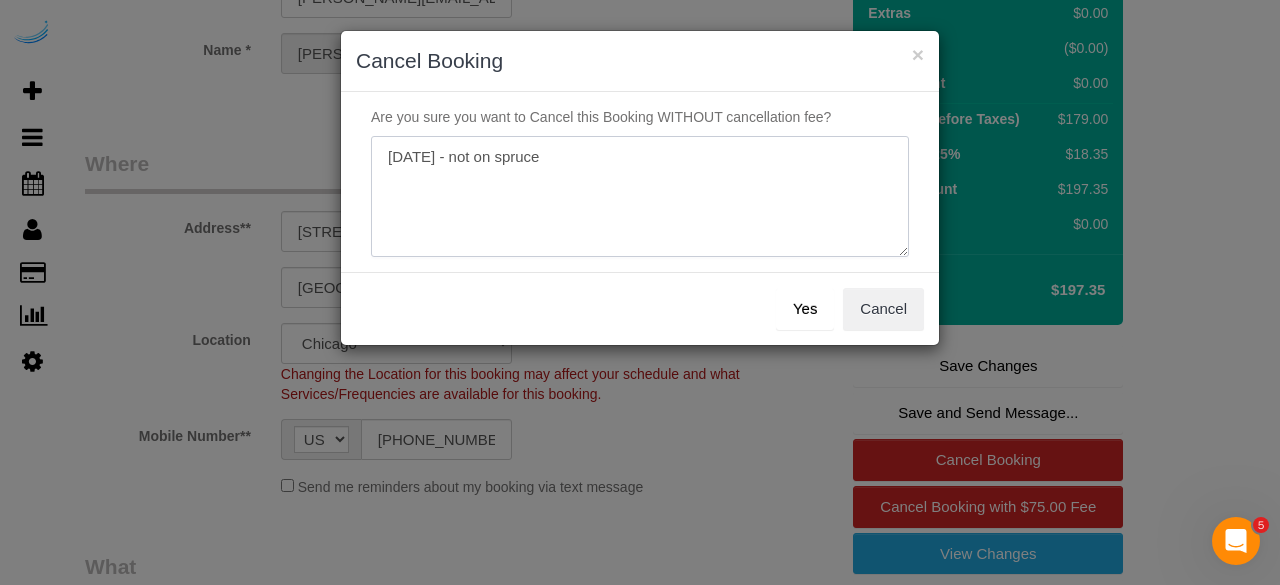 click at bounding box center [640, 197] 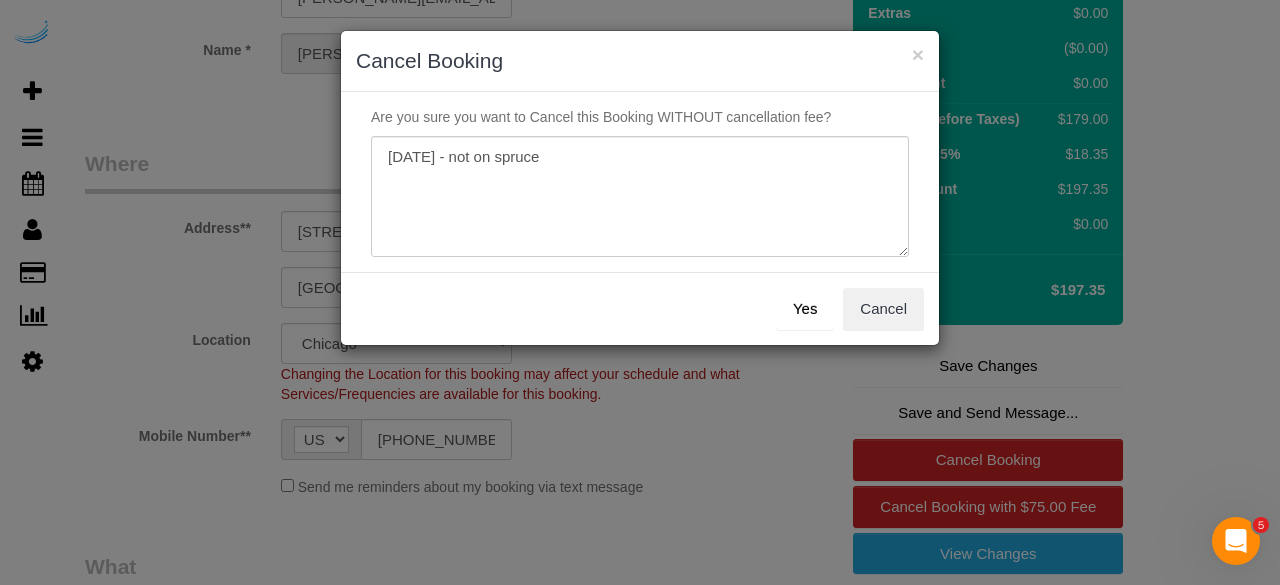 click on "Yes" at bounding box center (805, 309) 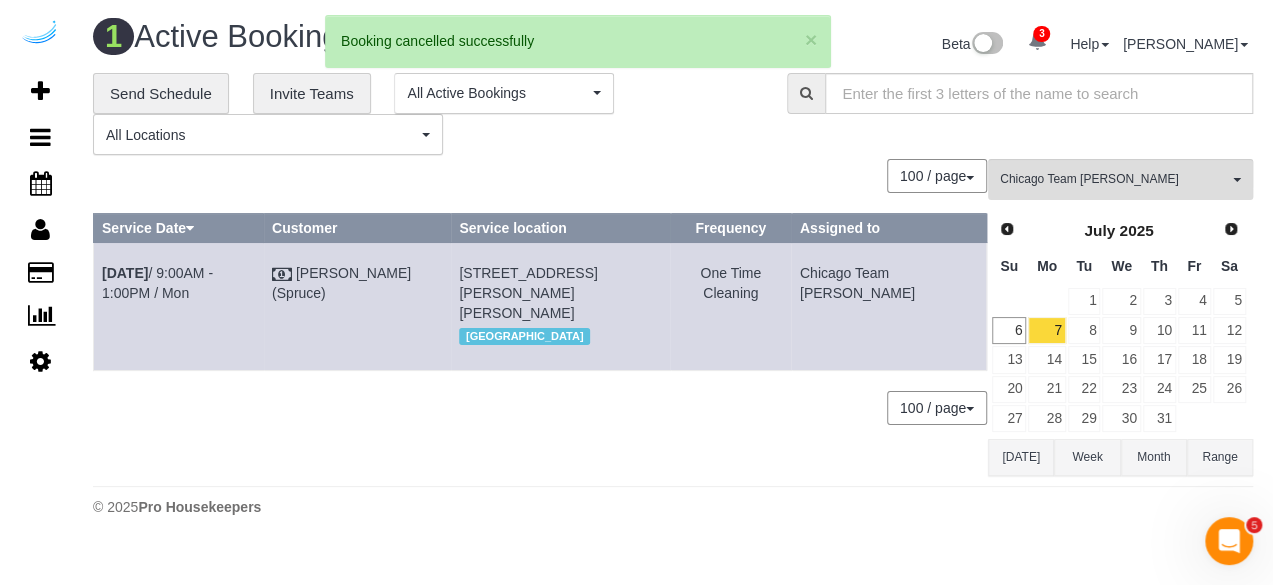 scroll, scrollTop: 0, scrollLeft: 0, axis: both 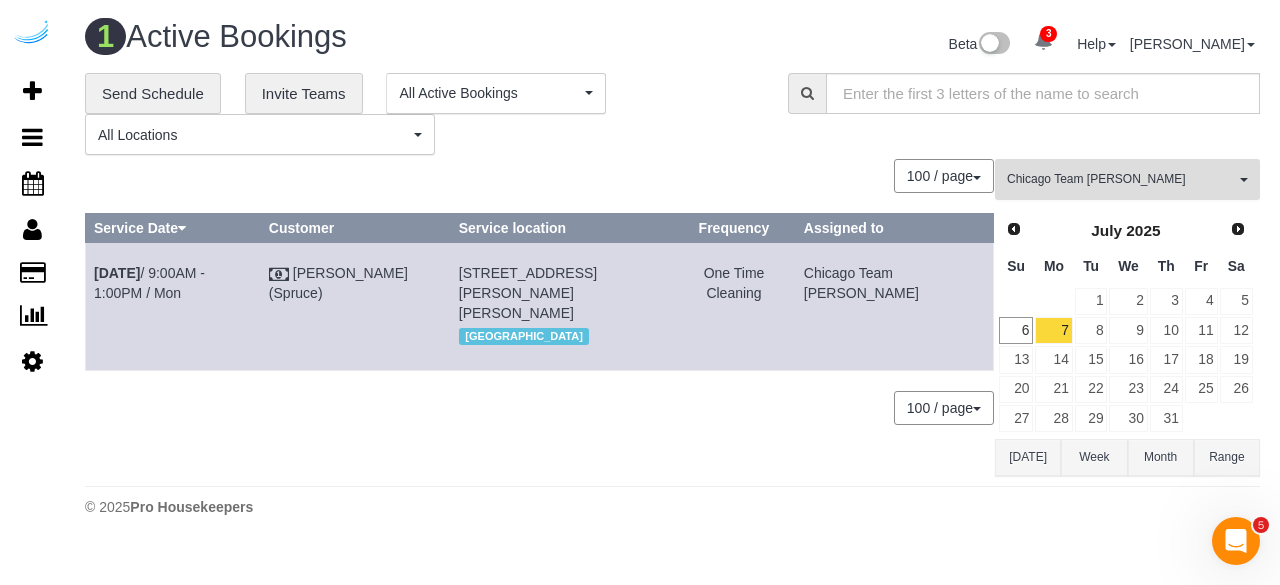 click on "Chicago Team [PERSON_NAME]" at bounding box center [1121, 179] 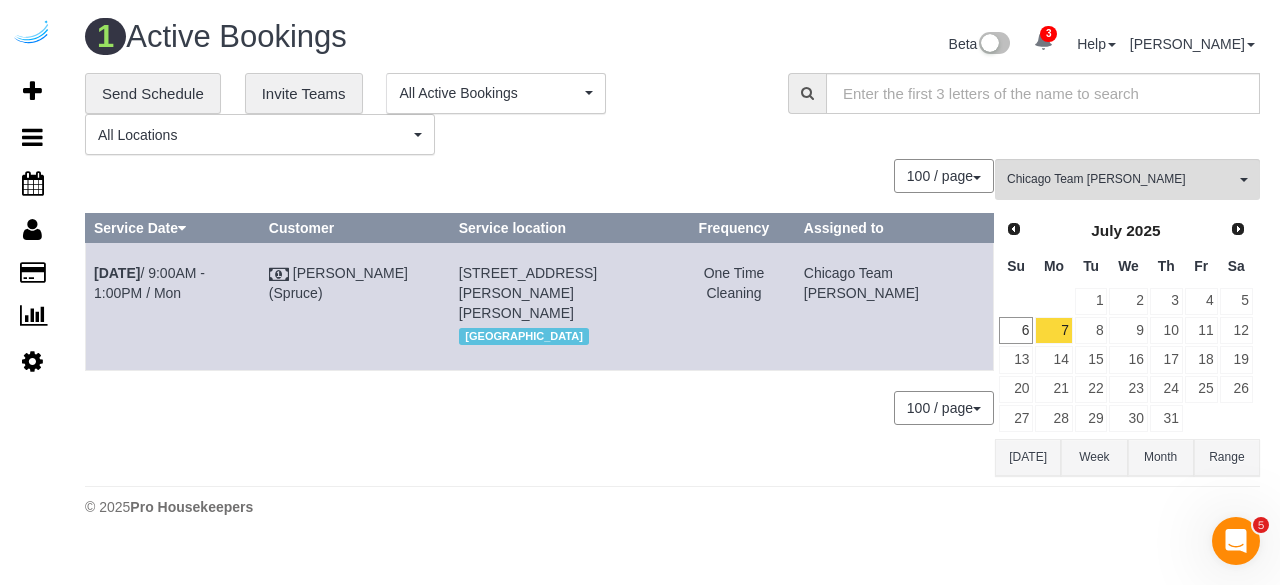 scroll, scrollTop: 324, scrollLeft: 0, axis: vertical 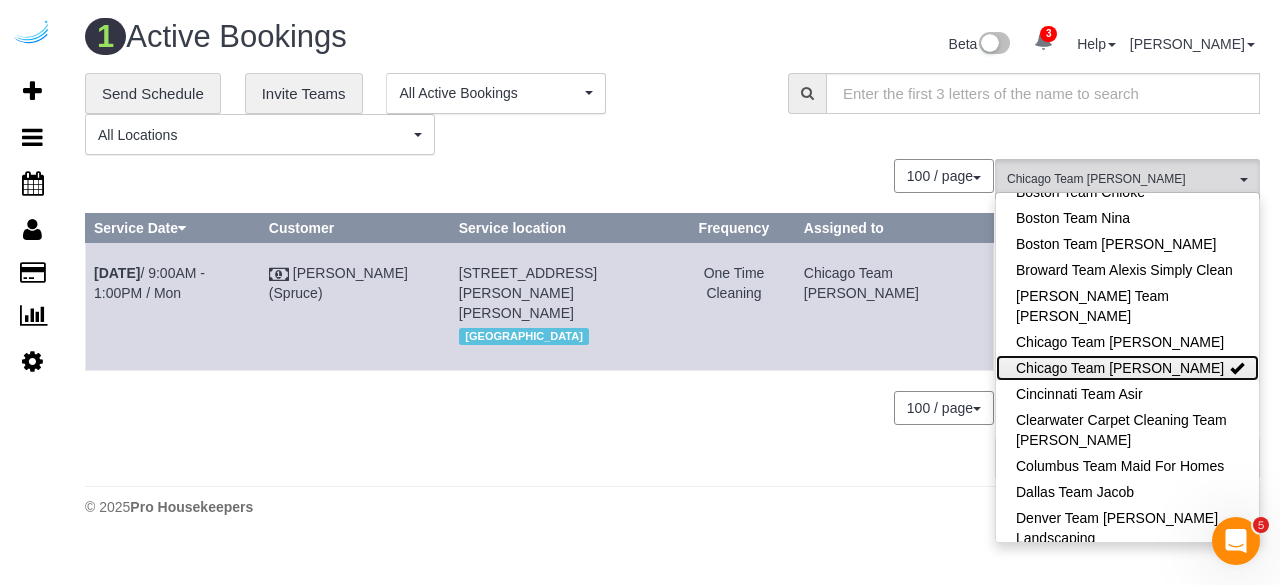 click on "Chicago Team [PERSON_NAME]" at bounding box center [1127, 368] 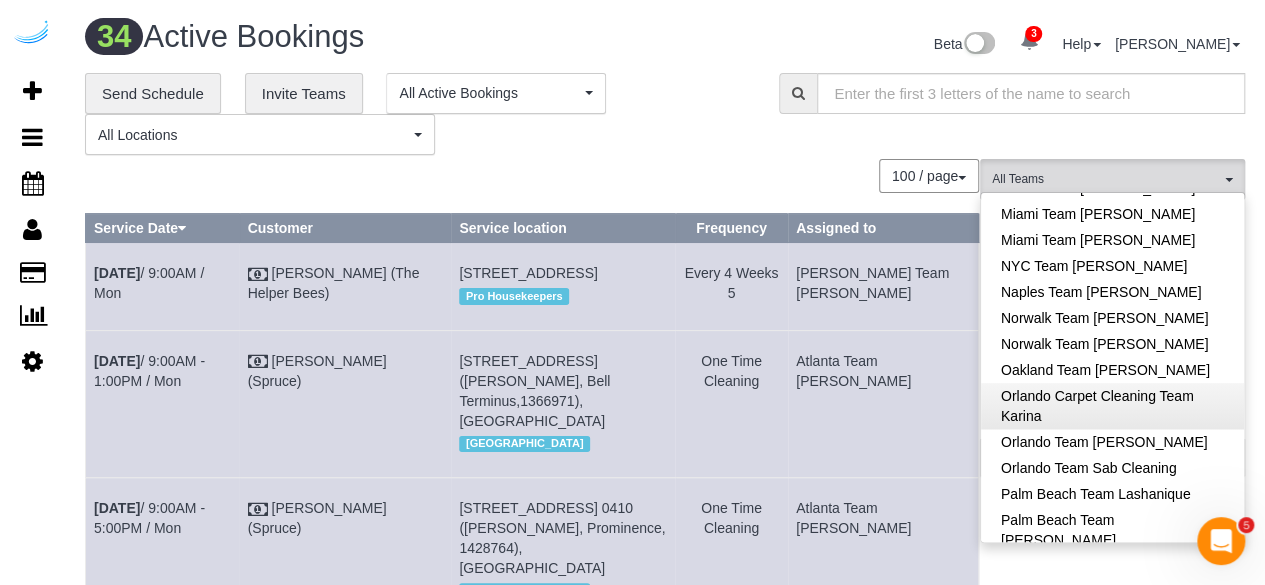 scroll, scrollTop: 1269, scrollLeft: 0, axis: vertical 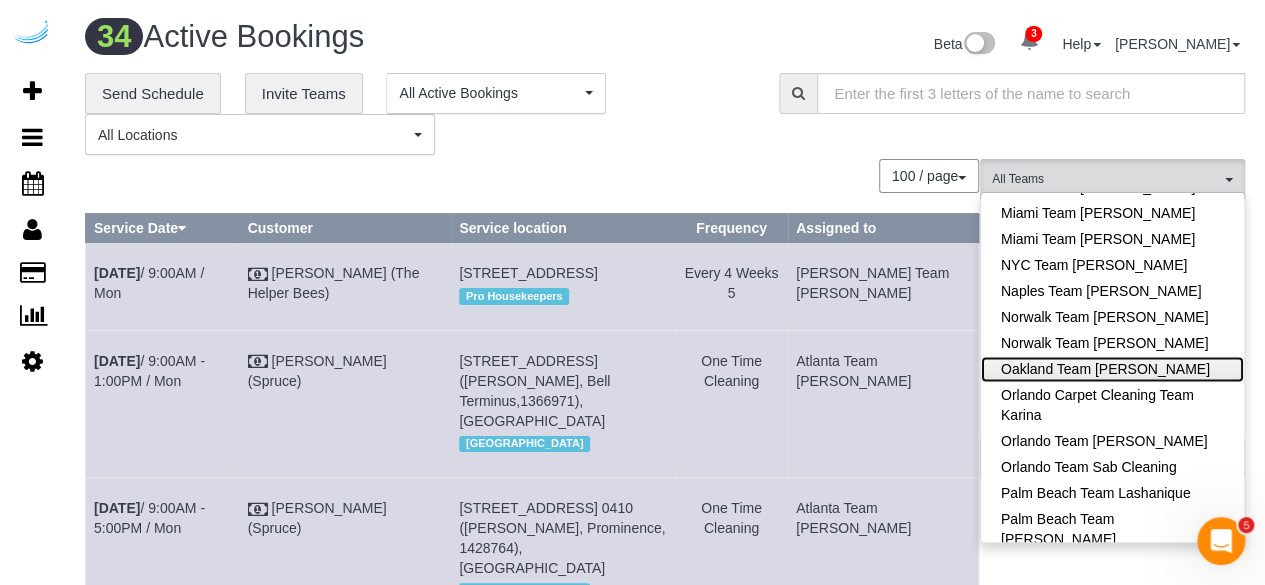 click on "Oakland Team [PERSON_NAME]" at bounding box center (1112, 369) 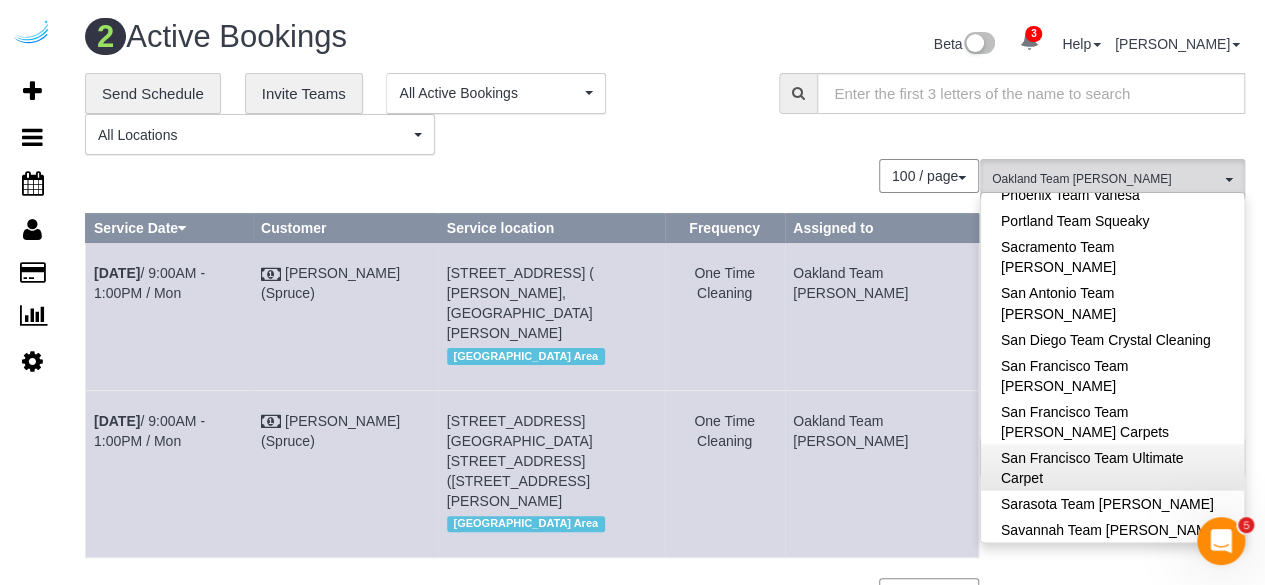 scroll, scrollTop: 1791, scrollLeft: 0, axis: vertical 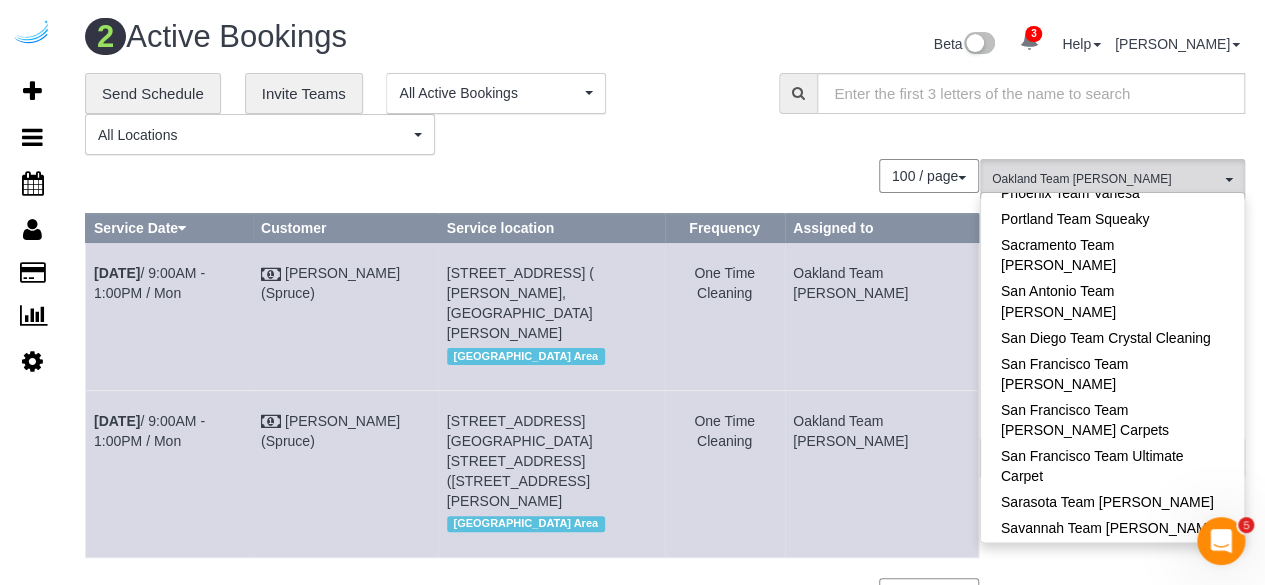 click on "Seattle Team Verde Cleaning" at bounding box center (1112, 605) 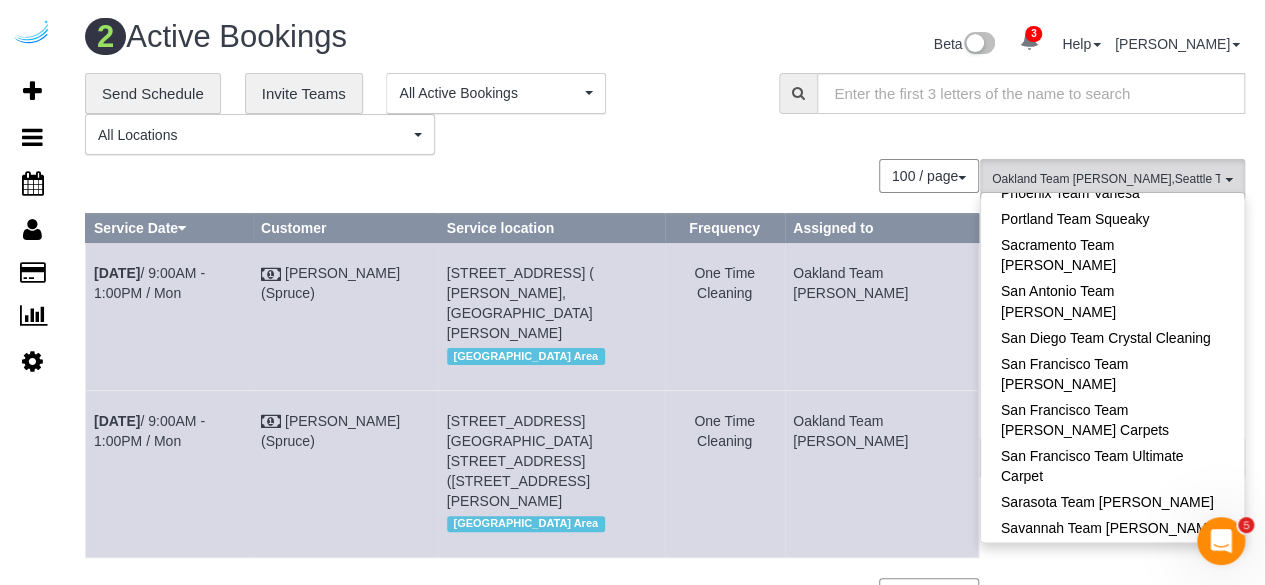 click on "**********" at bounding box center [417, 114] 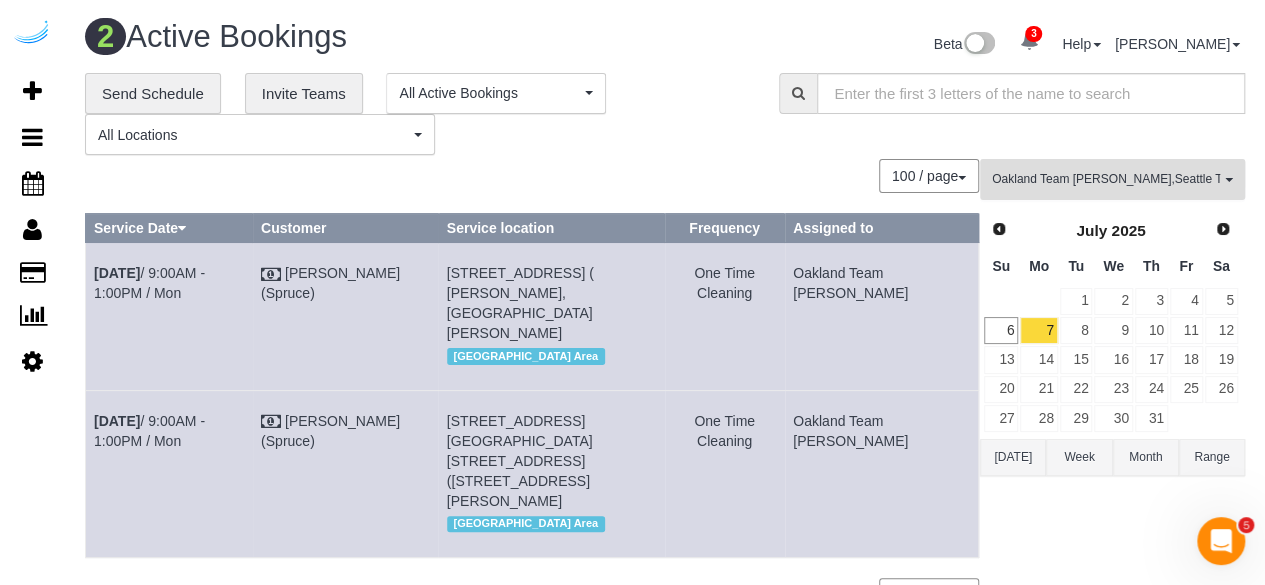 click on "Oakland Team [PERSON_NAME]
,
[GEOGRAPHIC_DATA] Team Verde Cleaning" at bounding box center [1106, 179] 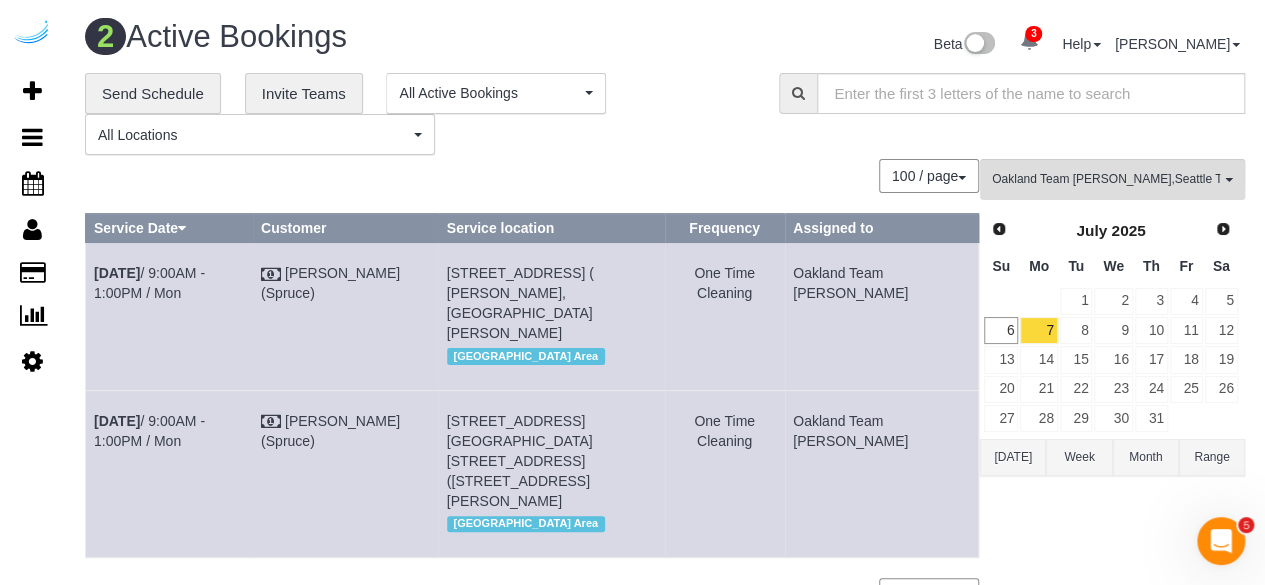 scroll, scrollTop: 1170, scrollLeft: 0, axis: vertical 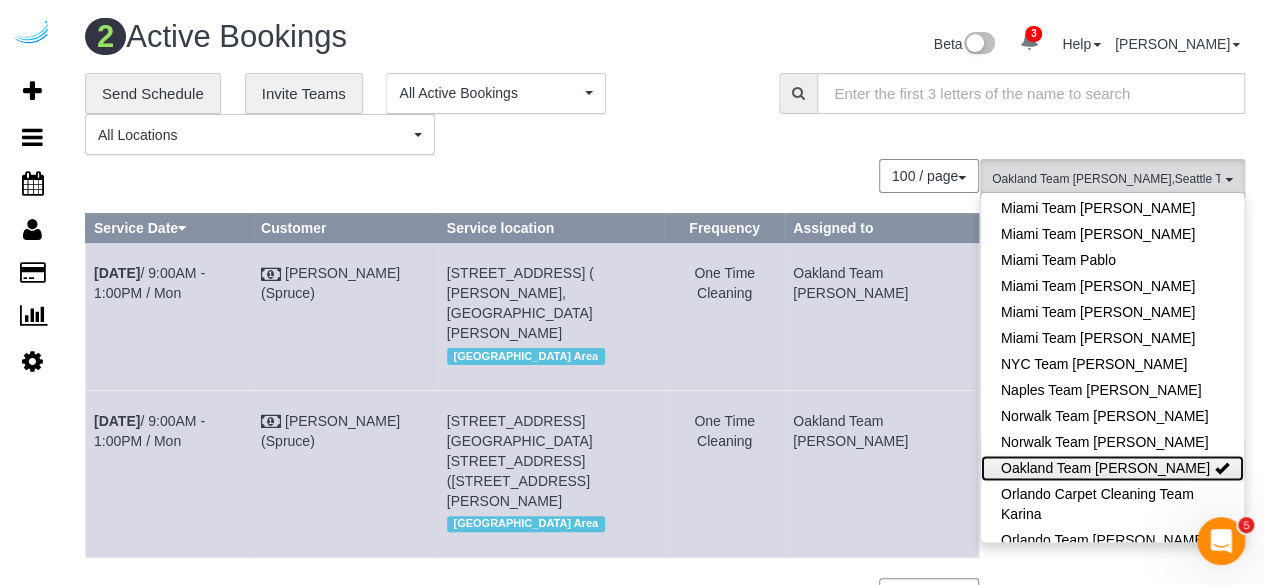 click on "Oakland Team [PERSON_NAME]" at bounding box center [1112, 468] 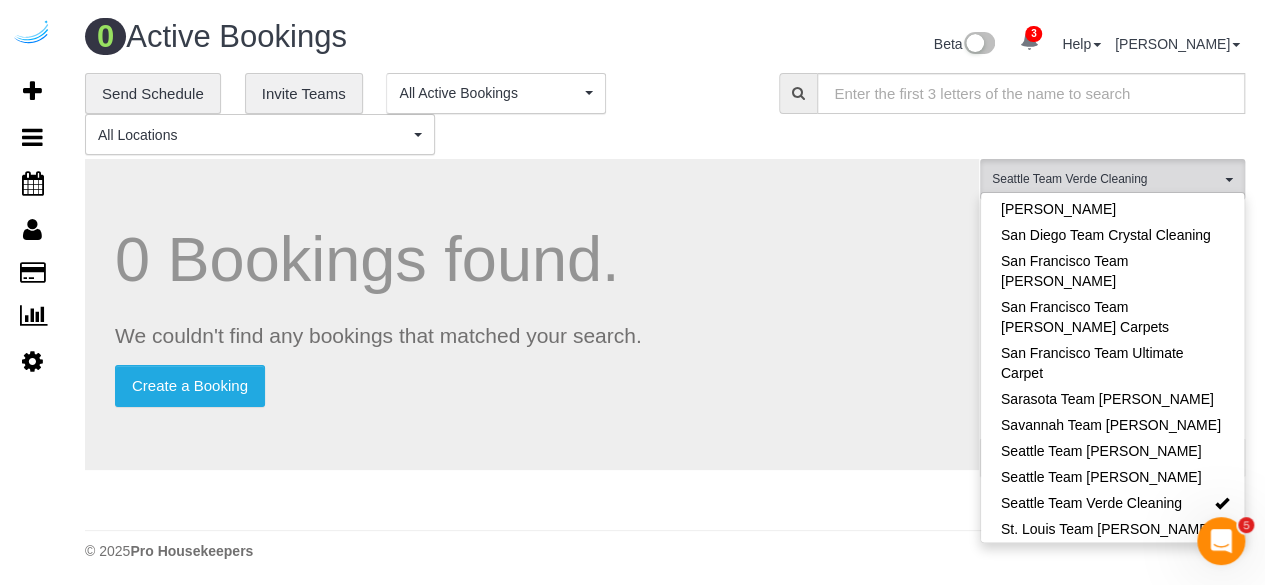 scroll, scrollTop: 1895, scrollLeft: 0, axis: vertical 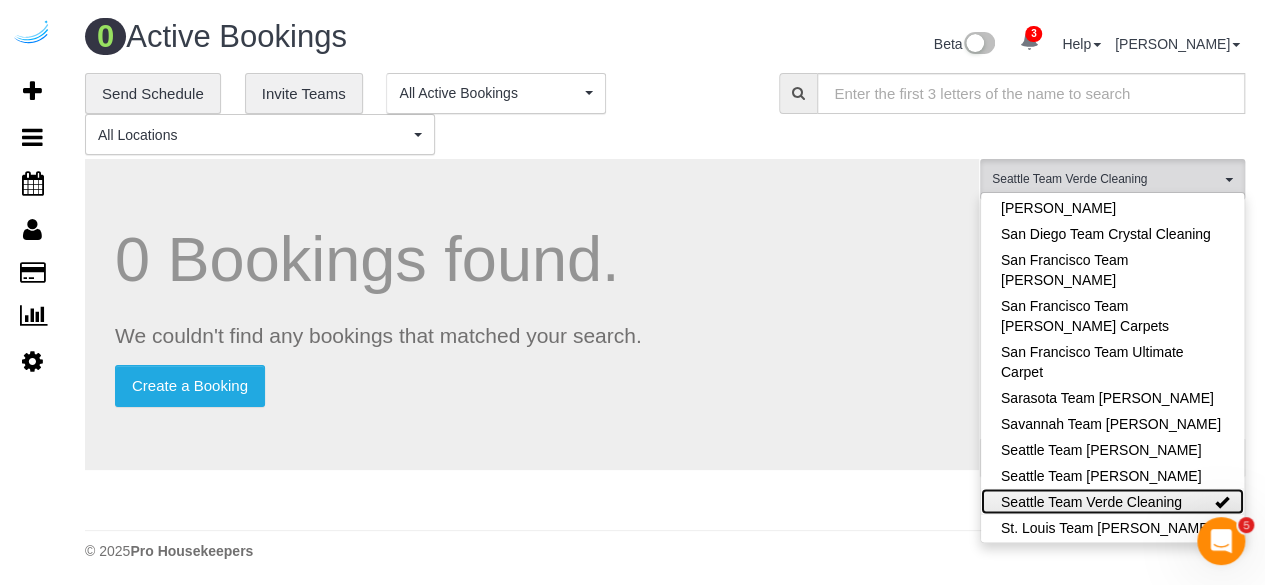 click on "Seattle Team Verde Cleaning" at bounding box center (1112, 501) 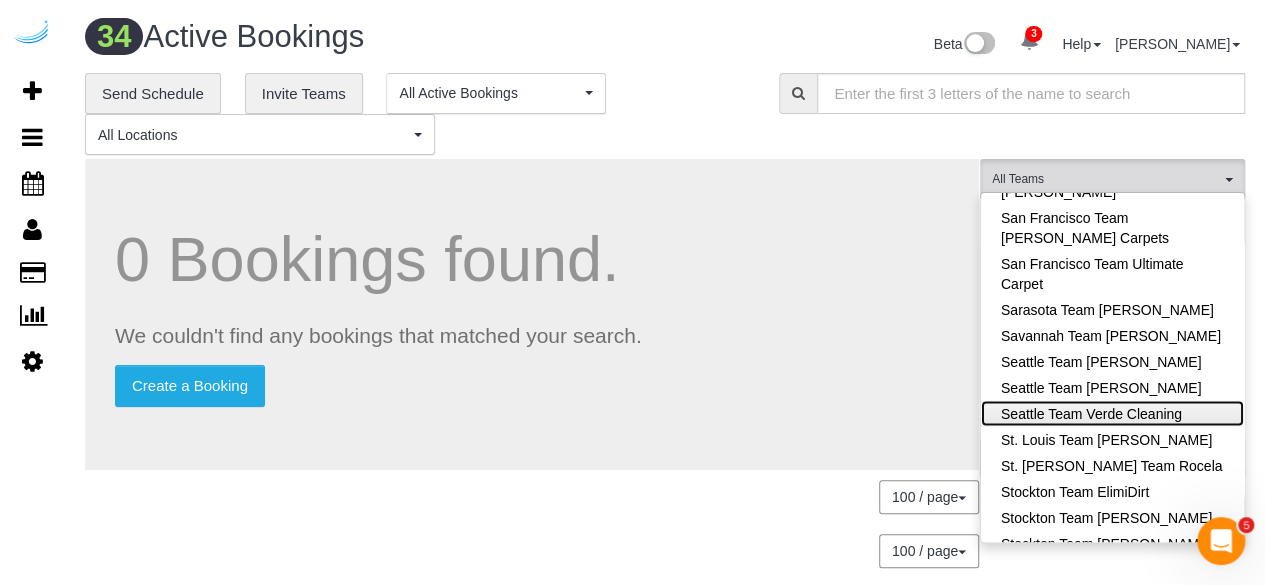scroll, scrollTop: 2023, scrollLeft: 0, axis: vertical 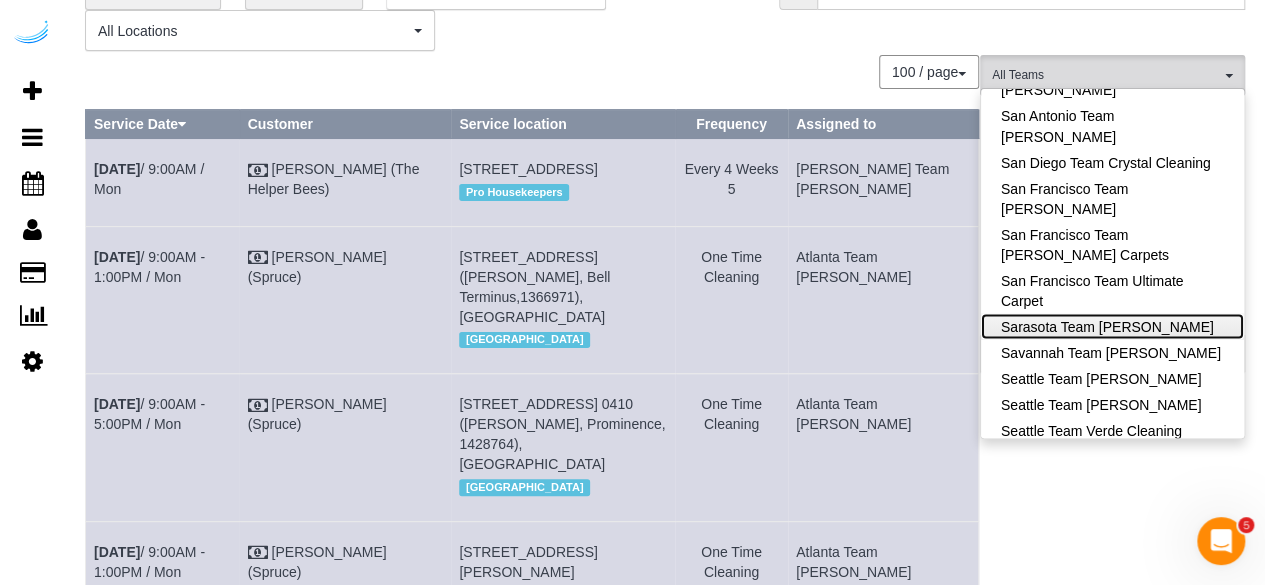 click on "Sarasota Team [PERSON_NAME]" at bounding box center [1112, 326] 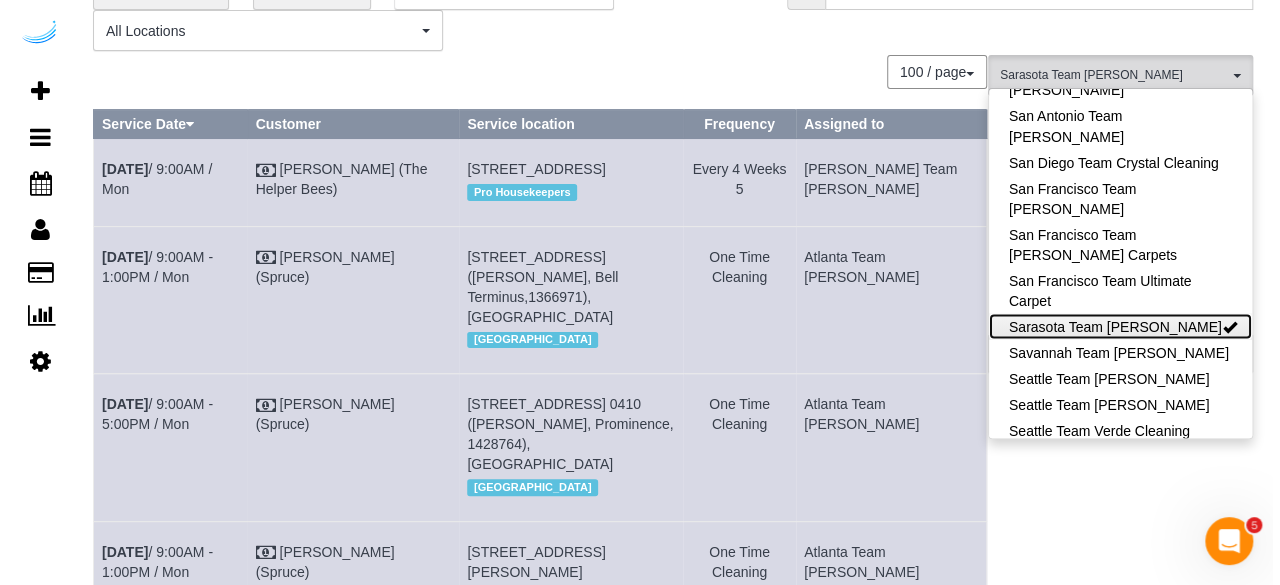 scroll, scrollTop: 0, scrollLeft: 0, axis: both 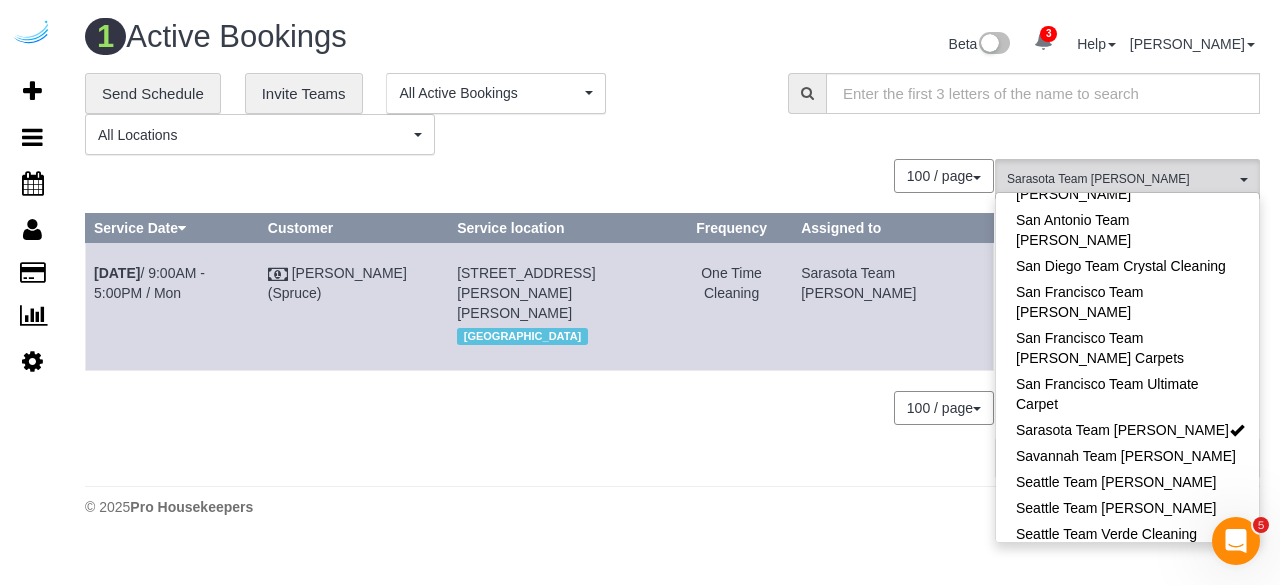click on "100 / page
10 / page
20 / page
30 / page
40 / page
50 / page
100 / page" at bounding box center (539, 176) 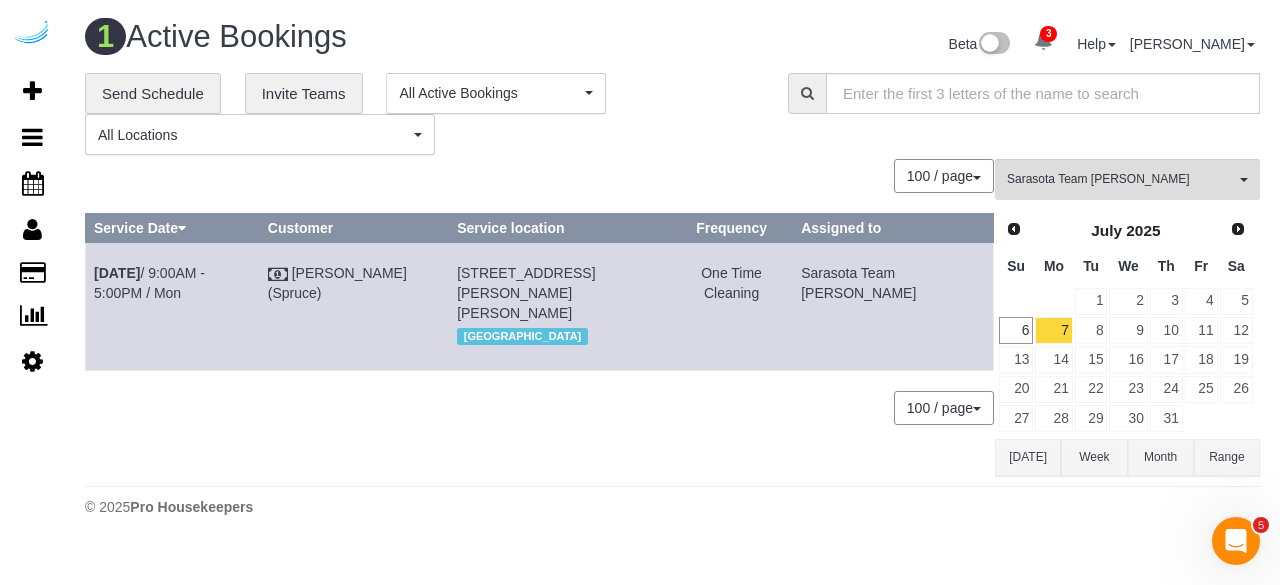 drag, startPoint x: 146, startPoint y: 301, endPoint x: 88, endPoint y: 281, distance: 61.351448 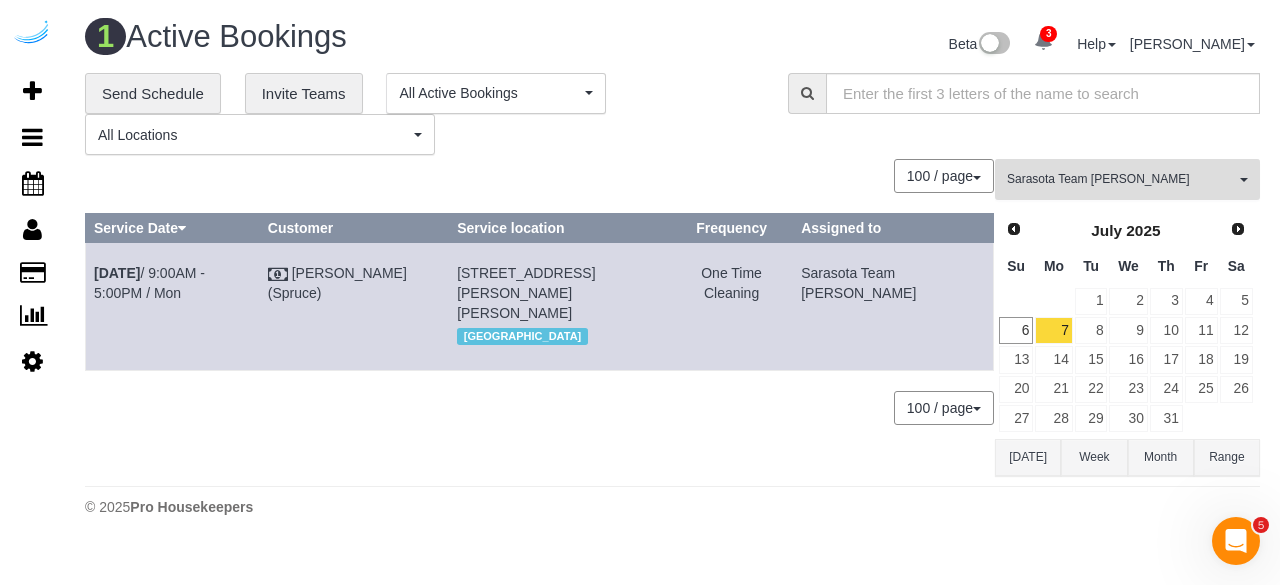 click on "Sarasota Team [PERSON_NAME]
All Teams" at bounding box center [1127, 179] 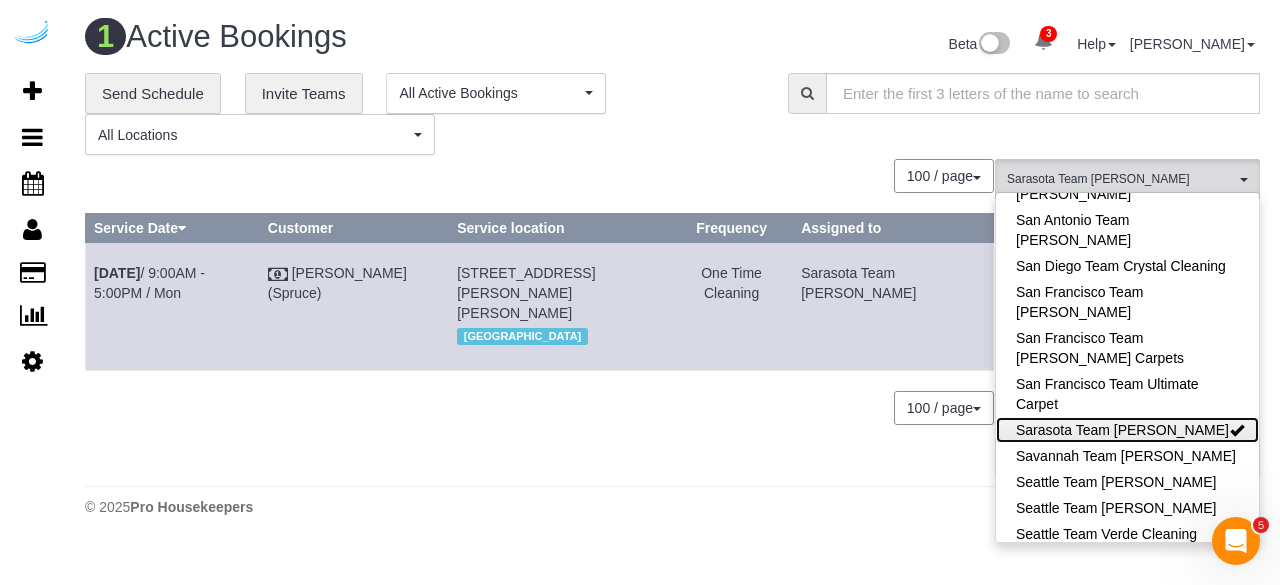 click on "Sarasota Team [PERSON_NAME]" at bounding box center [1127, 430] 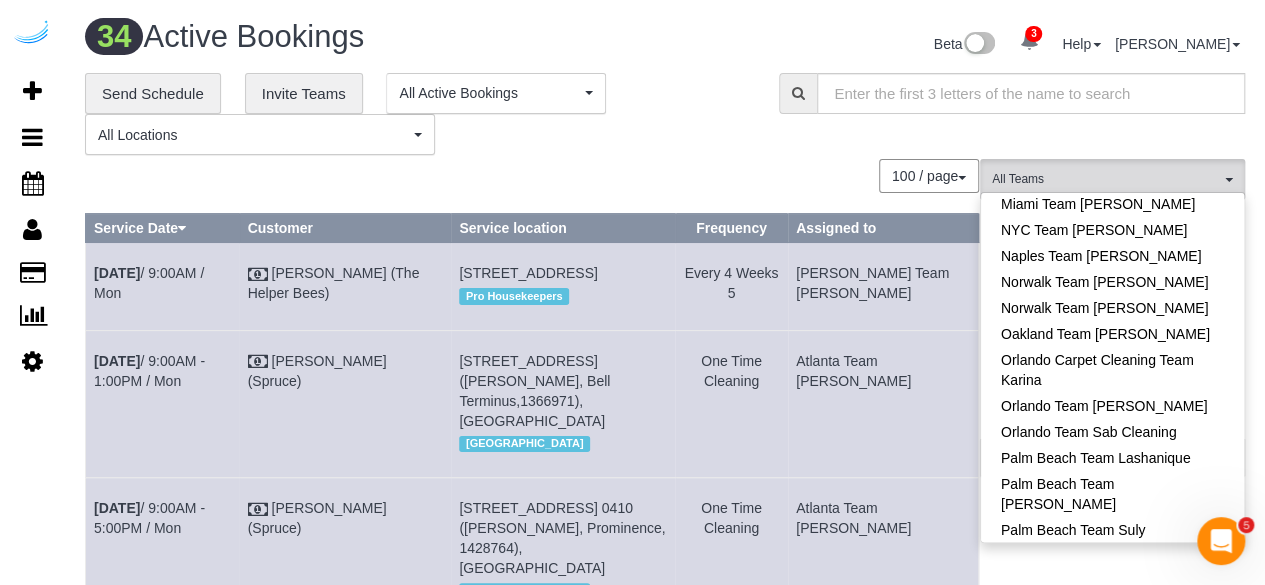 scroll, scrollTop: 1276, scrollLeft: 0, axis: vertical 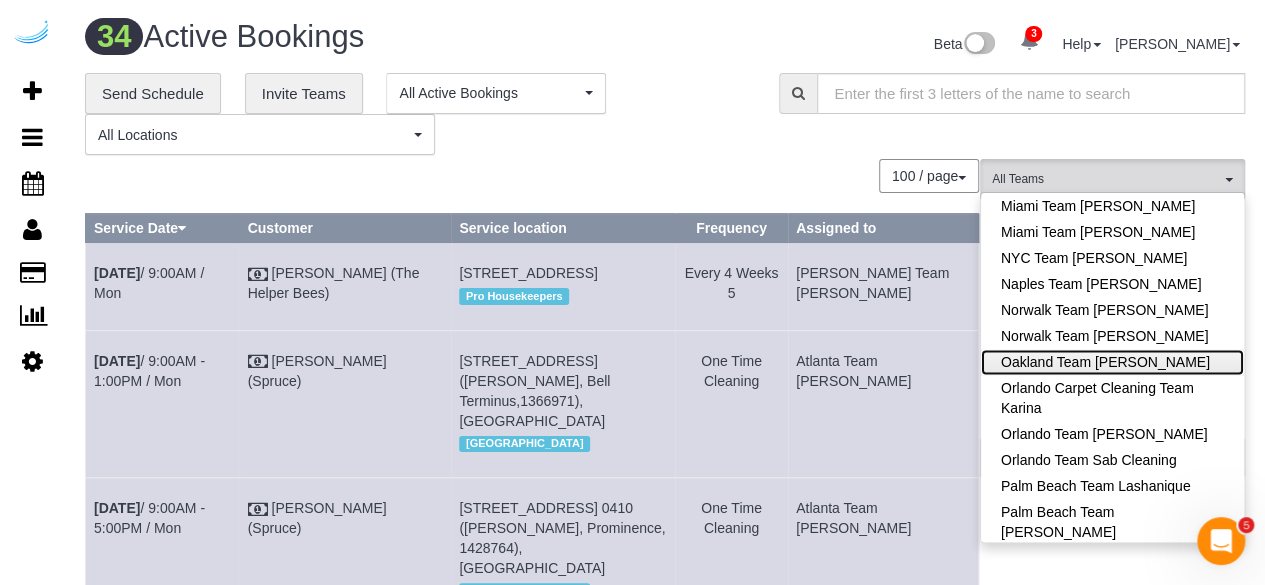 click on "Oakland Team [PERSON_NAME]" at bounding box center (1112, 362) 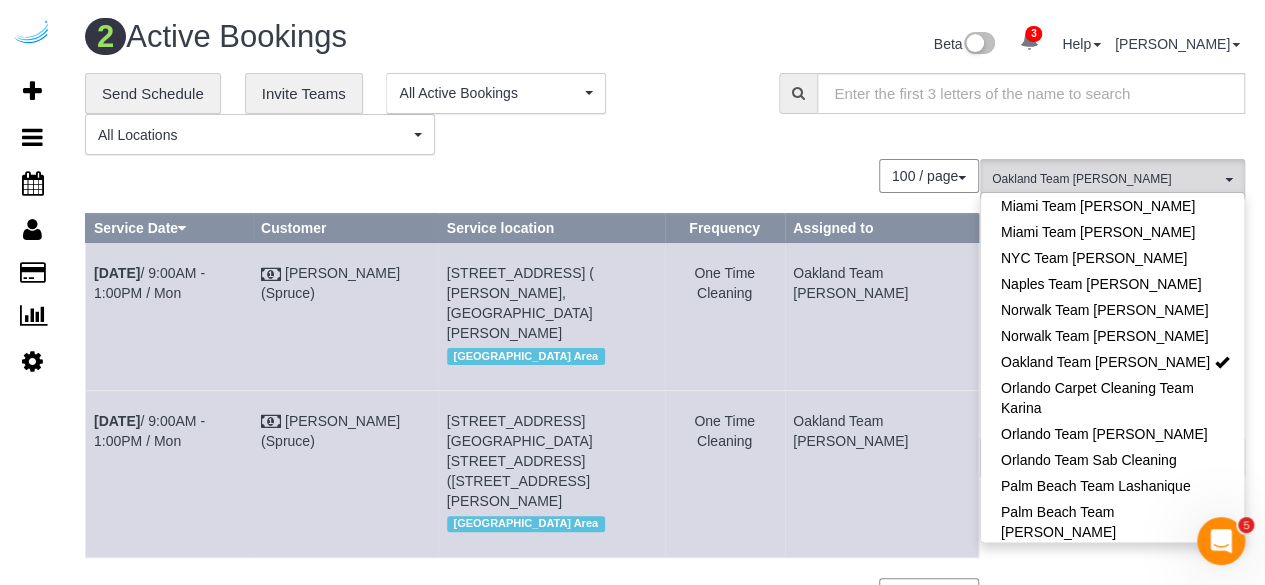 drag, startPoint x: 120, startPoint y: 311, endPoint x: 89, endPoint y: 280, distance: 43.840622 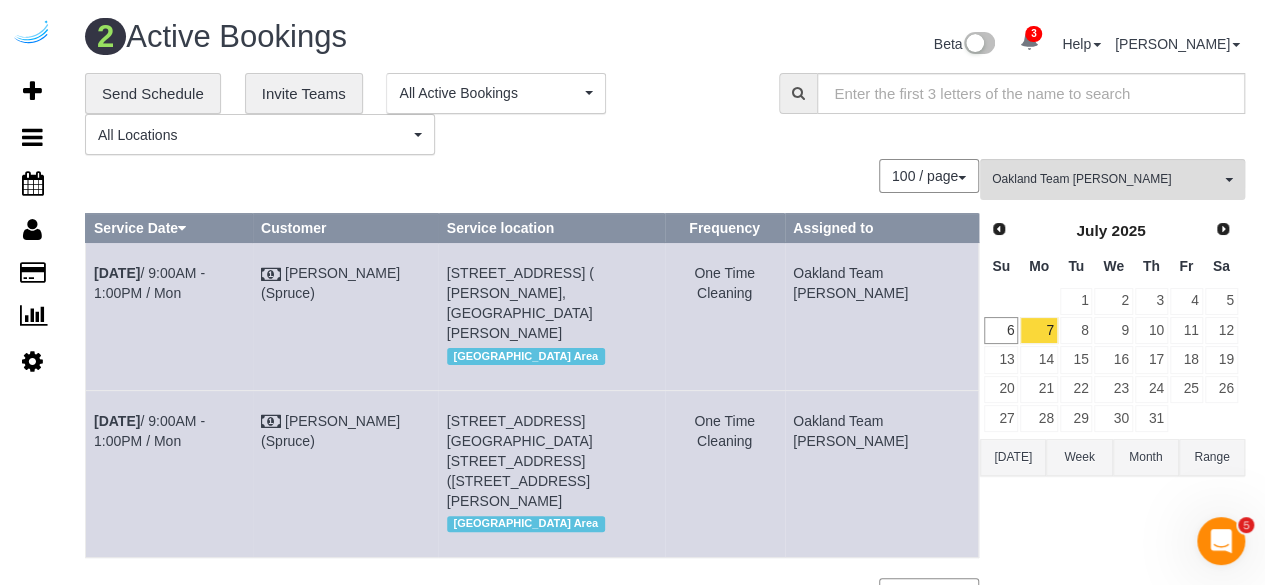 drag, startPoint x: 514, startPoint y: 356, endPoint x: 474, endPoint y: 266, distance: 98.48858 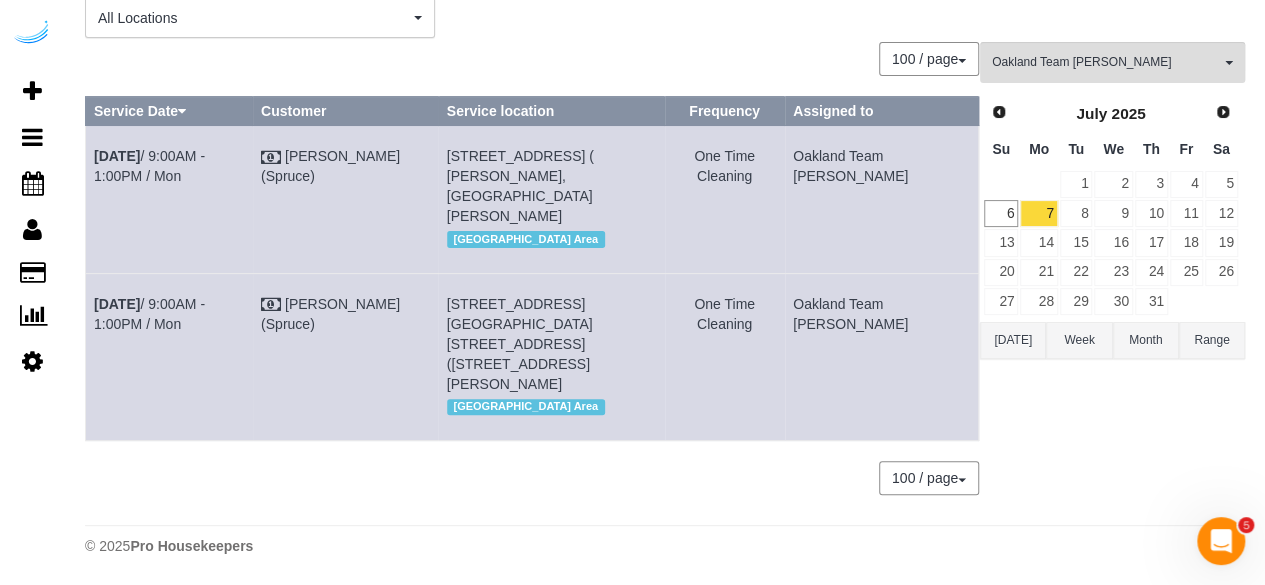 drag, startPoint x: 137, startPoint y: 336, endPoint x: 92, endPoint y: 311, distance: 51.47815 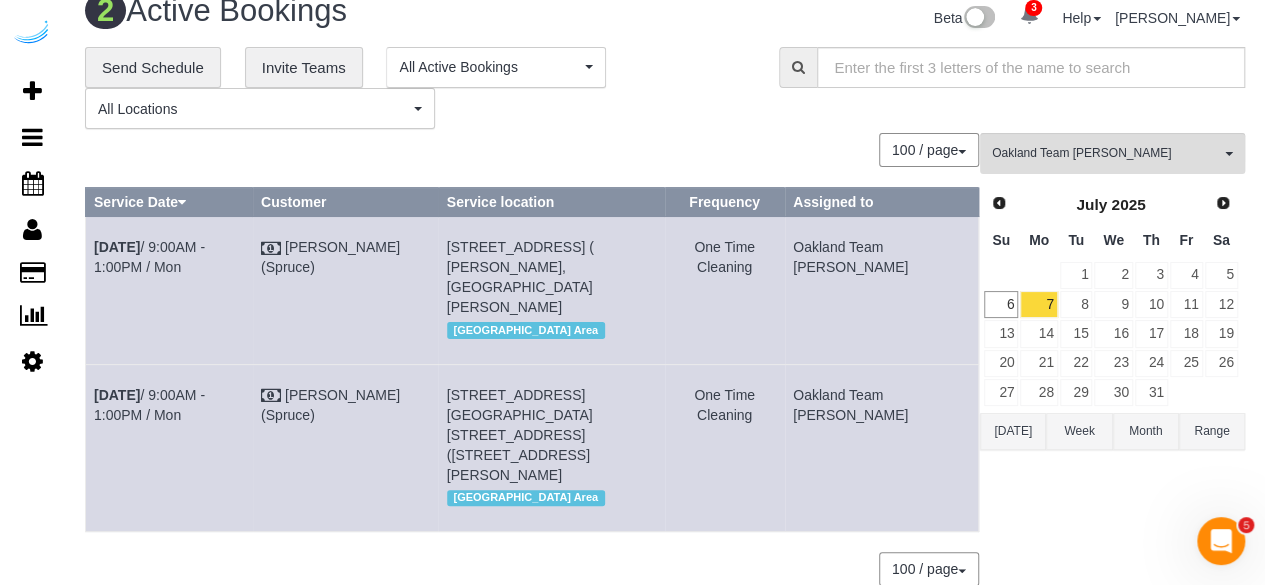 scroll, scrollTop: 25, scrollLeft: 0, axis: vertical 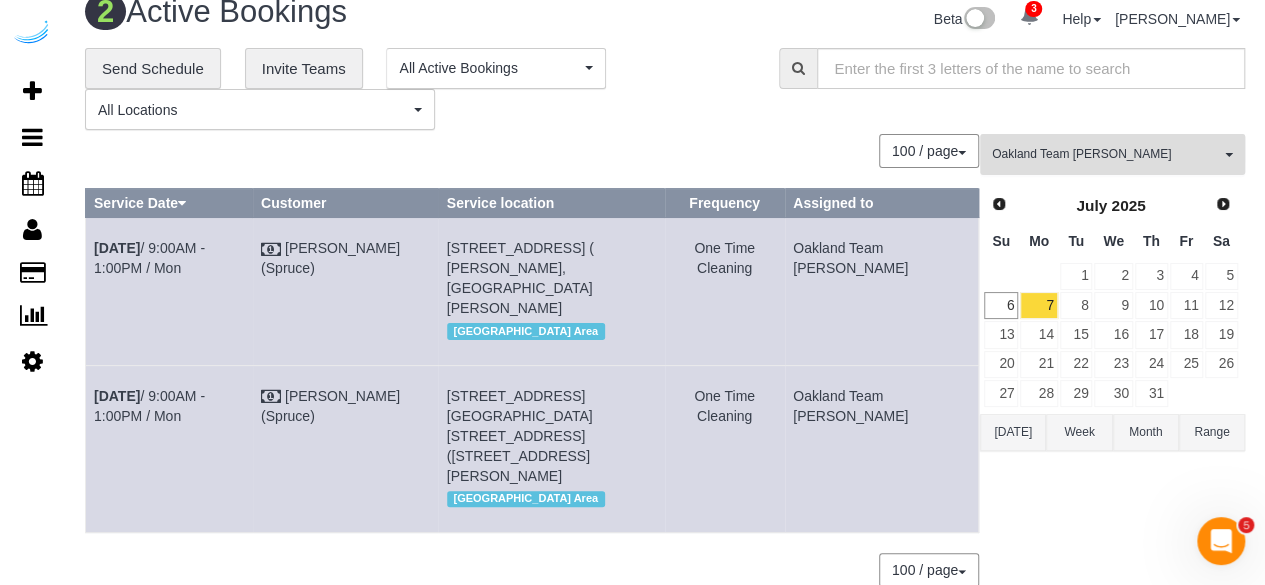 click on "Oakland Team [PERSON_NAME]" at bounding box center [1106, 154] 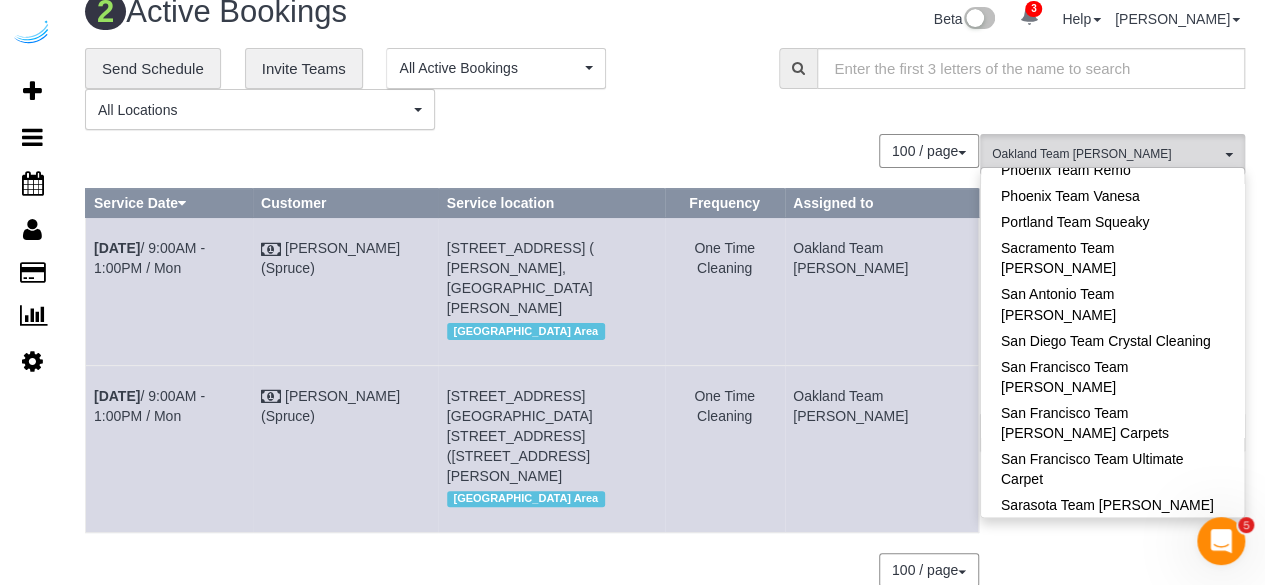 scroll, scrollTop: 1764, scrollLeft: 0, axis: vertical 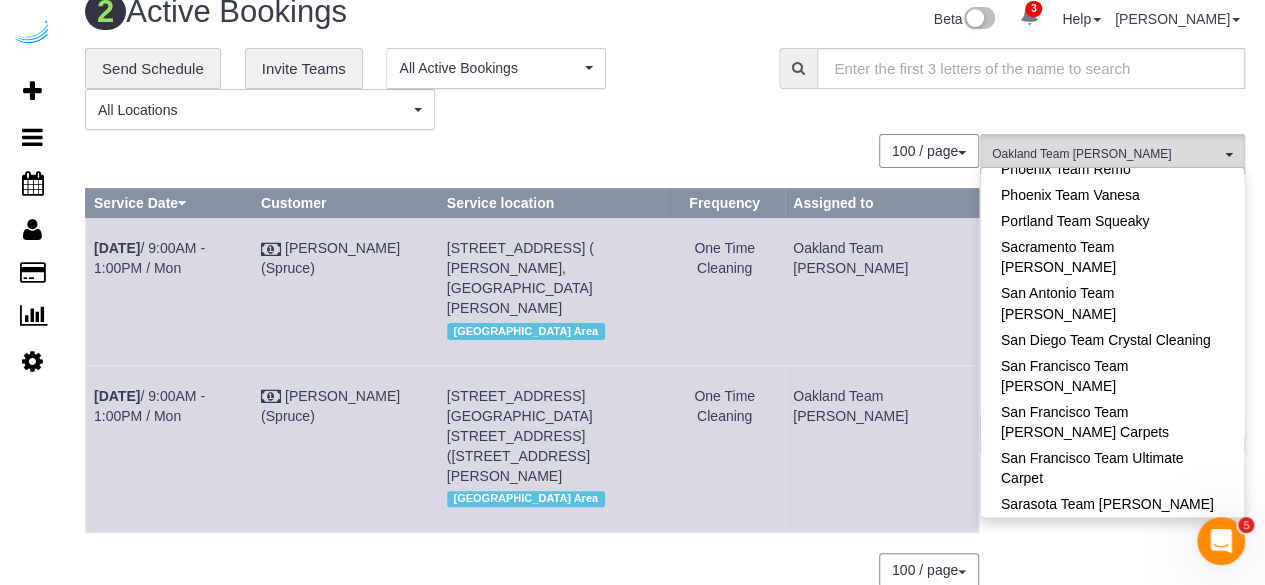 click on "Seattle Team Verde Cleaning" at bounding box center [1112, 607] 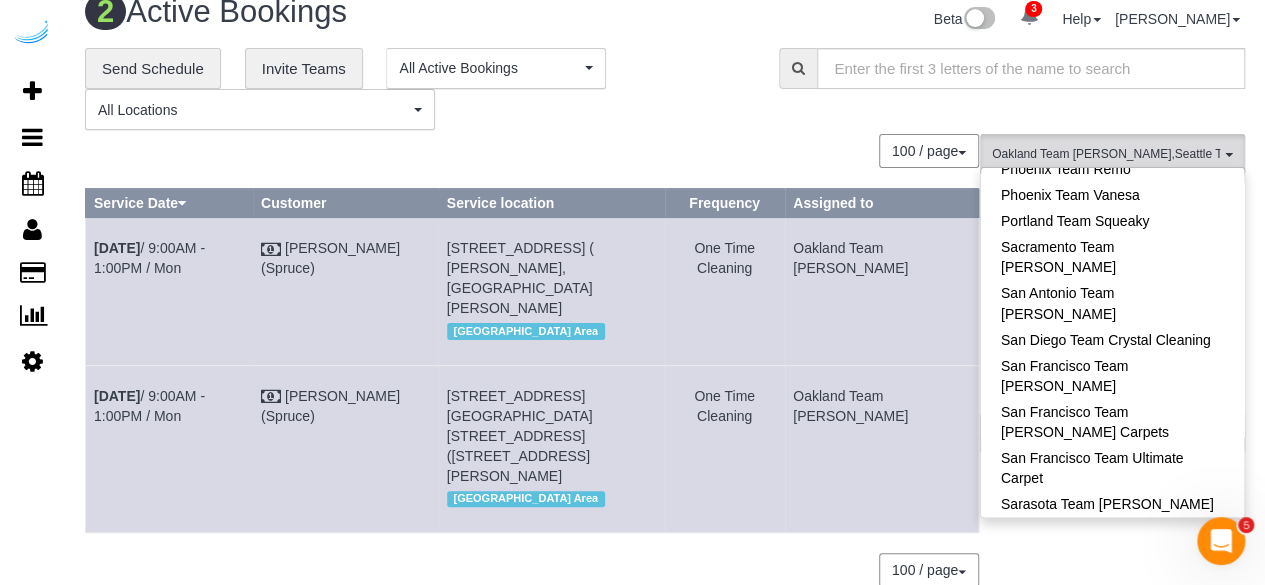 click on "Seattle Team Verde Cleaning" at bounding box center (1112, 607) 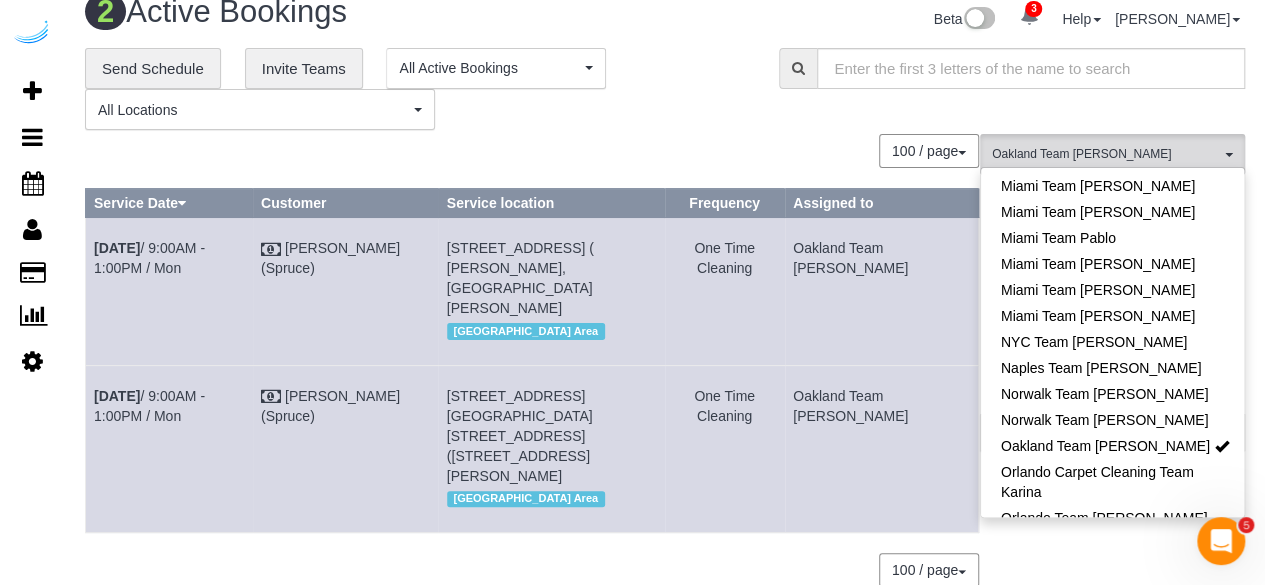 scroll, scrollTop: 1166, scrollLeft: 0, axis: vertical 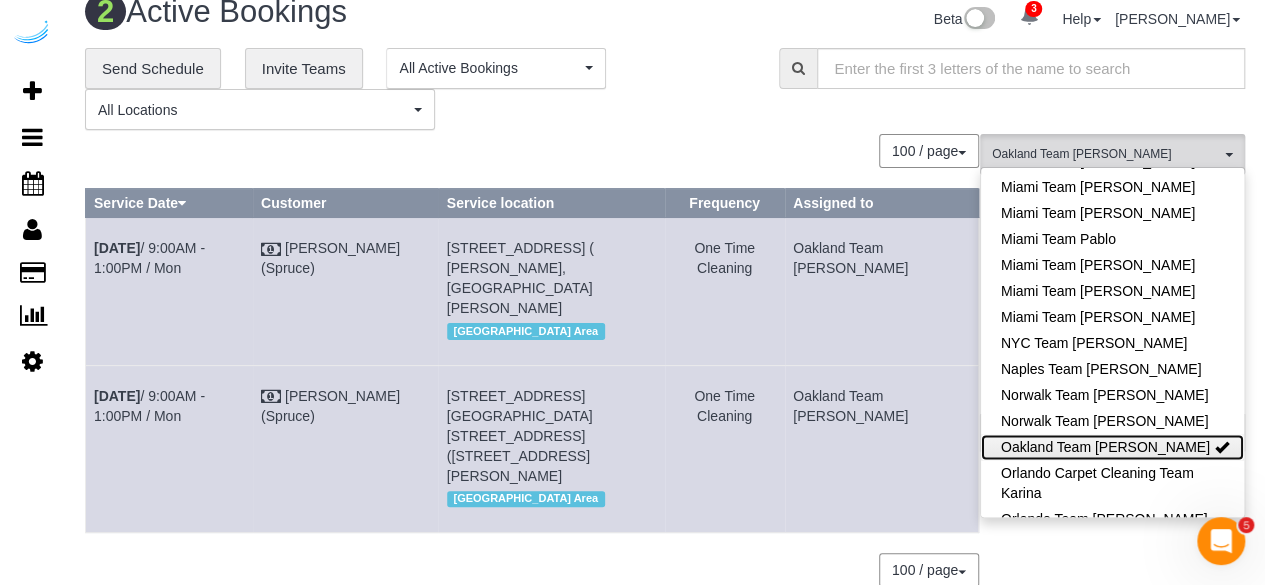 click on "Oakland Team [PERSON_NAME]" at bounding box center (1112, 447) 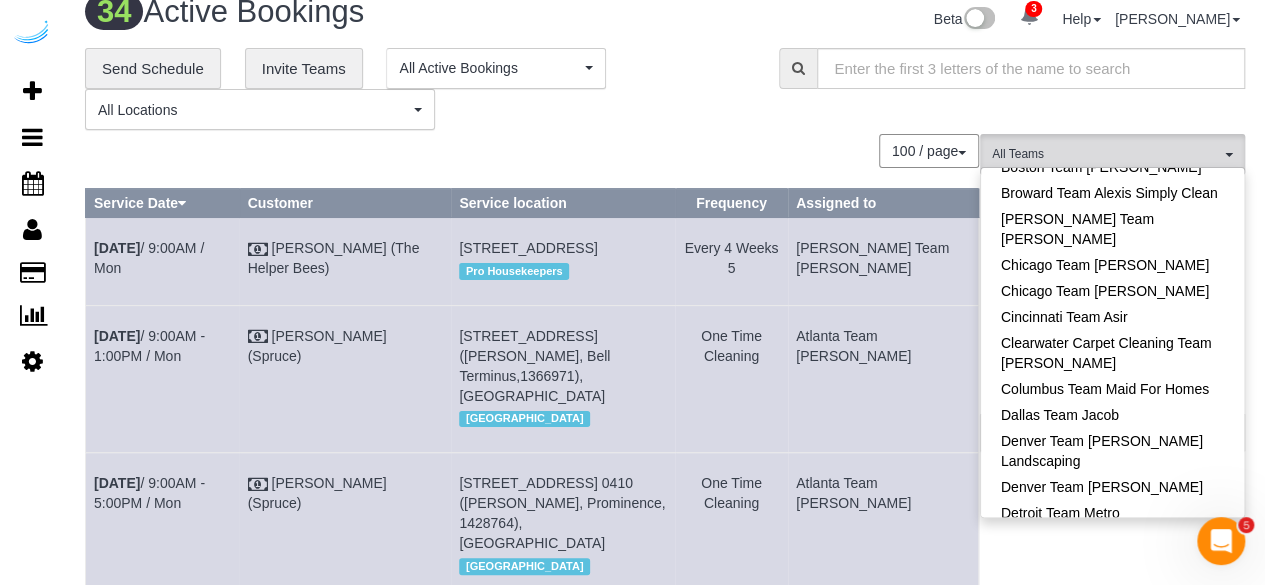 scroll, scrollTop: 375, scrollLeft: 0, axis: vertical 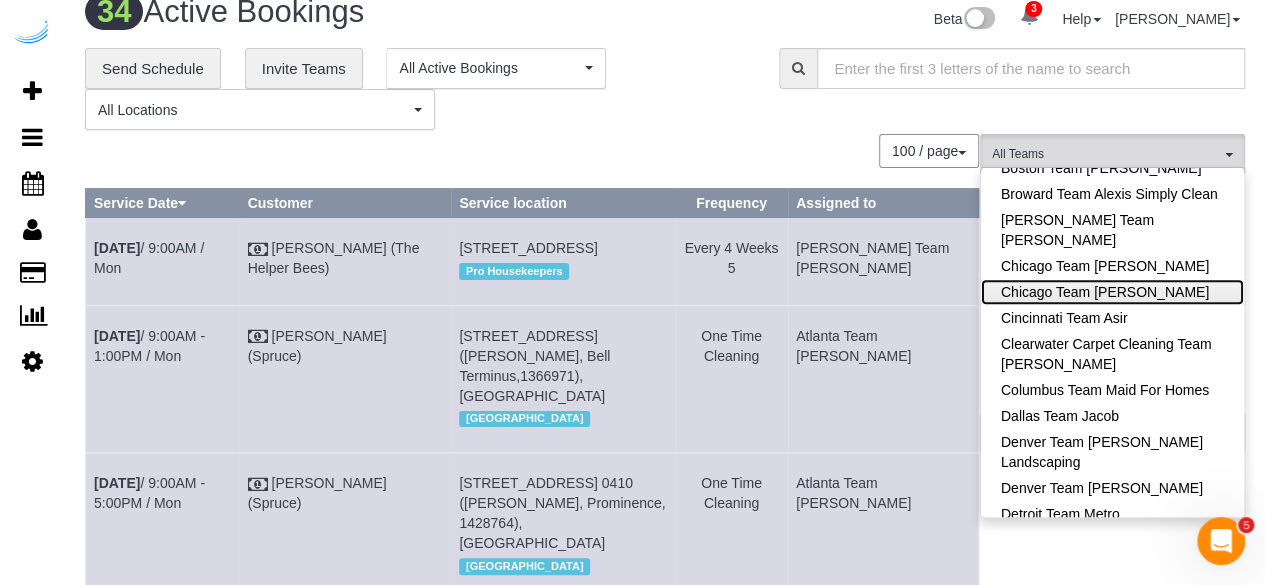 click on "Chicago Team [PERSON_NAME]" at bounding box center (1112, 292) 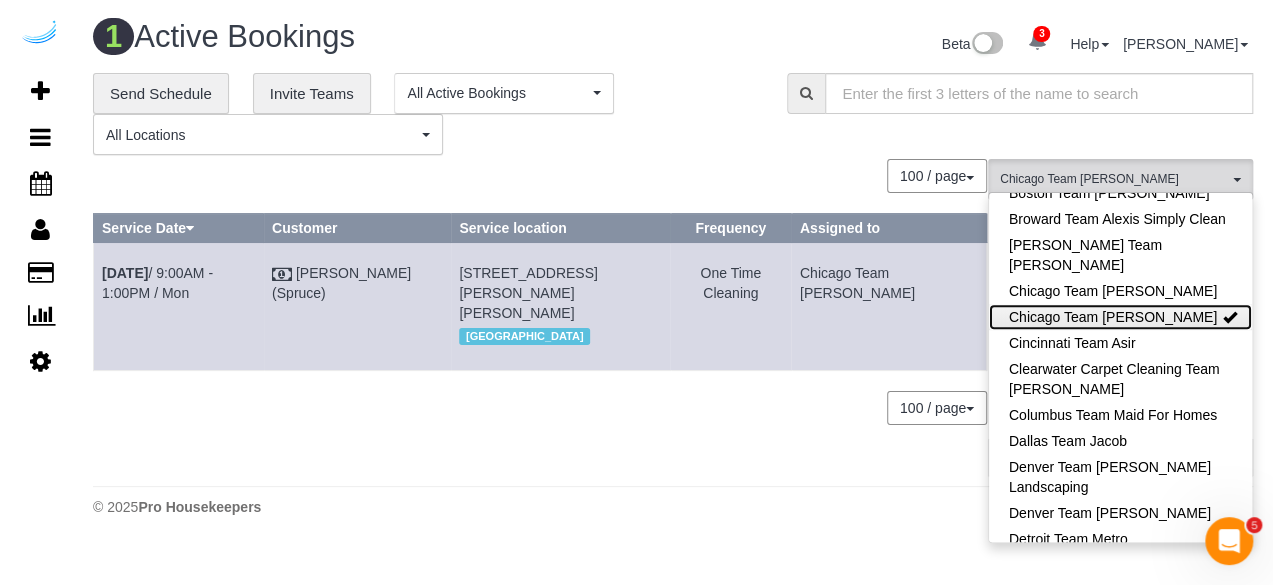 scroll, scrollTop: 0, scrollLeft: 0, axis: both 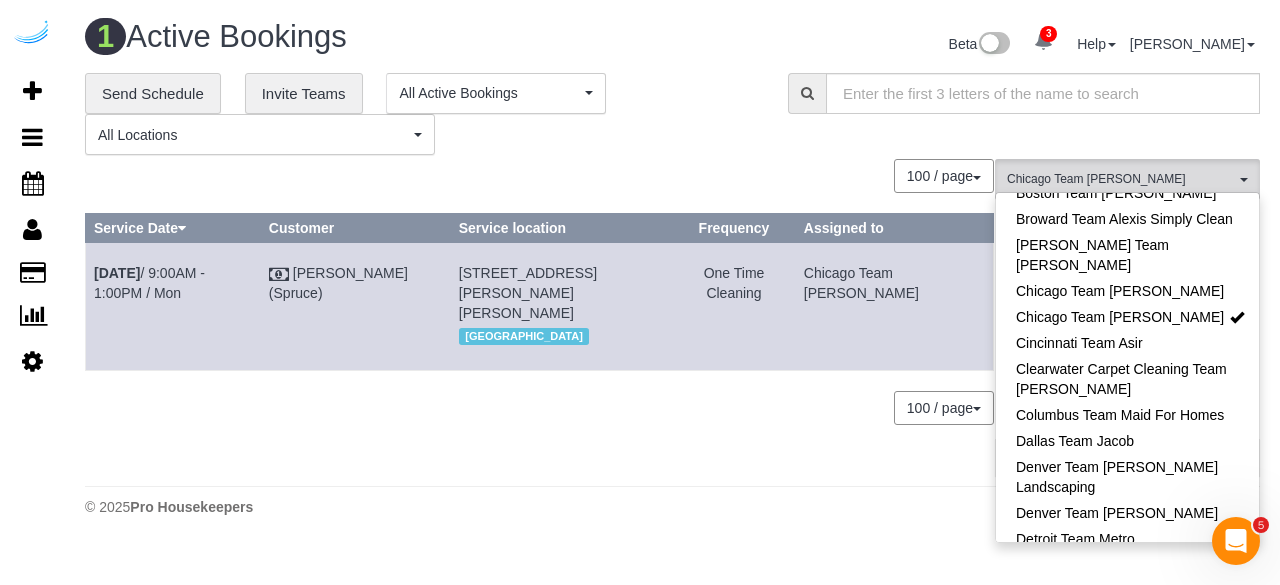 click on "100 / page
10 / page
20 / page
30 / page
40 / page
50 / page
100 / page" at bounding box center [539, 176] 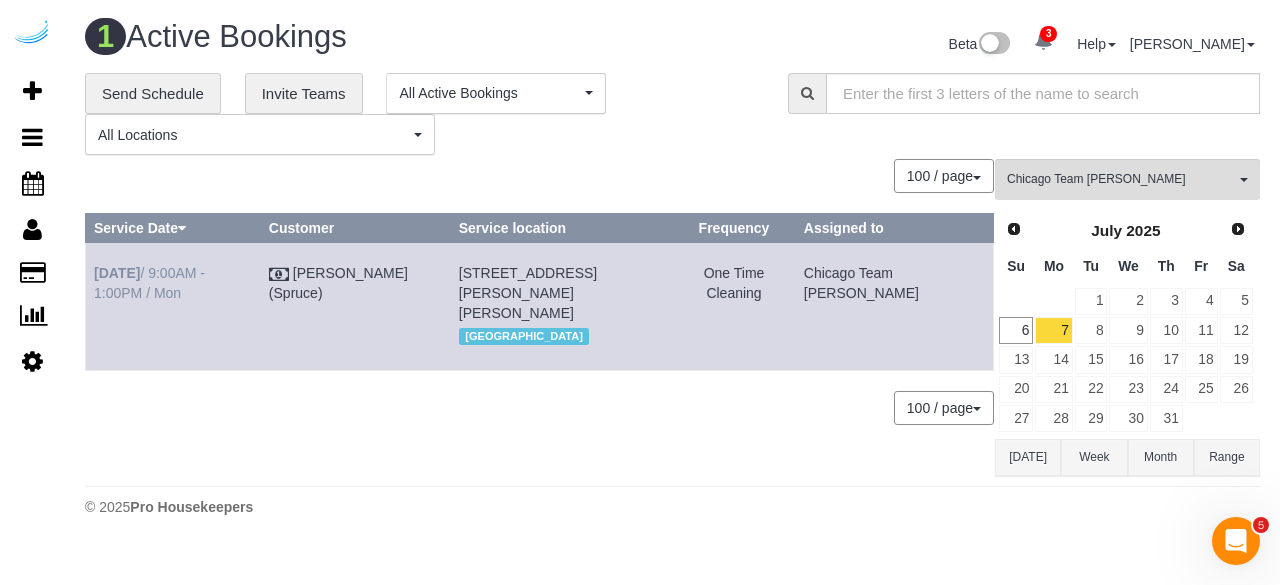 drag, startPoint x: 156, startPoint y: 305, endPoint x: 95, endPoint y: 269, distance: 70.83079 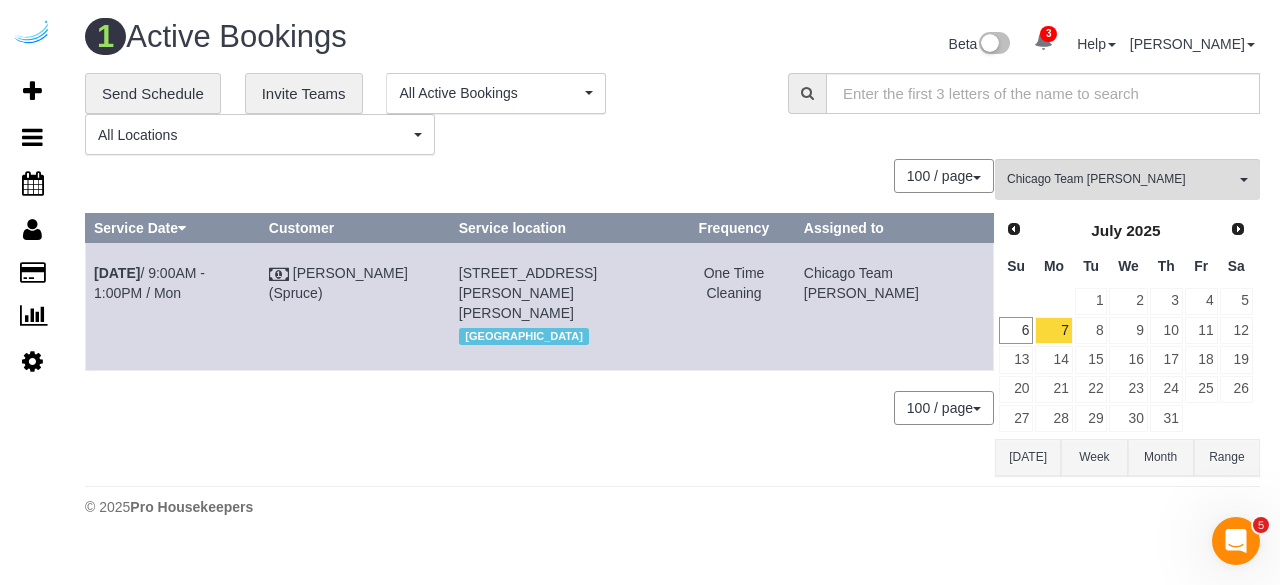 drag, startPoint x: 663, startPoint y: 313, endPoint x: 478, endPoint y: 274, distance: 189.06613 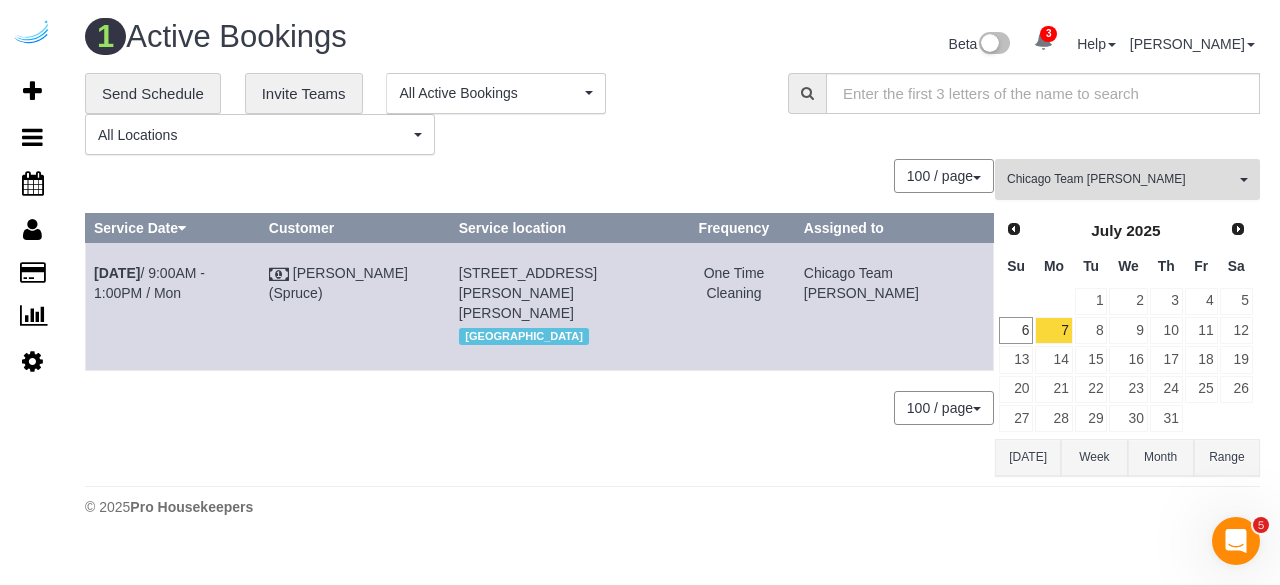 click on "Chicago Team [PERSON_NAME]" at bounding box center (1121, 179) 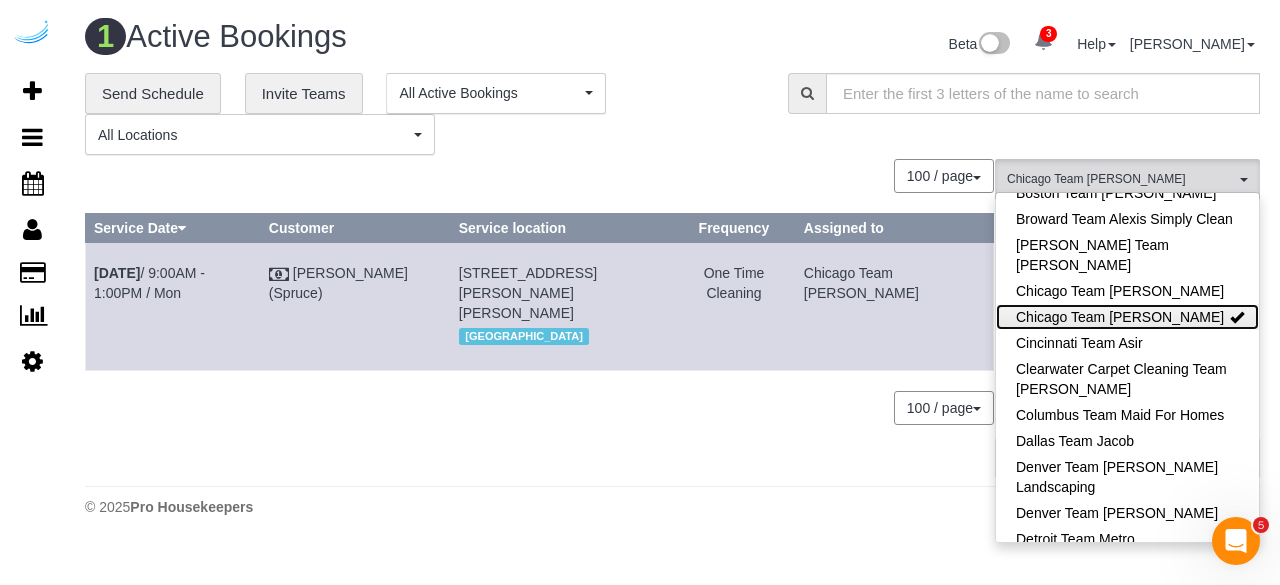 click on "Chicago Team [PERSON_NAME]" at bounding box center (1127, 317) 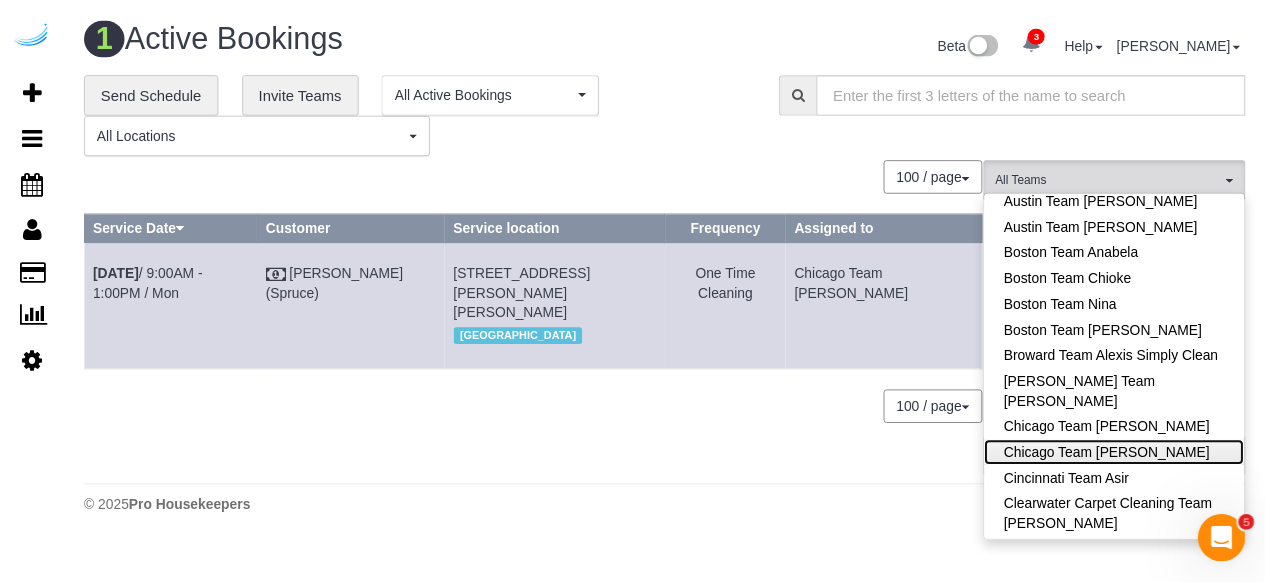 scroll, scrollTop: 236, scrollLeft: 0, axis: vertical 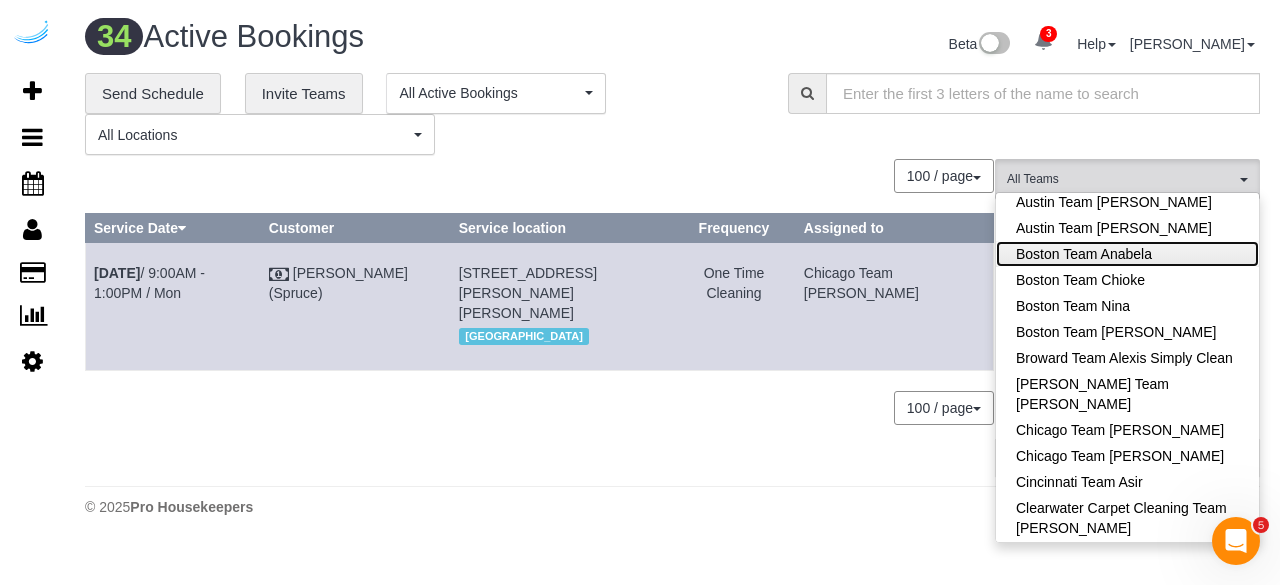 click on "Boston Team Anabela" at bounding box center [1127, 254] 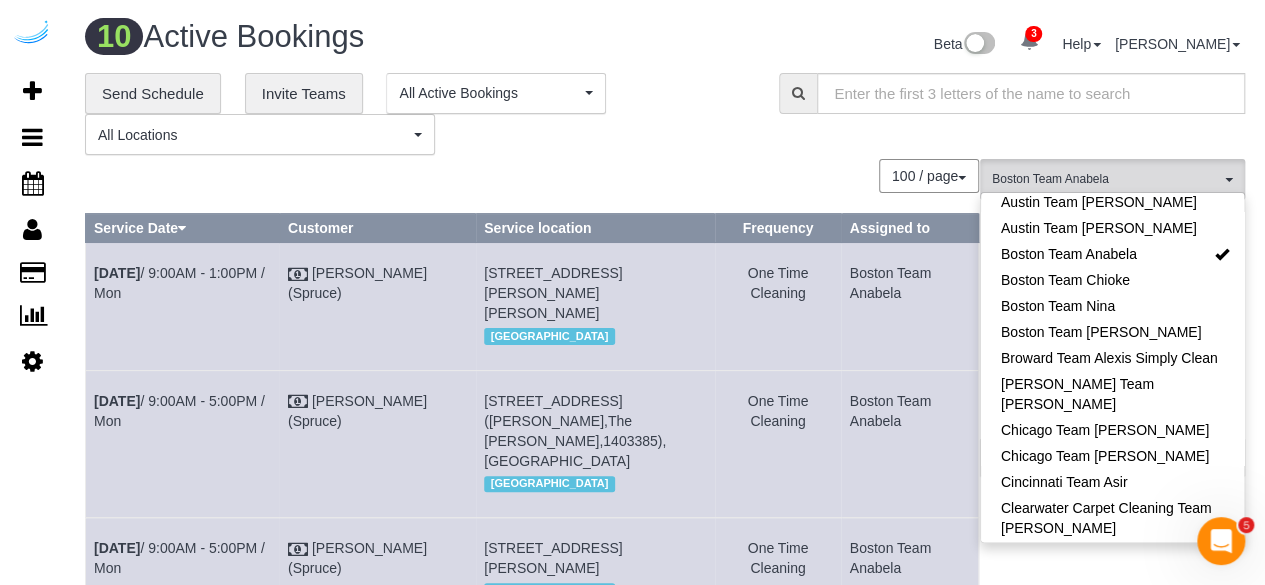 click on "100 / page
10 / page
20 / page
30 / page
40 / page
50 / page
100 / page" at bounding box center [532, 176] 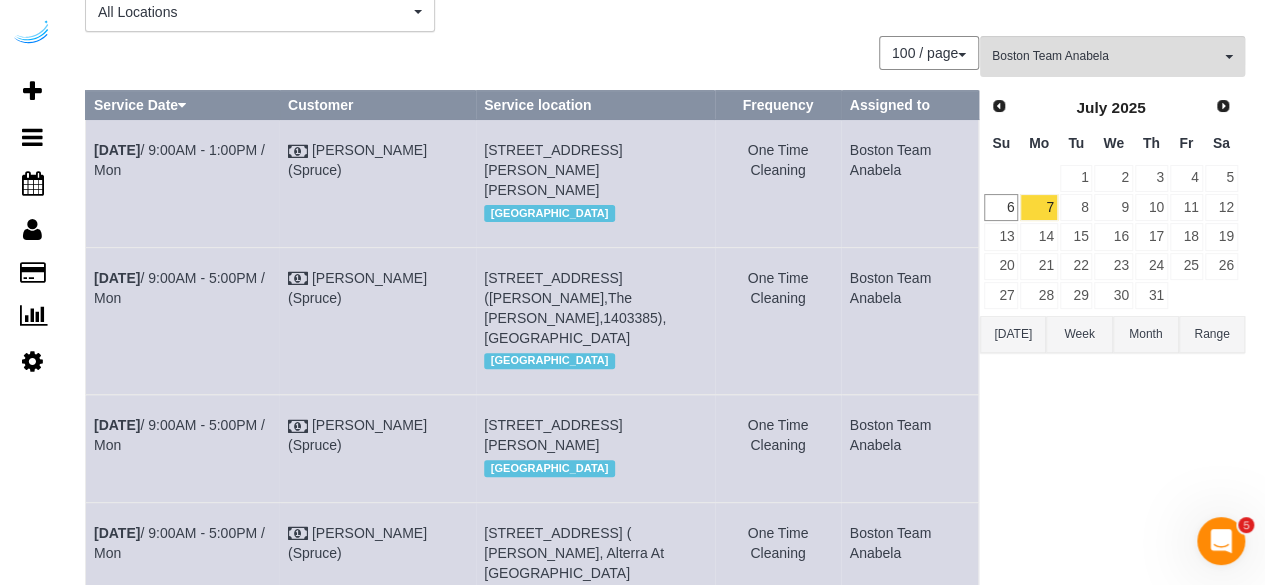 scroll, scrollTop: 164, scrollLeft: 0, axis: vertical 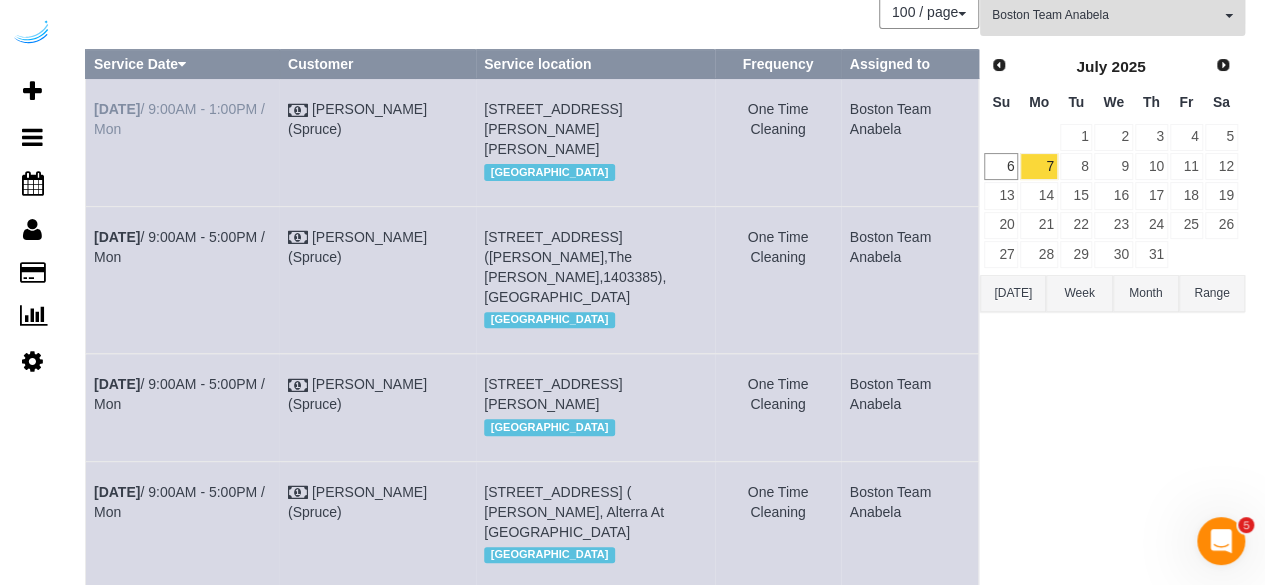 drag, startPoint x: 134, startPoint y: 123, endPoint x: 94, endPoint y: 109, distance: 42.379242 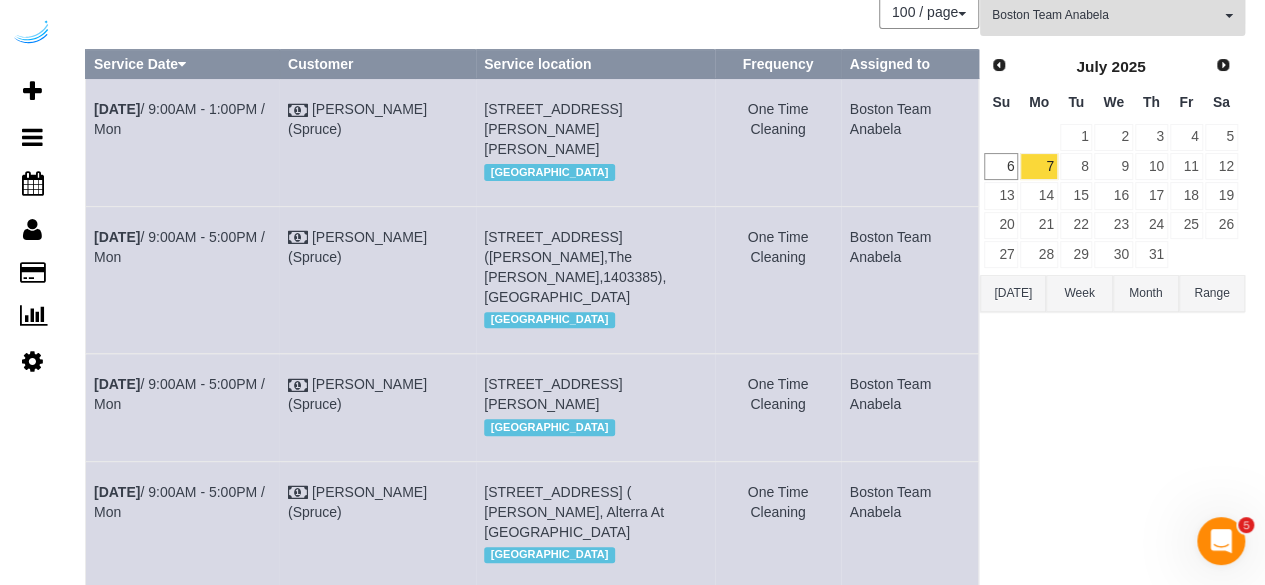 drag, startPoint x: 527, startPoint y: 165, endPoint x: 467, endPoint y: 112, distance: 80.05623 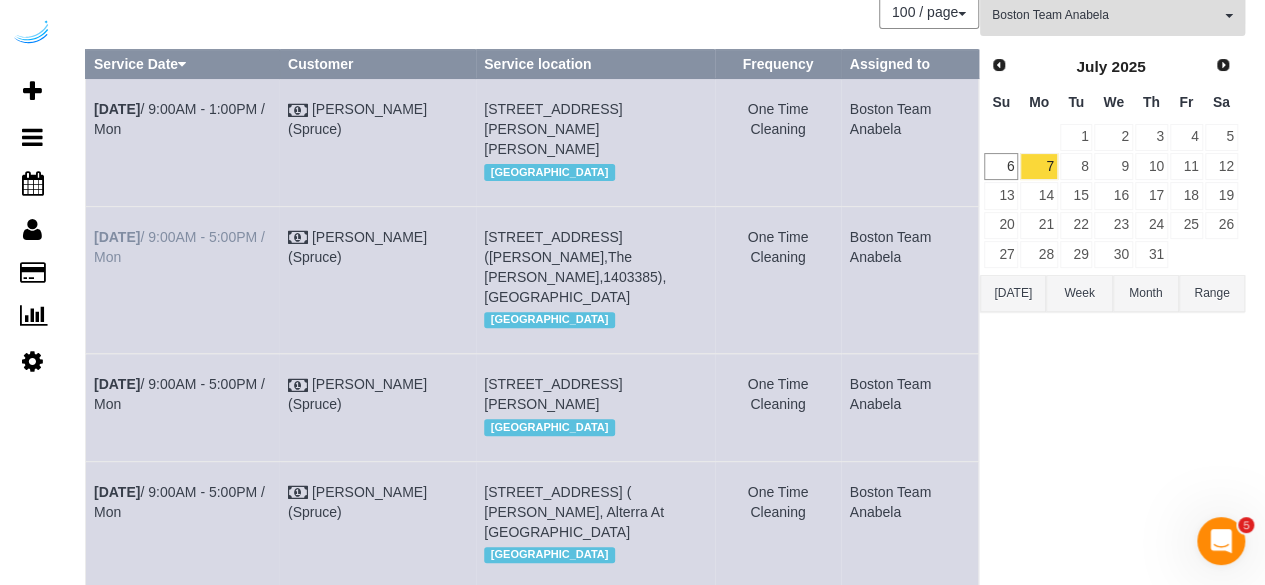 drag, startPoint x: 153, startPoint y: 277, endPoint x: 94, endPoint y: 257, distance: 62.297672 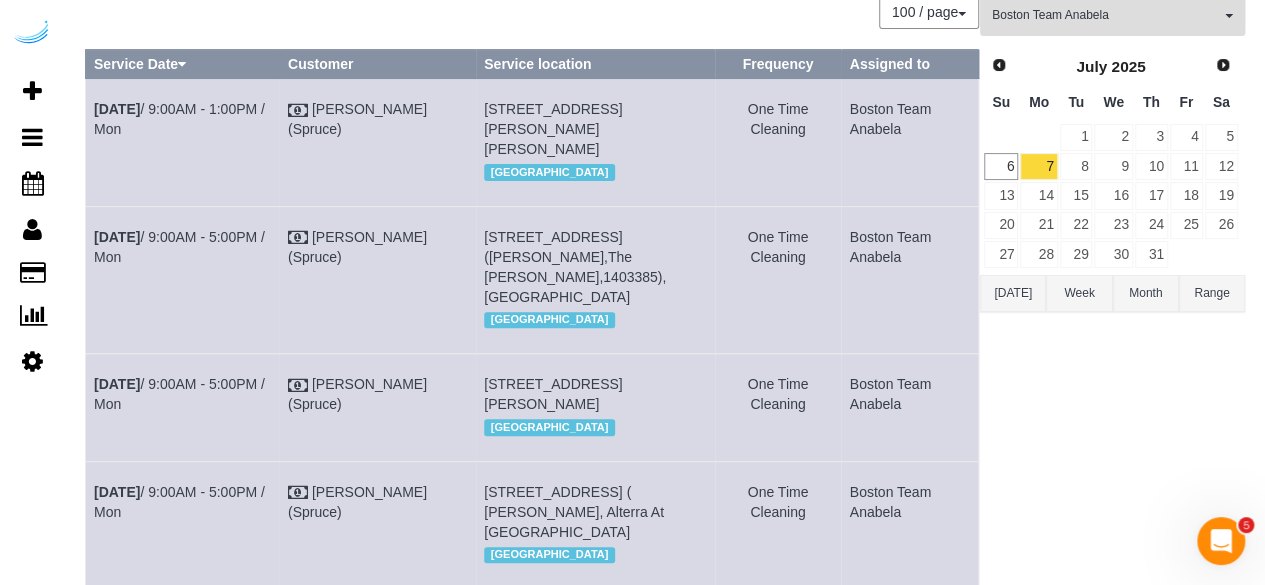 drag, startPoint x: 716, startPoint y: 290, endPoint x: 468, endPoint y: 257, distance: 250.18593 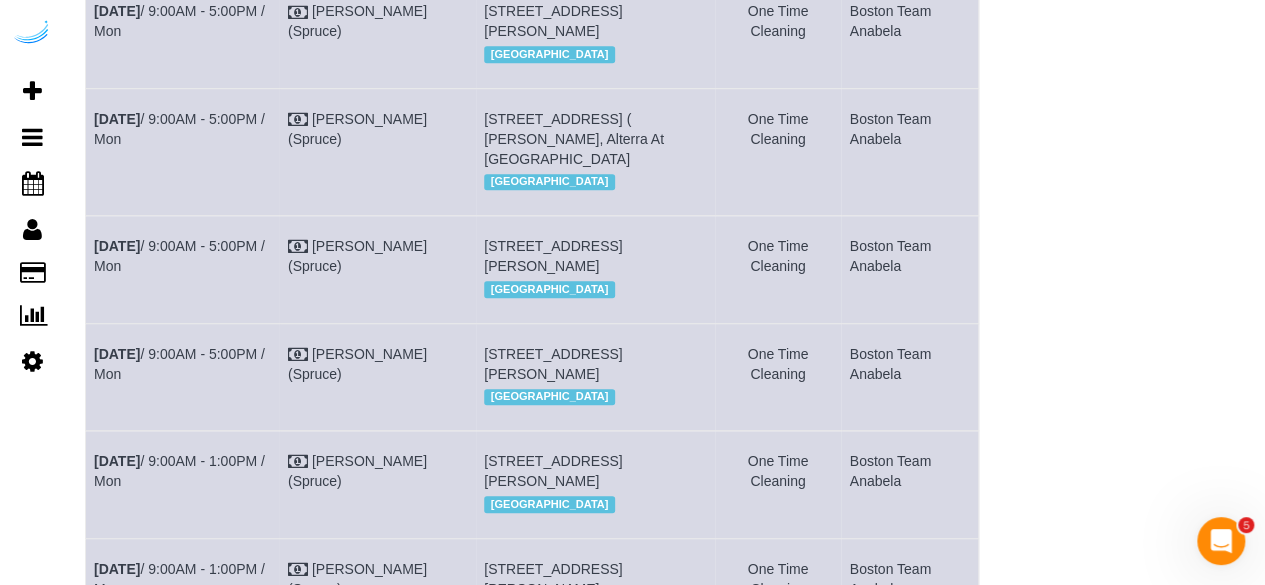 scroll, scrollTop: 544, scrollLeft: 0, axis: vertical 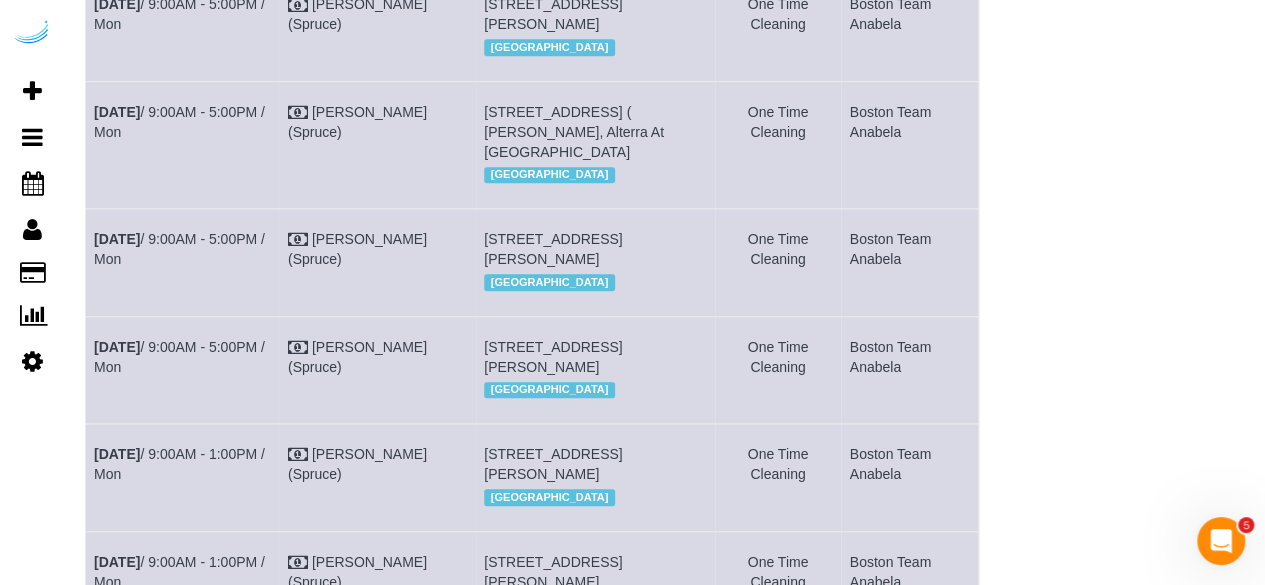 drag, startPoint x: 130, startPoint y: 163, endPoint x: 92, endPoint y: 139, distance: 44.94441 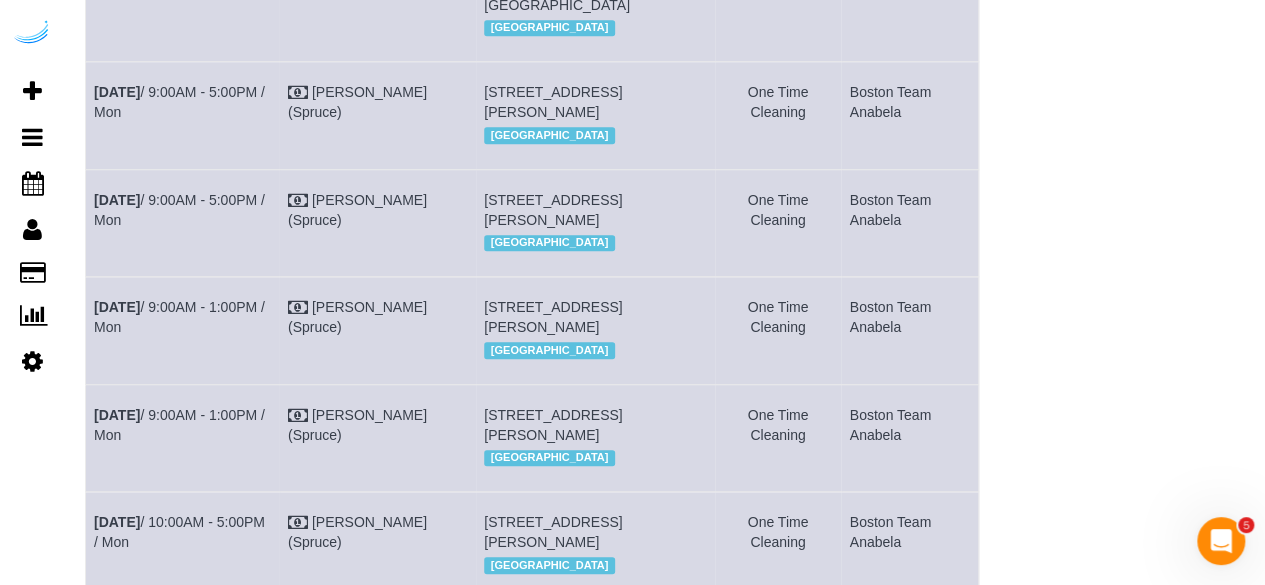 scroll, scrollTop: 709, scrollLeft: 0, axis: vertical 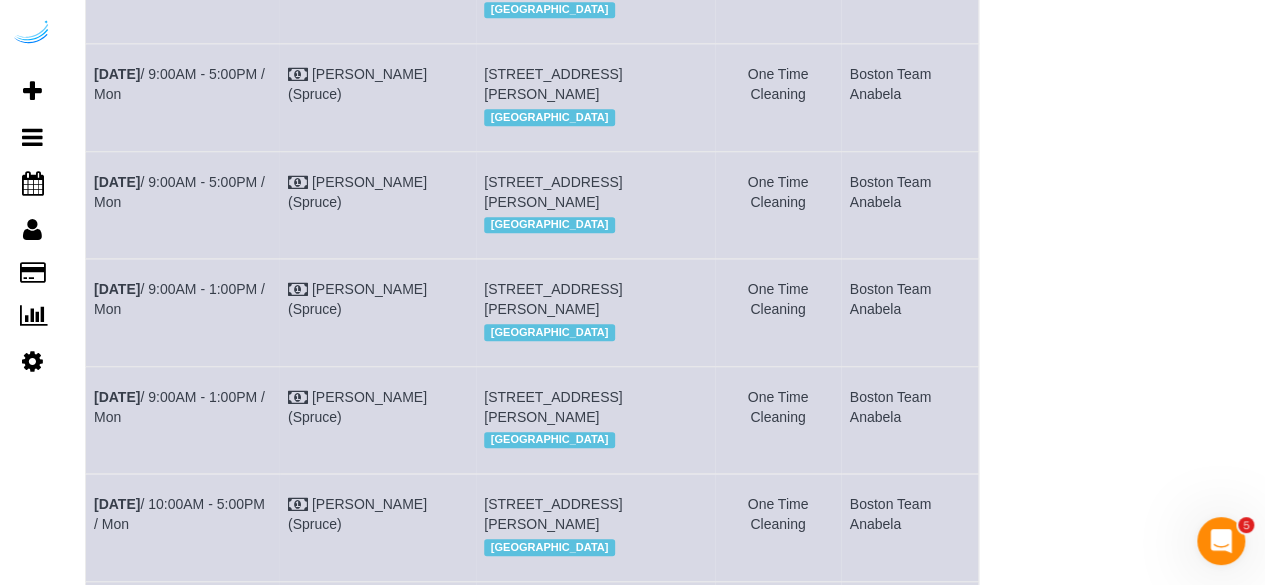 drag, startPoint x: 137, startPoint y: 138, endPoint x: 88, endPoint y: 118, distance: 52.924473 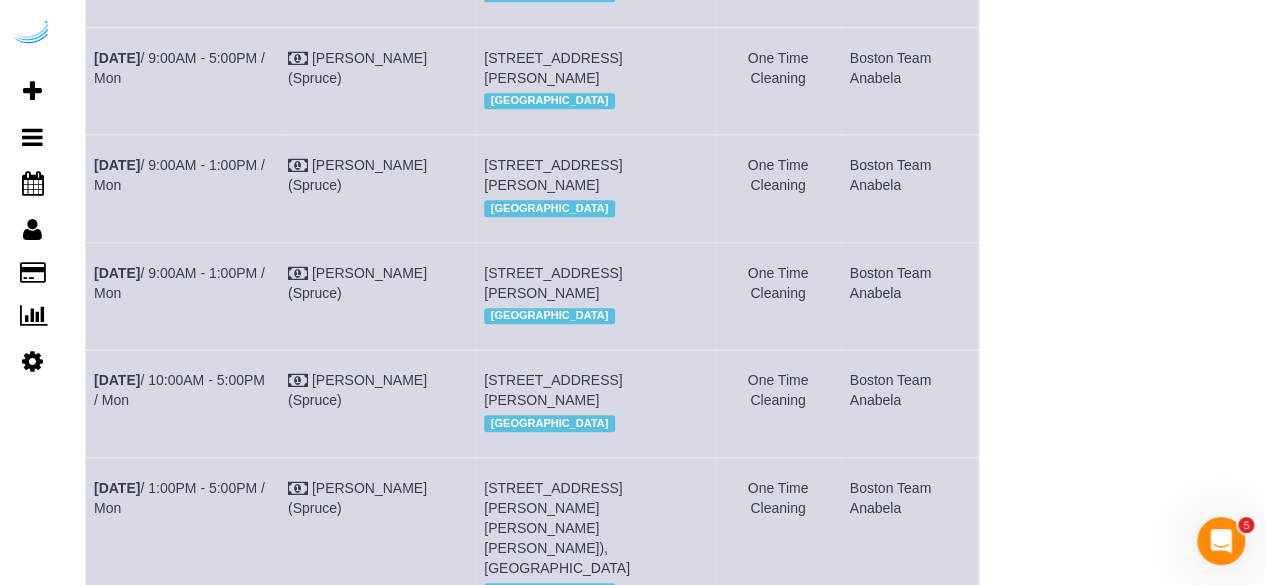 scroll, scrollTop: 865, scrollLeft: 0, axis: vertical 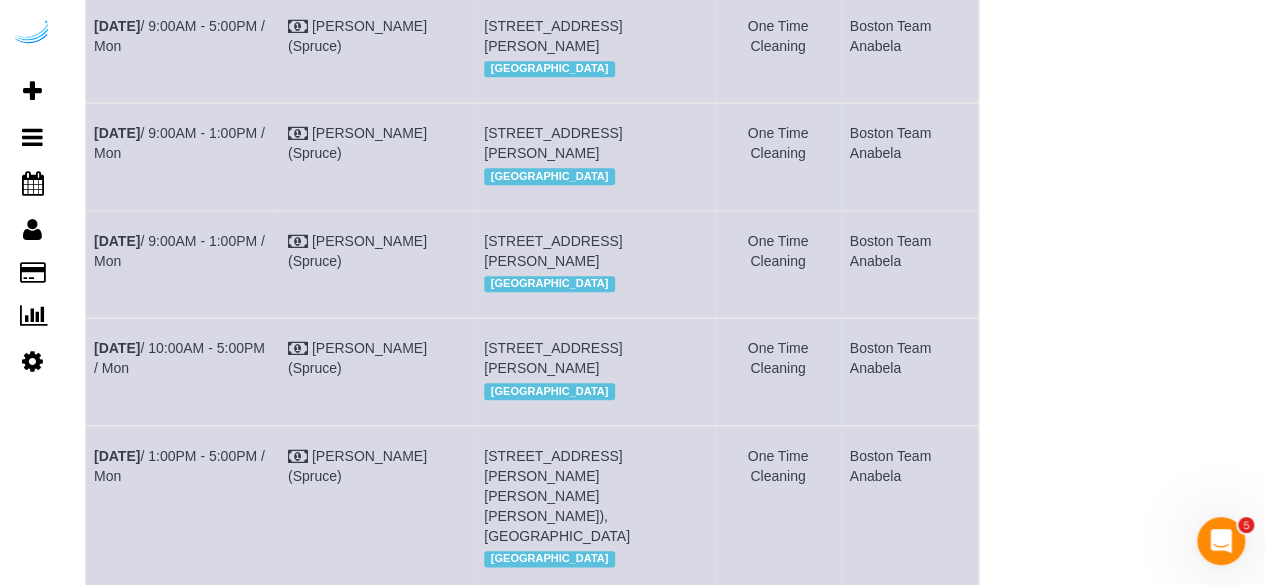 drag, startPoint x: 147, startPoint y: 106, endPoint x: 87, endPoint y: 87, distance: 62.936478 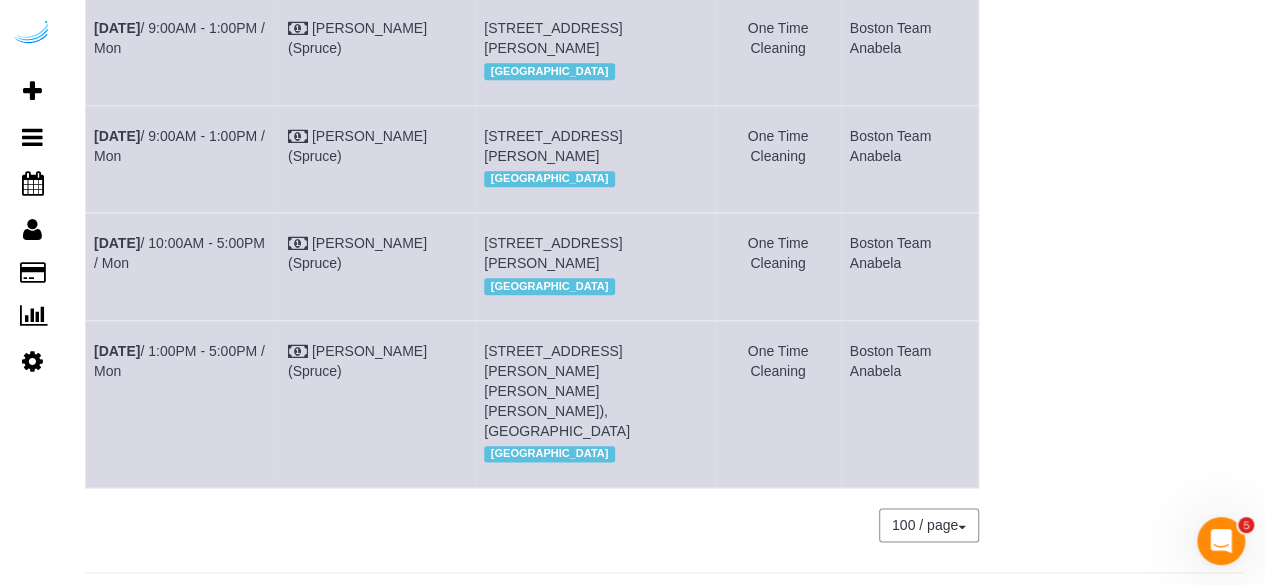 scroll, scrollTop: 971, scrollLeft: 0, axis: vertical 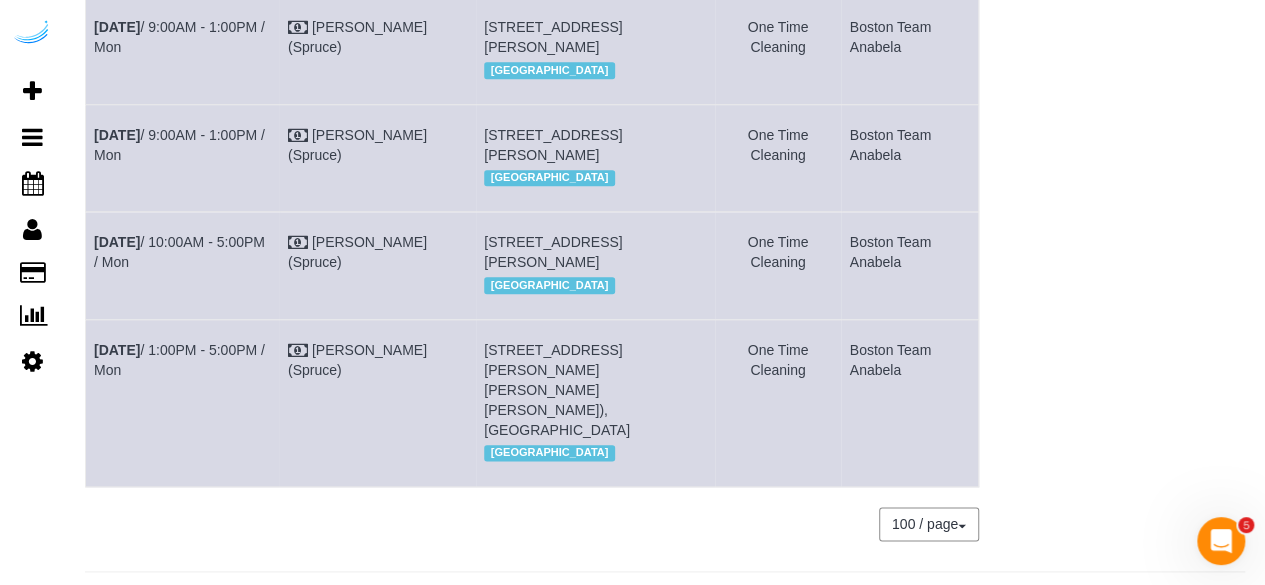 drag, startPoint x: 130, startPoint y: 155, endPoint x: 88, endPoint y: 130, distance: 48.8774 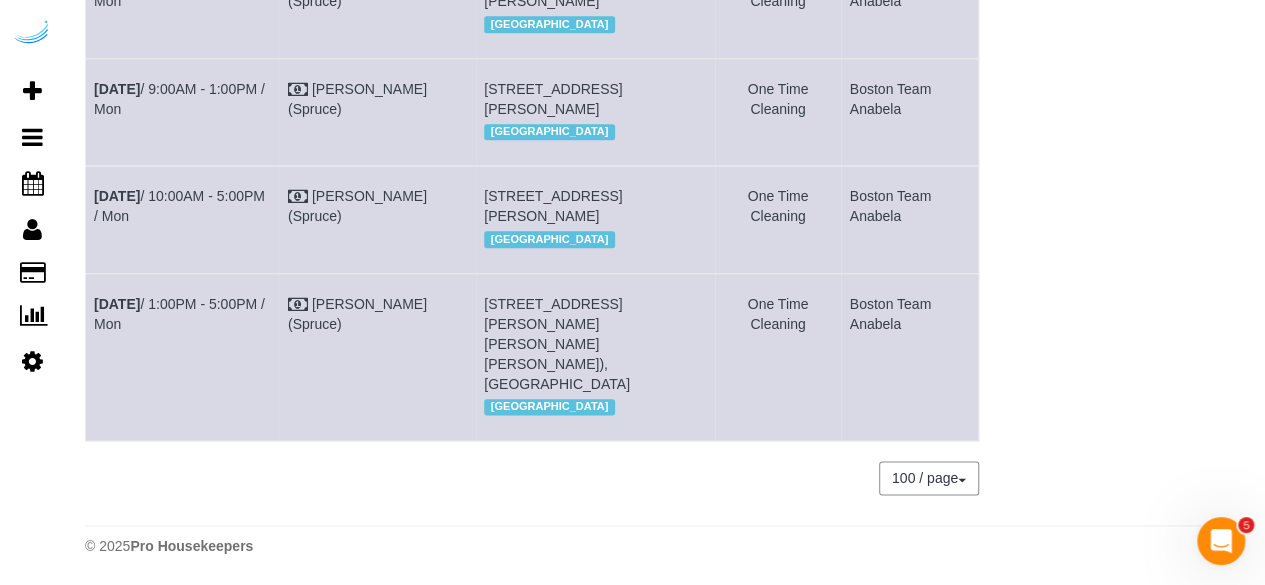 scroll, scrollTop: 1109, scrollLeft: 0, axis: vertical 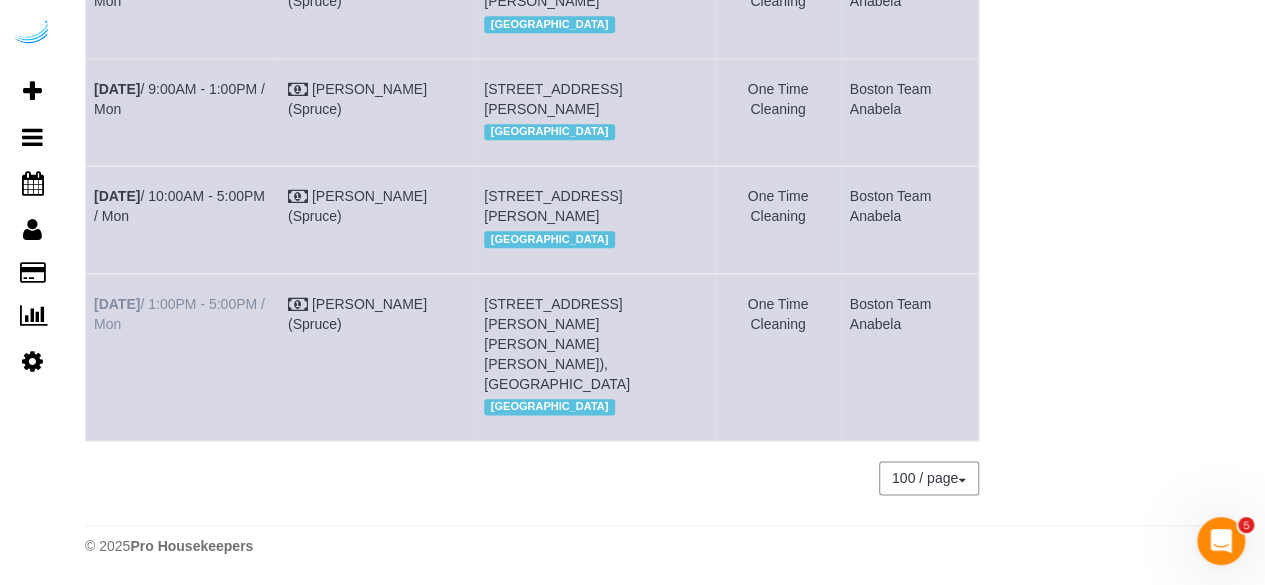 drag, startPoint x: 151, startPoint y: 369, endPoint x: 94, endPoint y: 341, distance: 63.505905 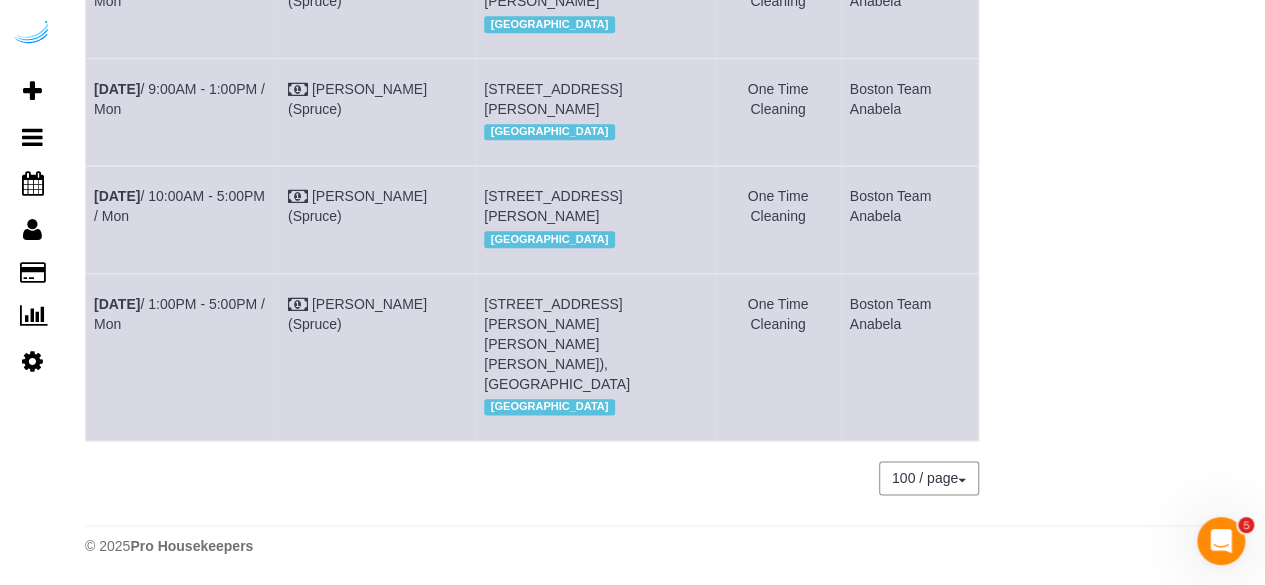 drag, startPoint x: 543, startPoint y: 383, endPoint x: 475, endPoint y: 345, distance: 77.89737 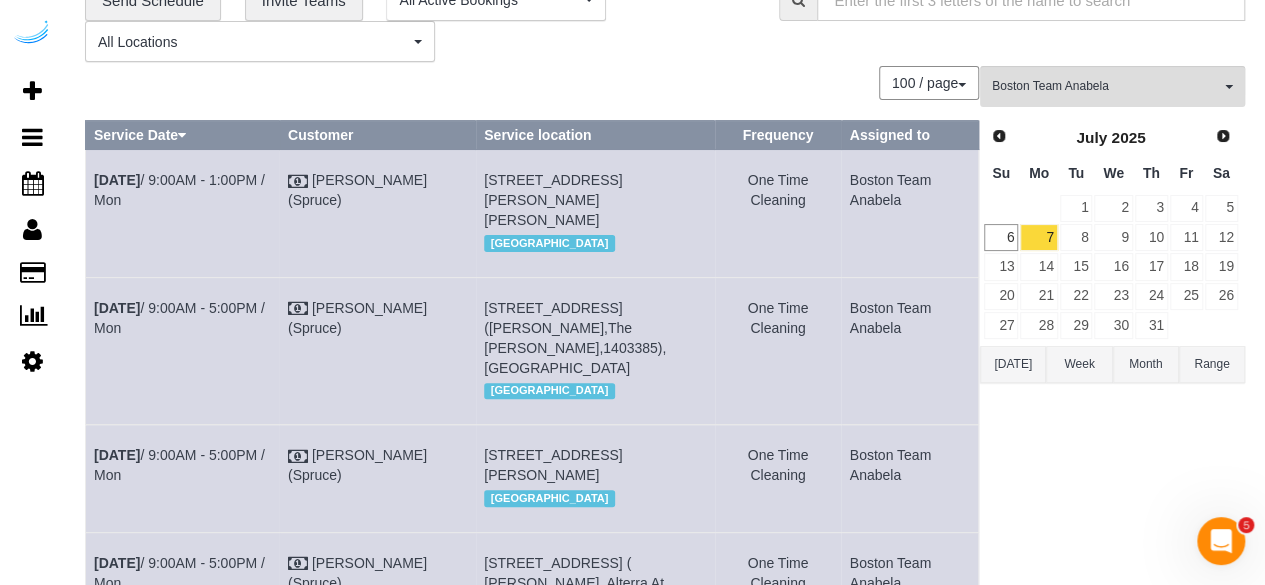 scroll, scrollTop: 0, scrollLeft: 0, axis: both 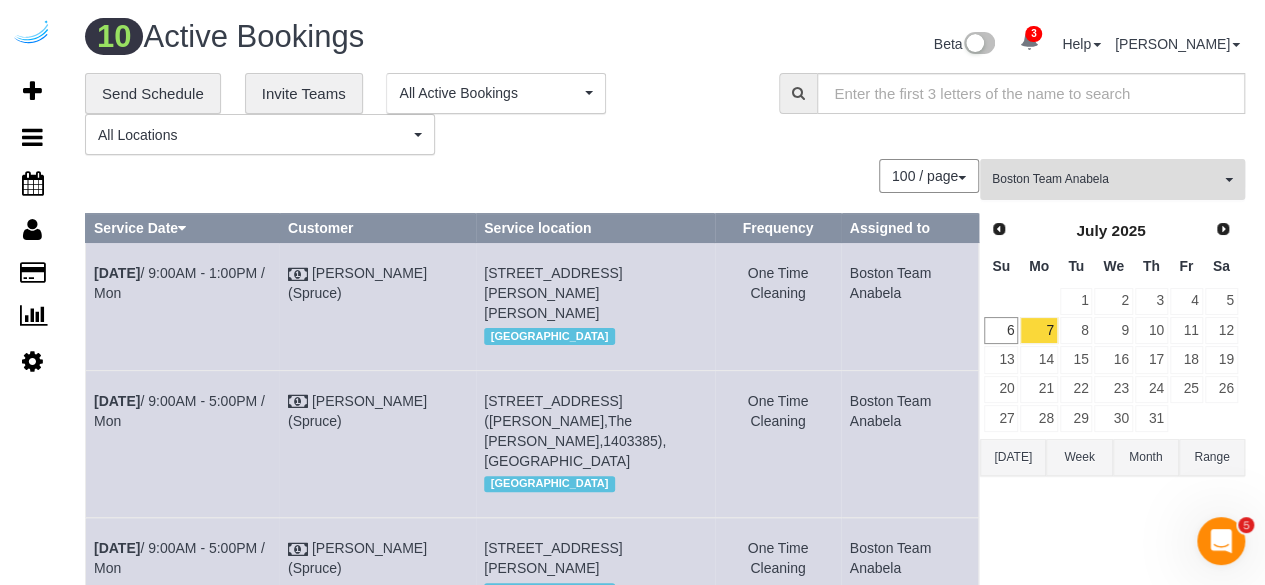 click on "Boston Team Anabela" at bounding box center (1106, 179) 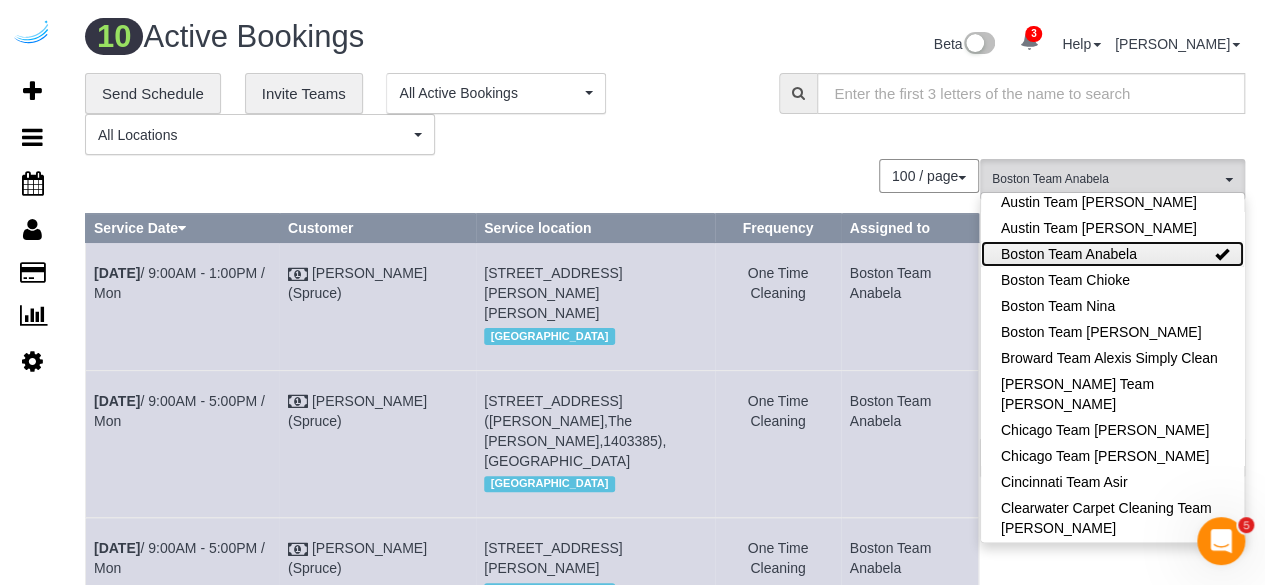 click on "Boston Team Anabela" at bounding box center (1112, 254) 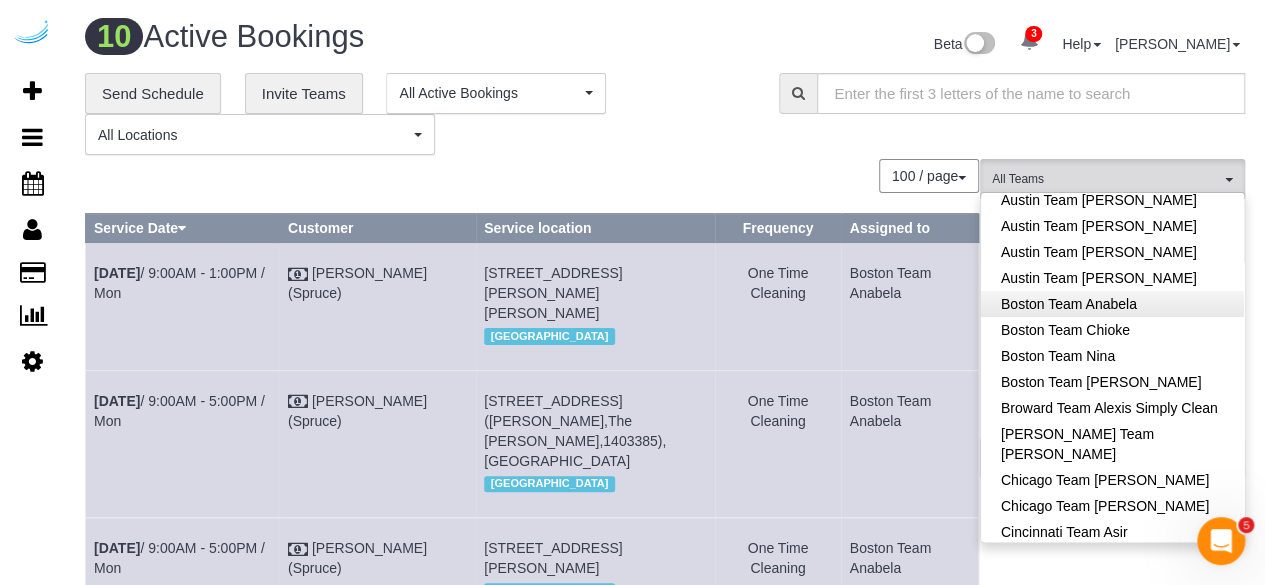 scroll, scrollTop: 182, scrollLeft: 0, axis: vertical 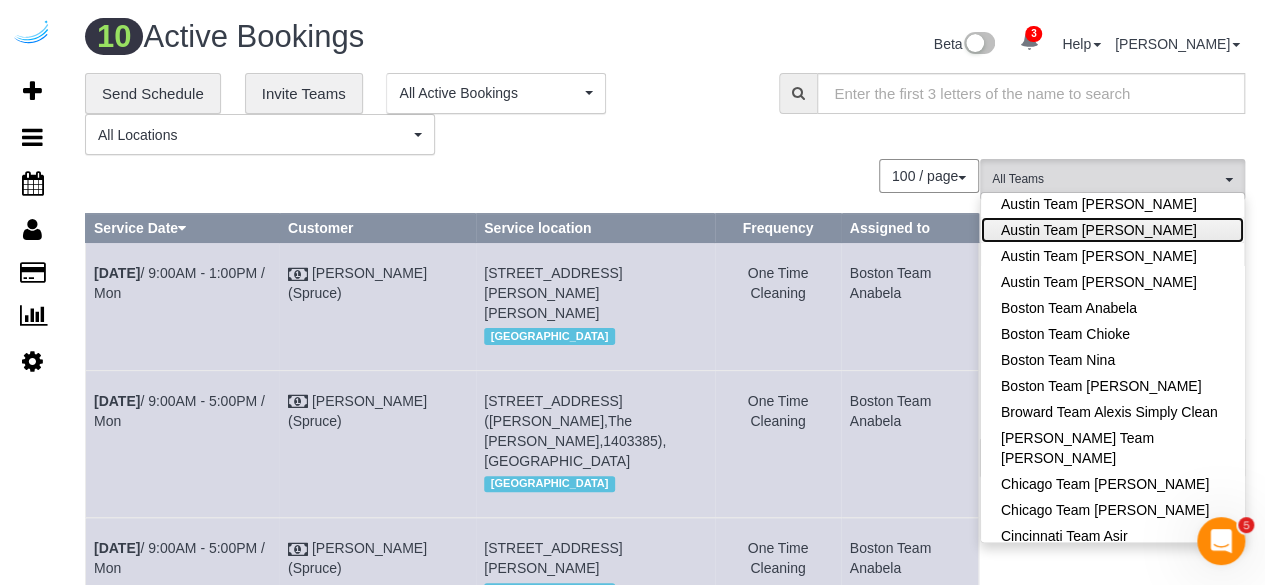 click on "Austin Team [PERSON_NAME]" at bounding box center (1112, 230) 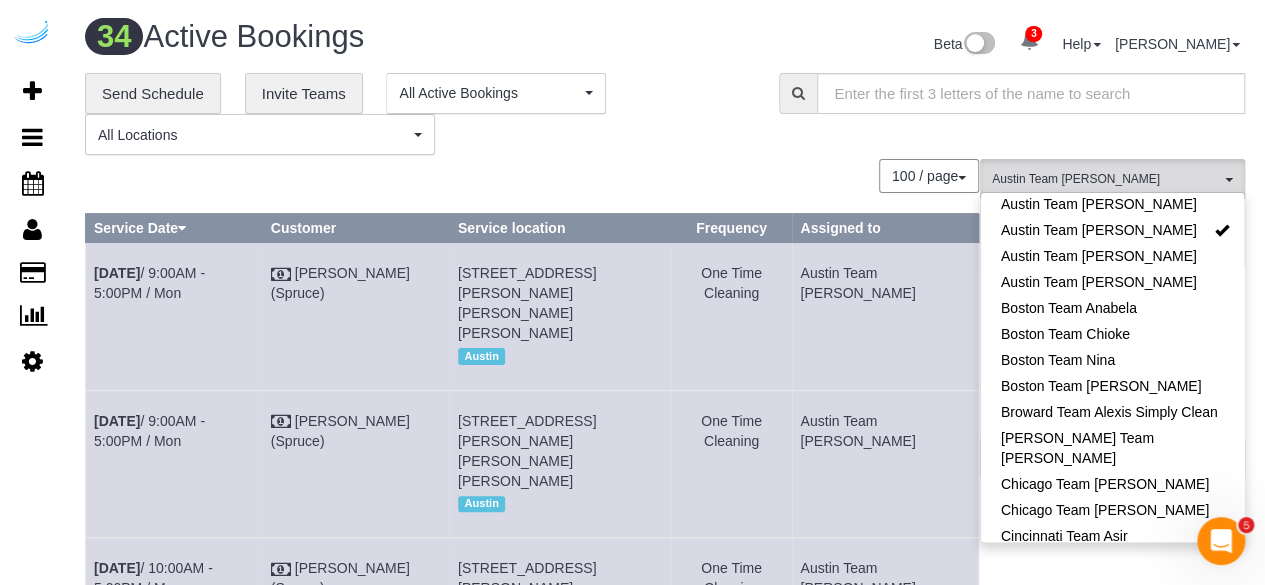 click on "100 / page
10 / page
20 / page
30 / page
40 / page
50 / page
100 / page" at bounding box center (532, 176) 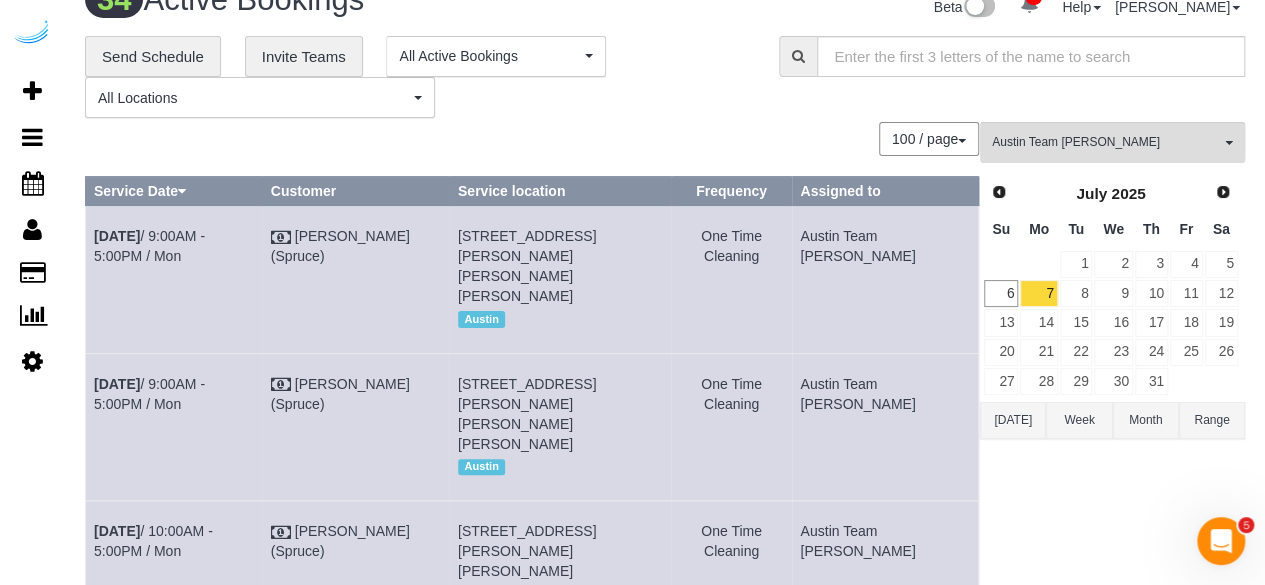 scroll, scrollTop: 38, scrollLeft: 0, axis: vertical 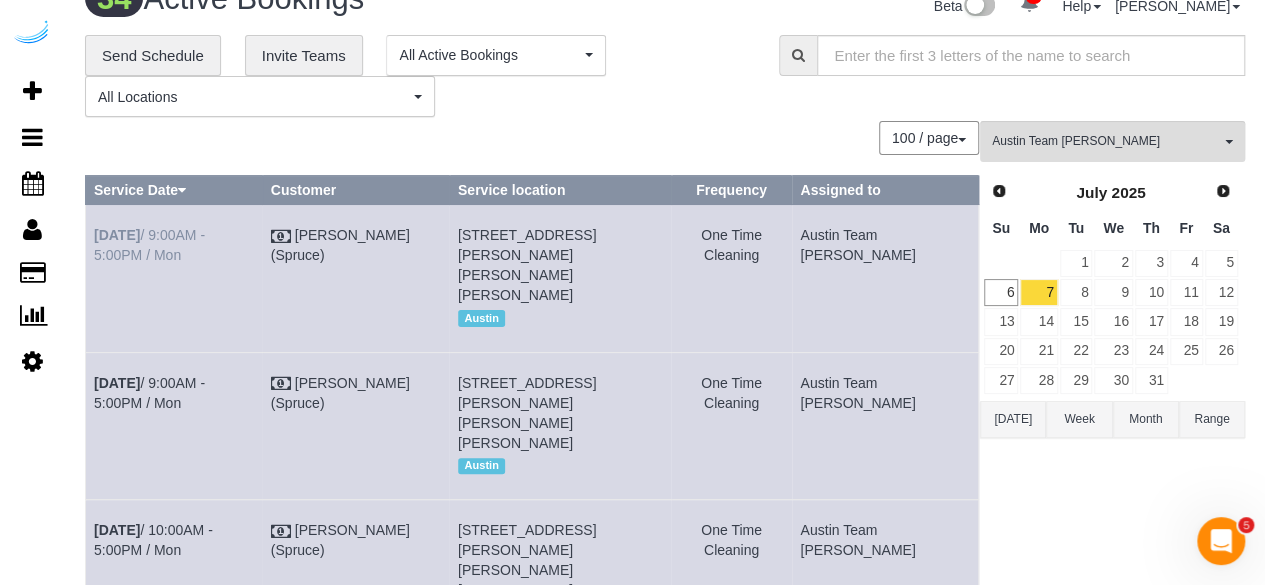 drag, startPoint x: 138, startPoint y: 259, endPoint x: 93, endPoint y: 239, distance: 49.24429 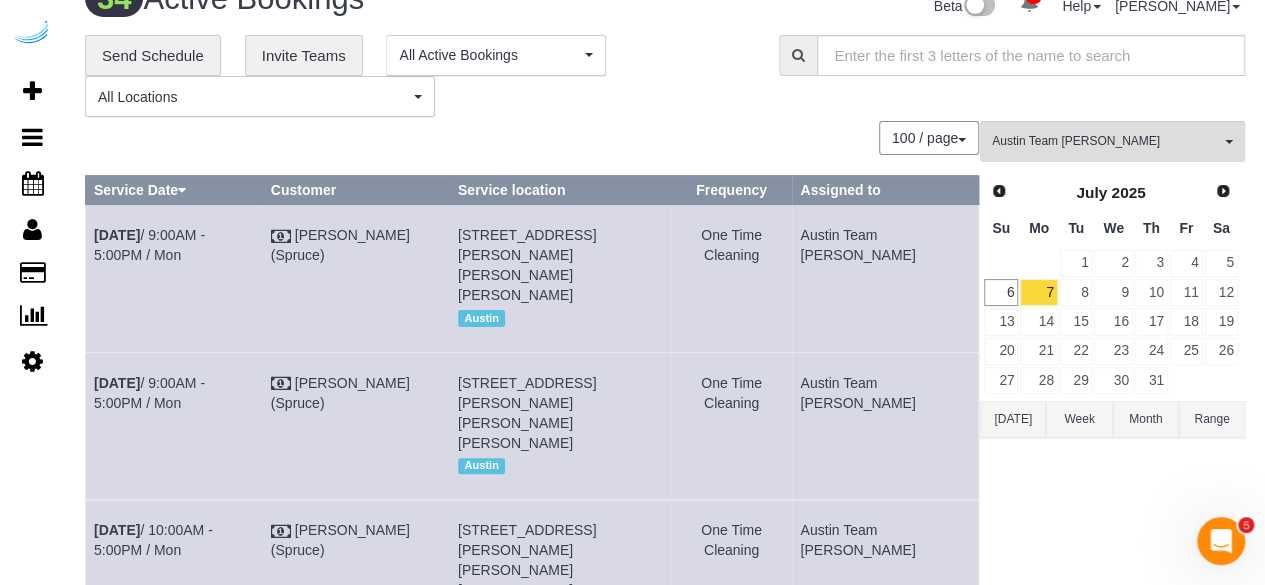 drag, startPoint x: 615, startPoint y: 293, endPoint x: 482, endPoint y: 223, distance: 150.29637 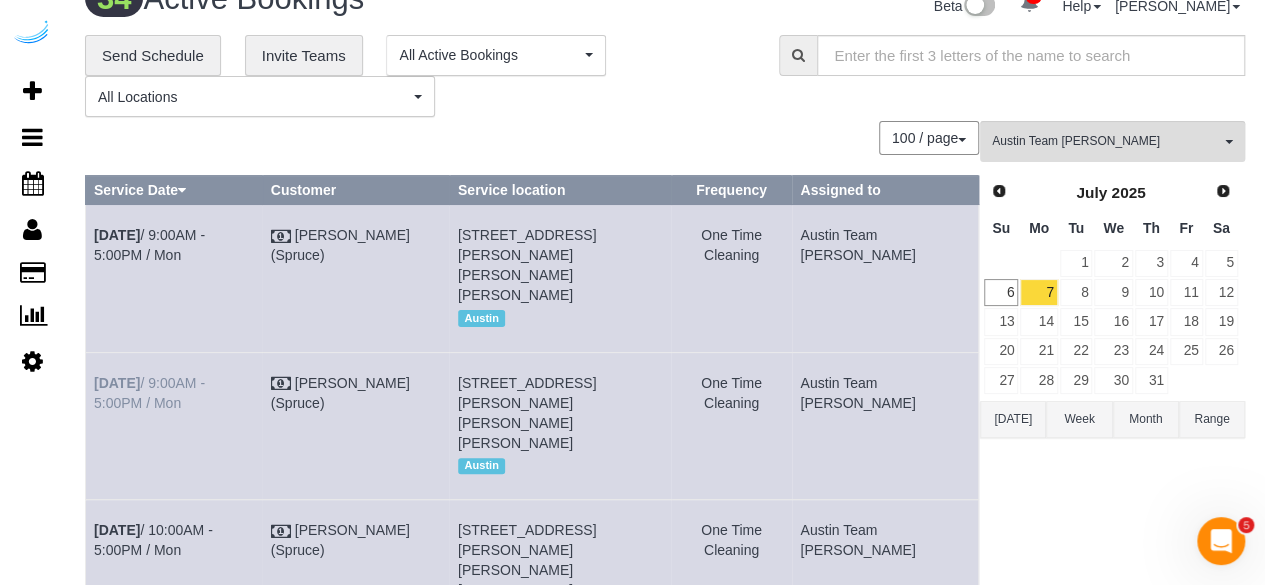 drag, startPoint x: 163, startPoint y: 407, endPoint x: 94, endPoint y: 386, distance: 72.12489 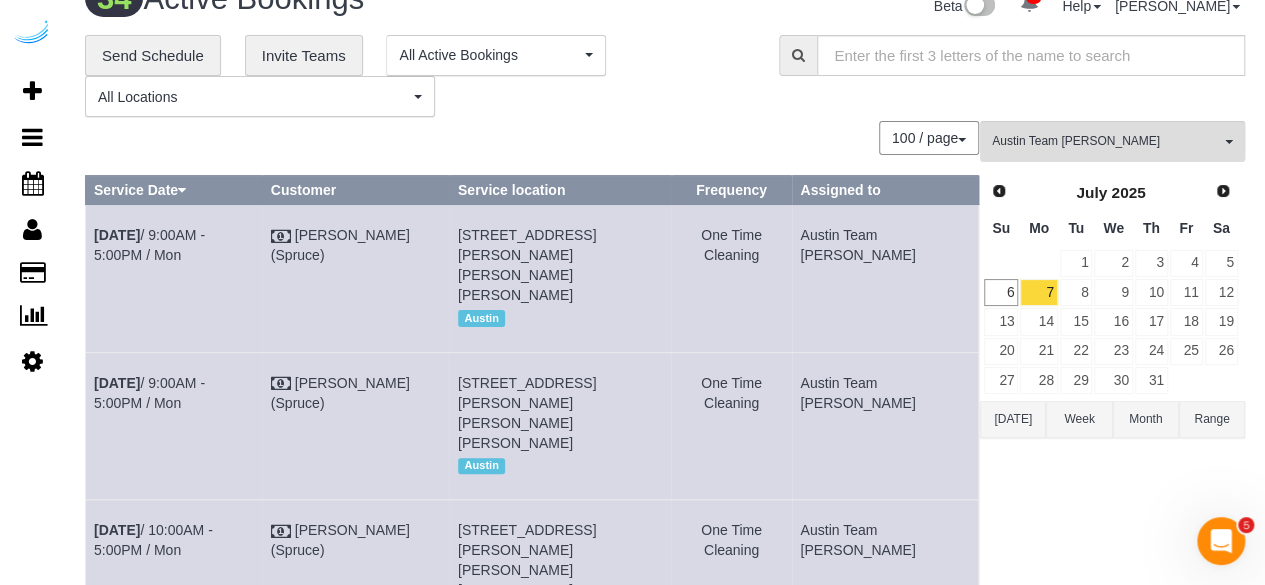 drag, startPoint x: 672, startPoint y: 421, endPoint x: 488, endPoint y: 379, distance: 188.73262 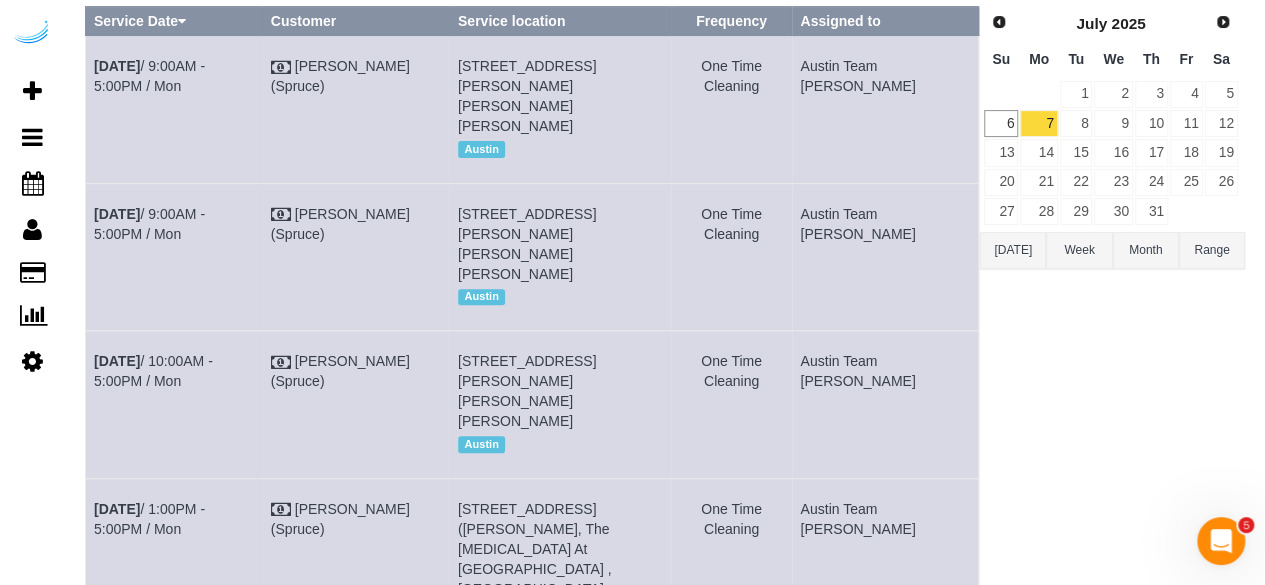 scroll, scrollTop: 230, scrollLeft: 0, axis: vertical 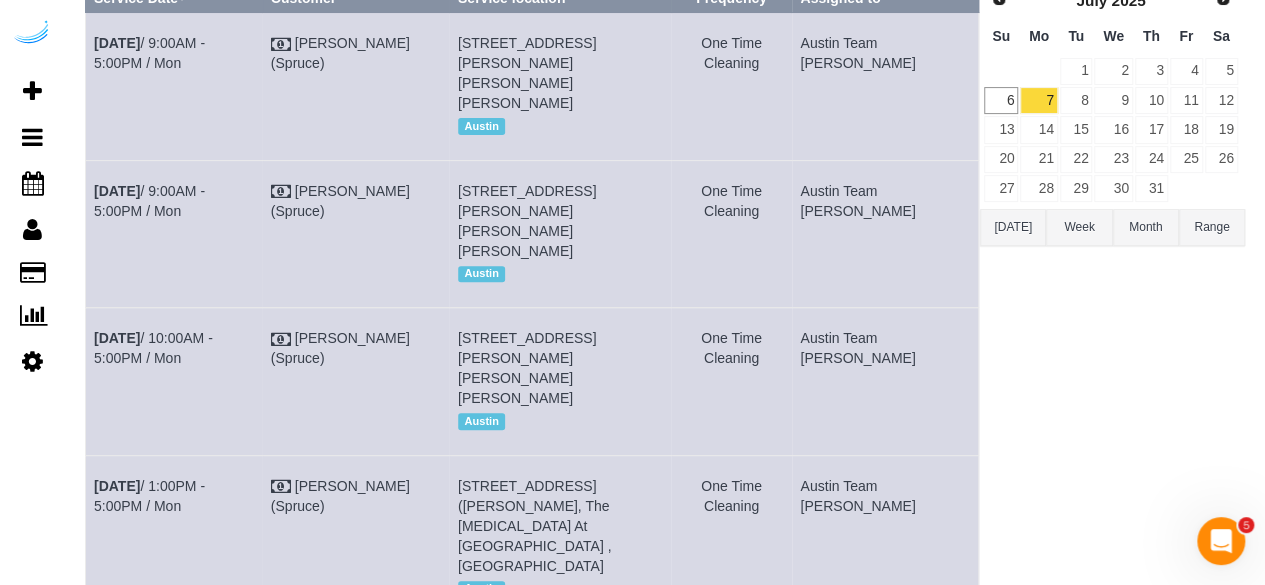 drag, startPoint x: 124, startPoint y: 334, endPoint x: 91, endPoint y: 320, distance: 35.846897 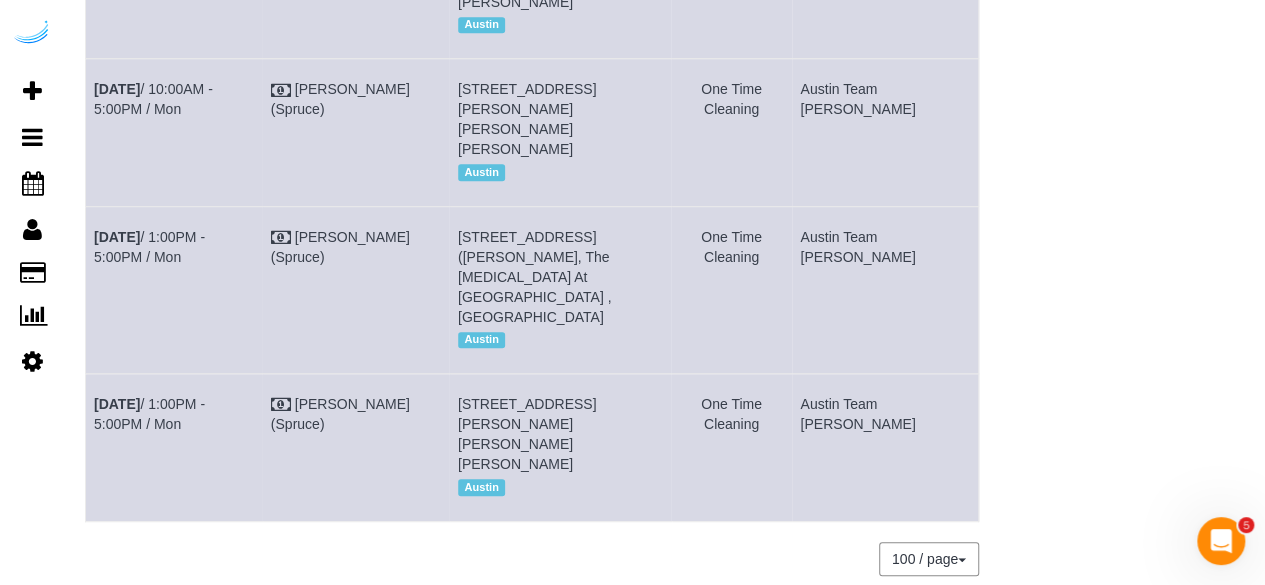 scroll, scrollTop: 484, scrollLeft: 0, axis: vertical 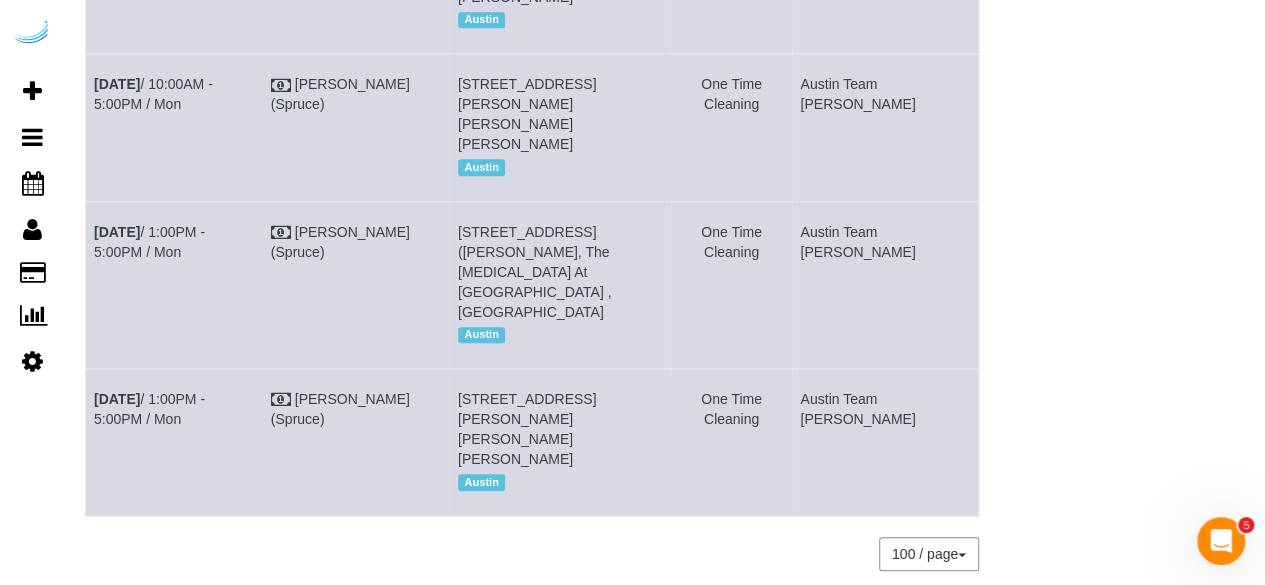 drag, startPoint x: 128, startPoint y: 227, endPoint x: 92, endPoint y: 211, distance: 39.39543 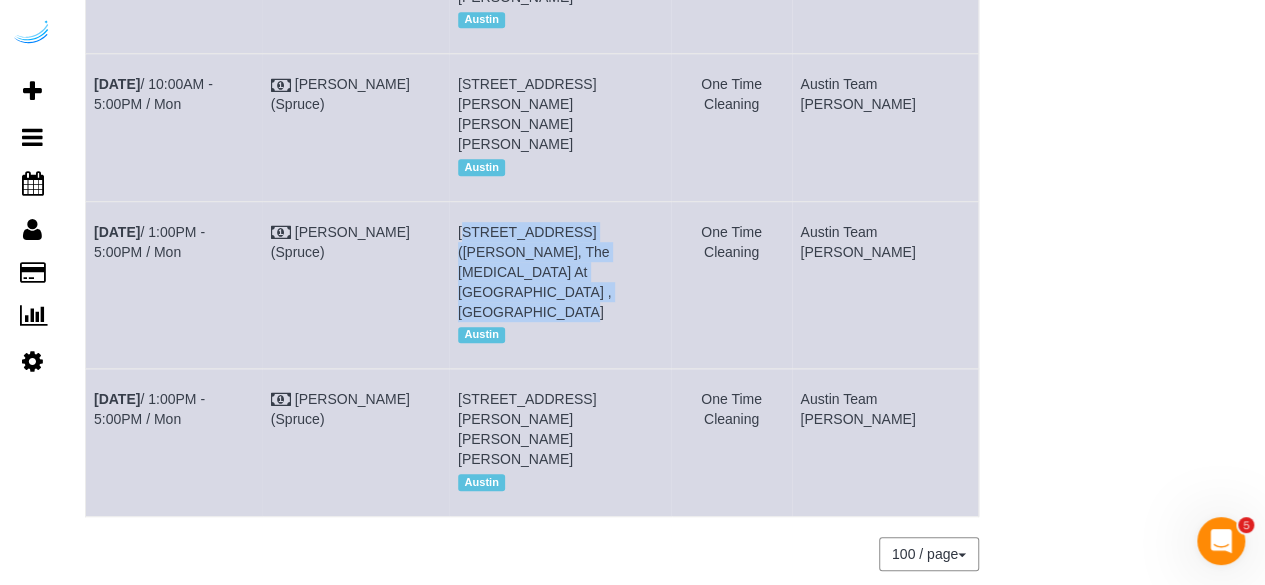 drag, startPoint x: 670, startPoint y: 251, endPoint x: 490, endPoint y: 210, distance: 184.6104 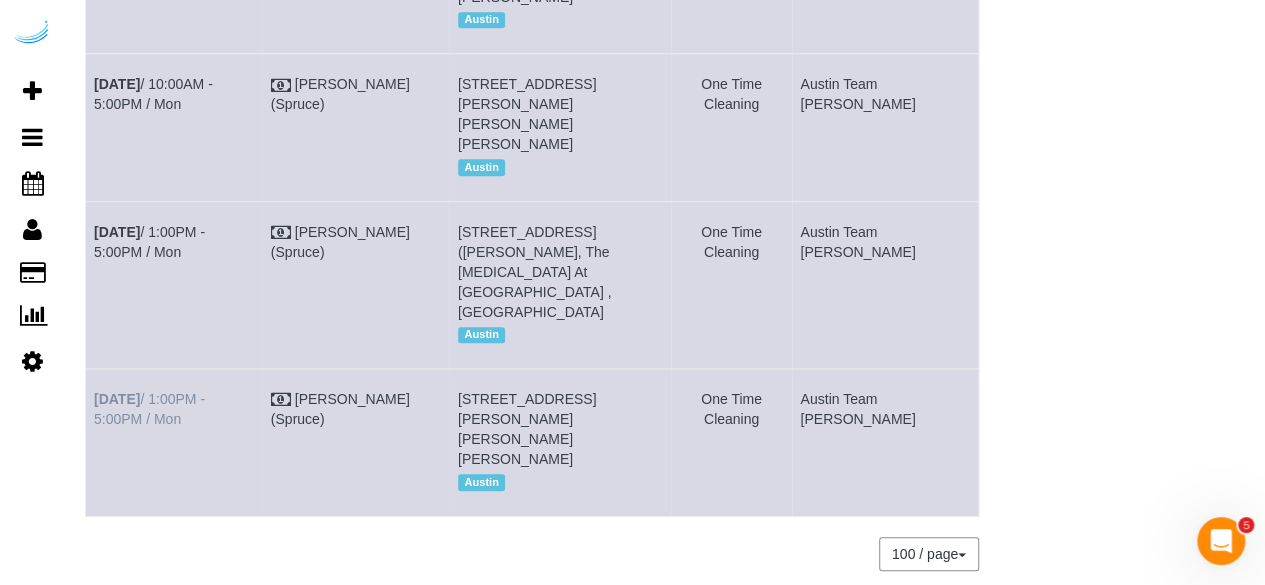 drag, startPoint x: 142, startPoint y: 367, endPoint x: 95, endPoint y: 345, distance: 51.894123 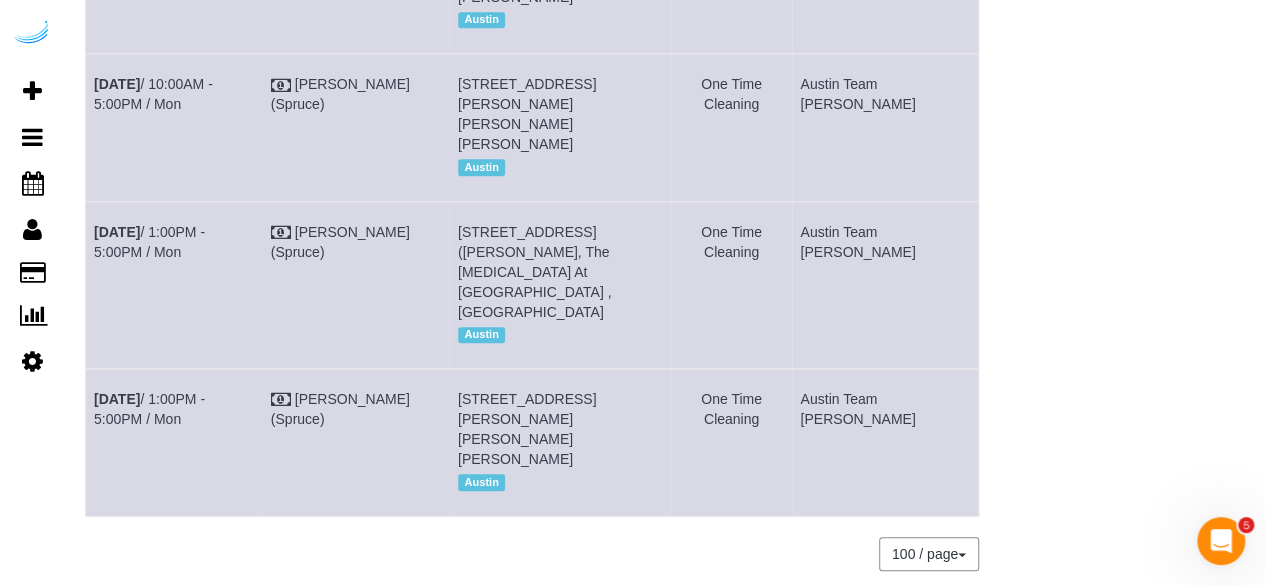 drag, startPoint x: 538, startPoint y: 397, endPoint x: 482, endPoint y: 339, distance: 80.622574 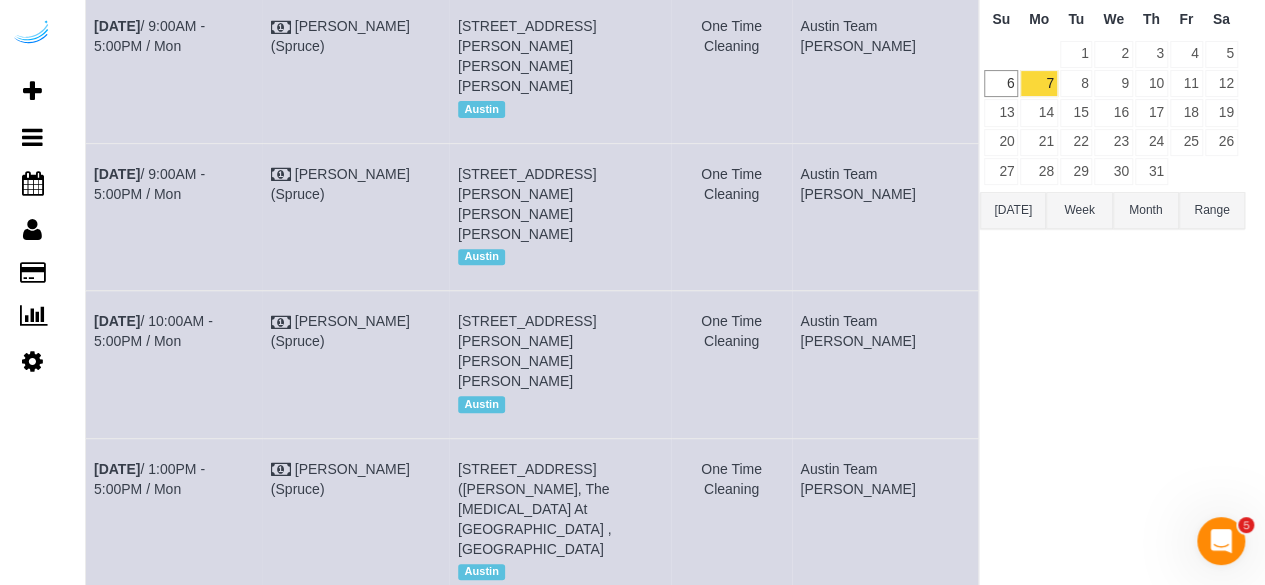 scroll, scrollTop: 0, scrollLeft: 0, axis: both 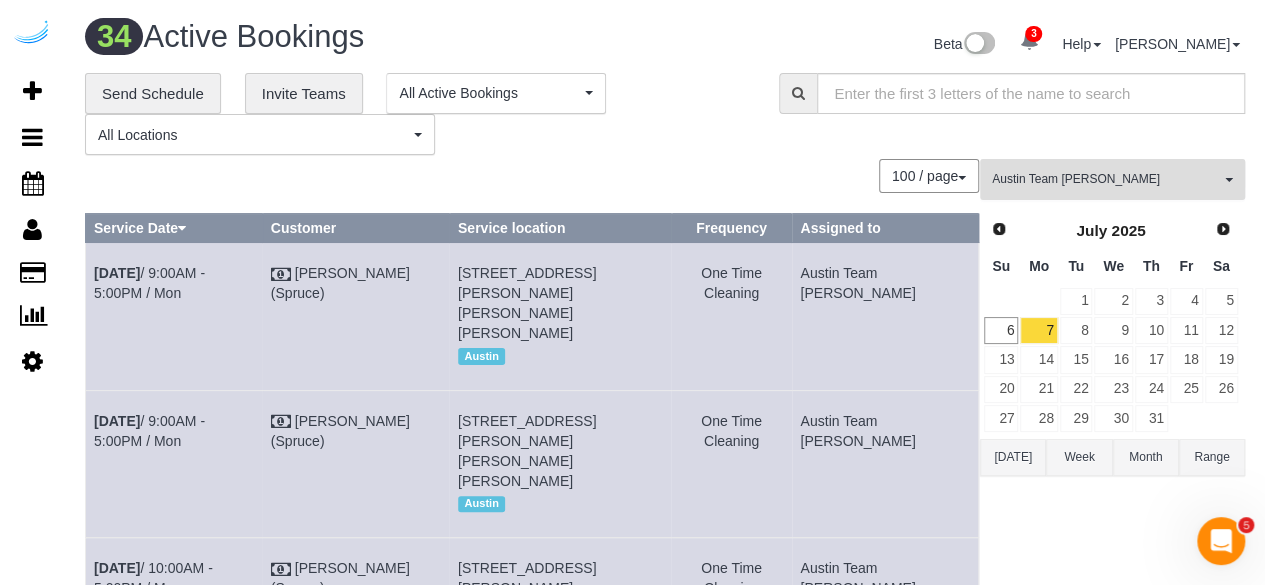 click on "Austin Team [PERSON_NAME]" at bounding box center (1106, 179) 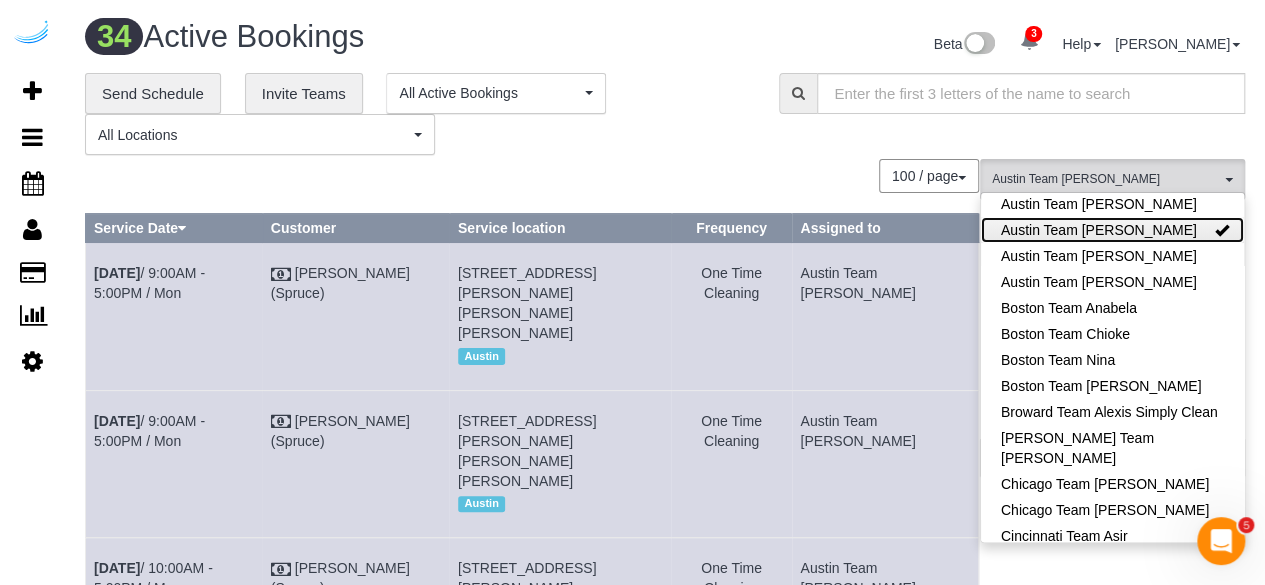 click on "Austin Team [PERSON_NAME]" at bounding box center (1112, 230) 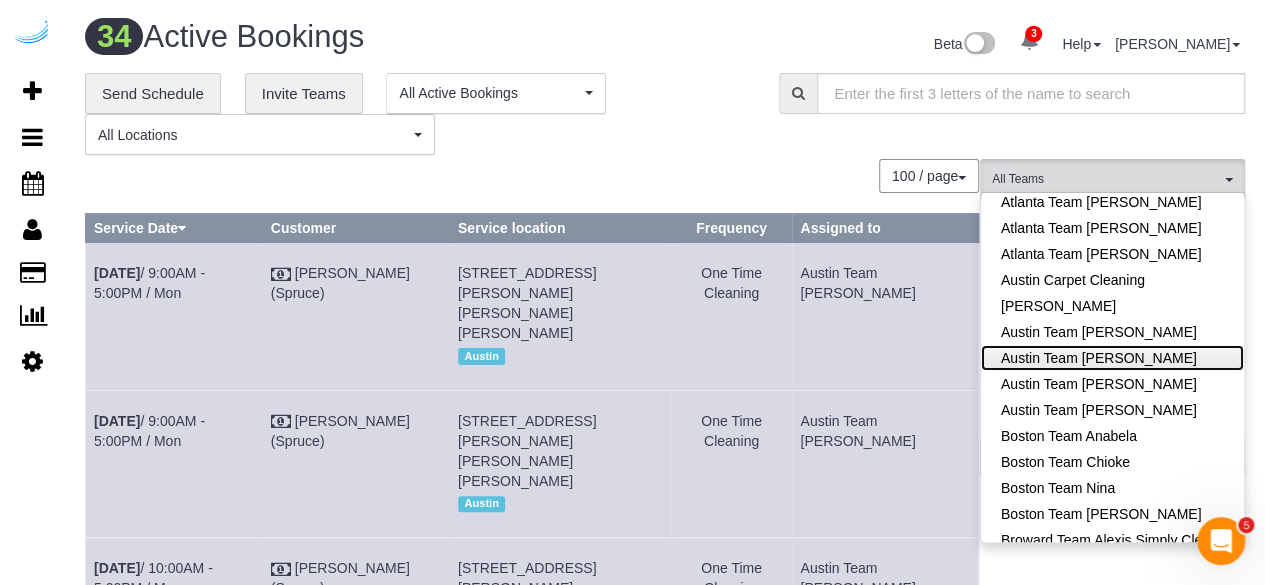 scroll, scrollTop: 0, scrollLeft: 0, axis: both 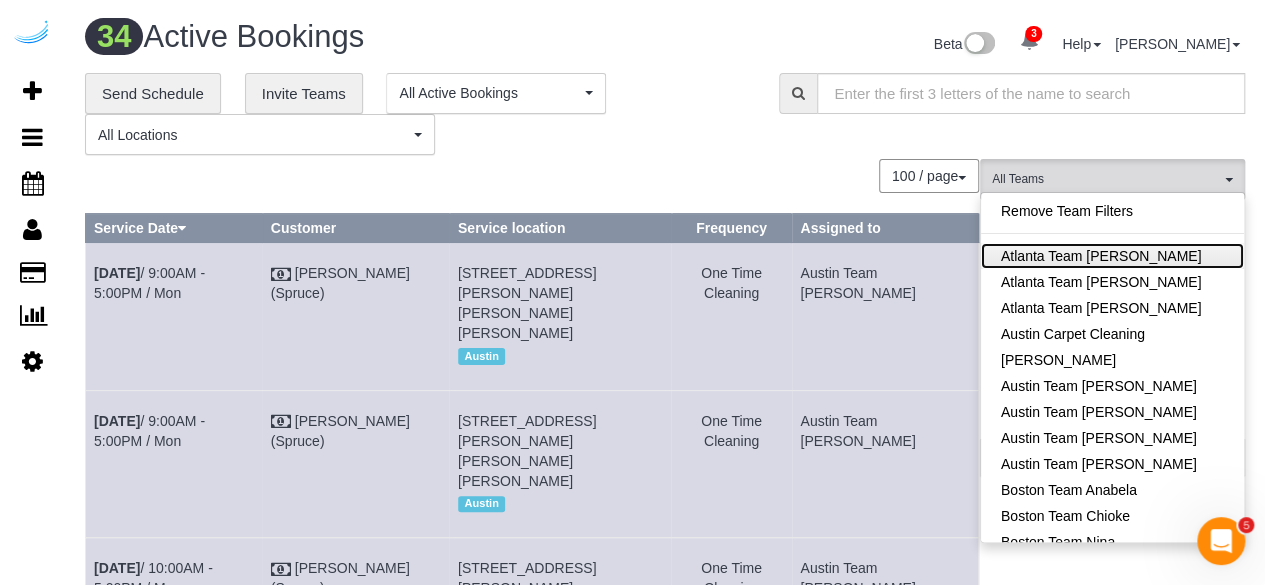 click on "Atlanta Team [PERSON_NAME]" at bounding box center [1112, 256] 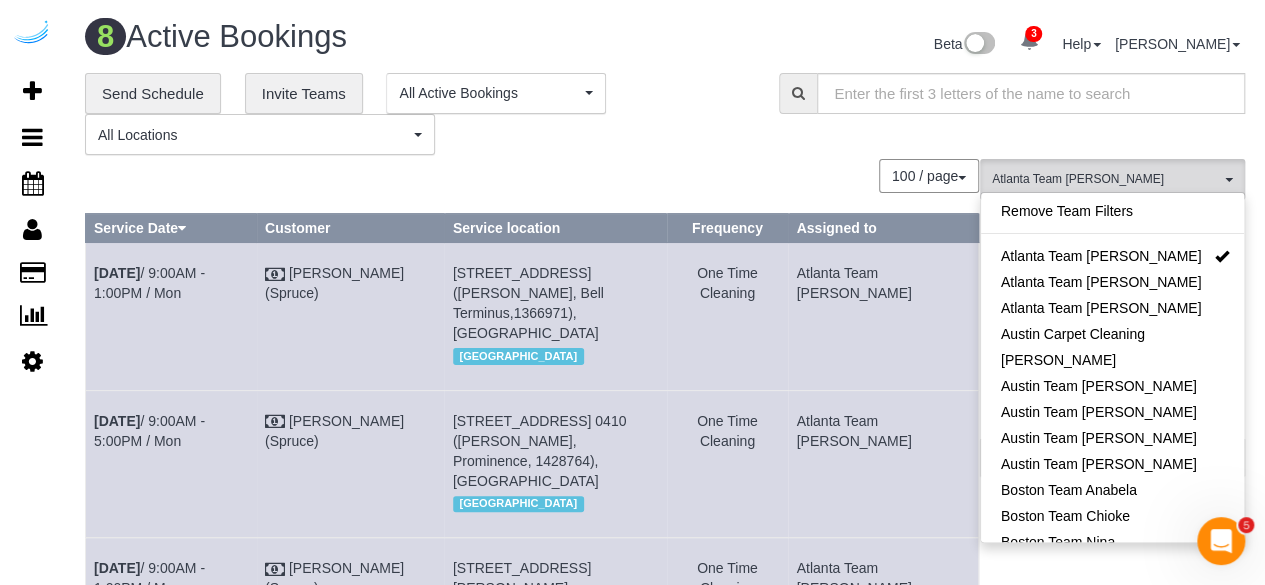 click on "100 / page
10 / page
20 / page
30 / page
40 / page
50 / page
100 / page" at bounding box center (532, 176) 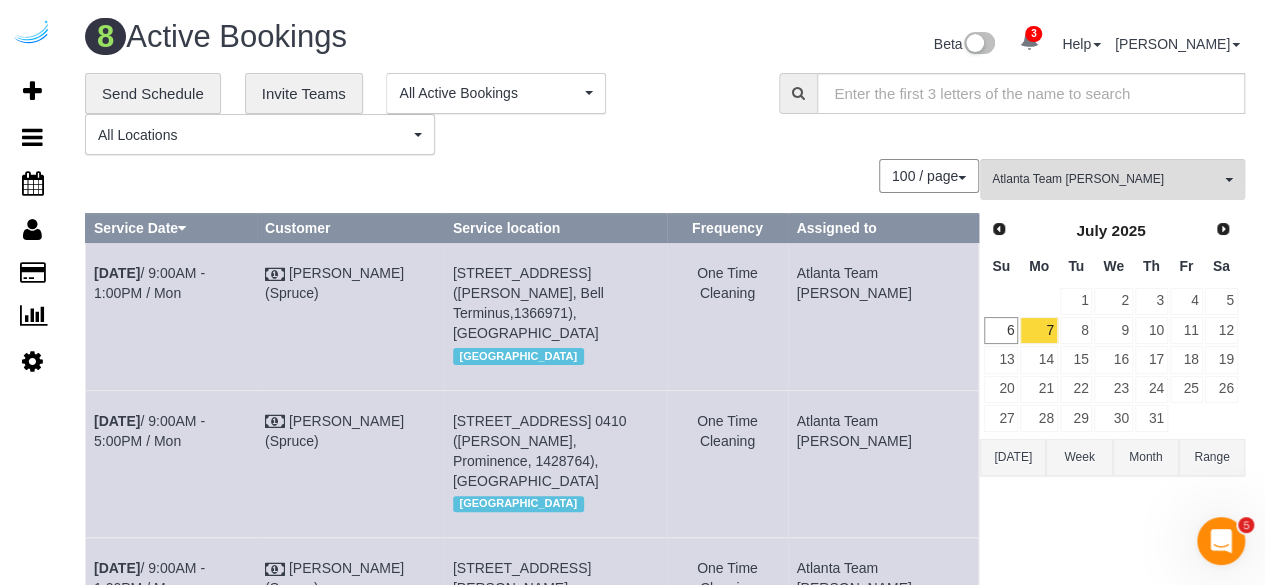 drag, startPoint x: 146, startPoint y: 303, endPoint x: 90, endPoint y: 279, distance: 60.926186 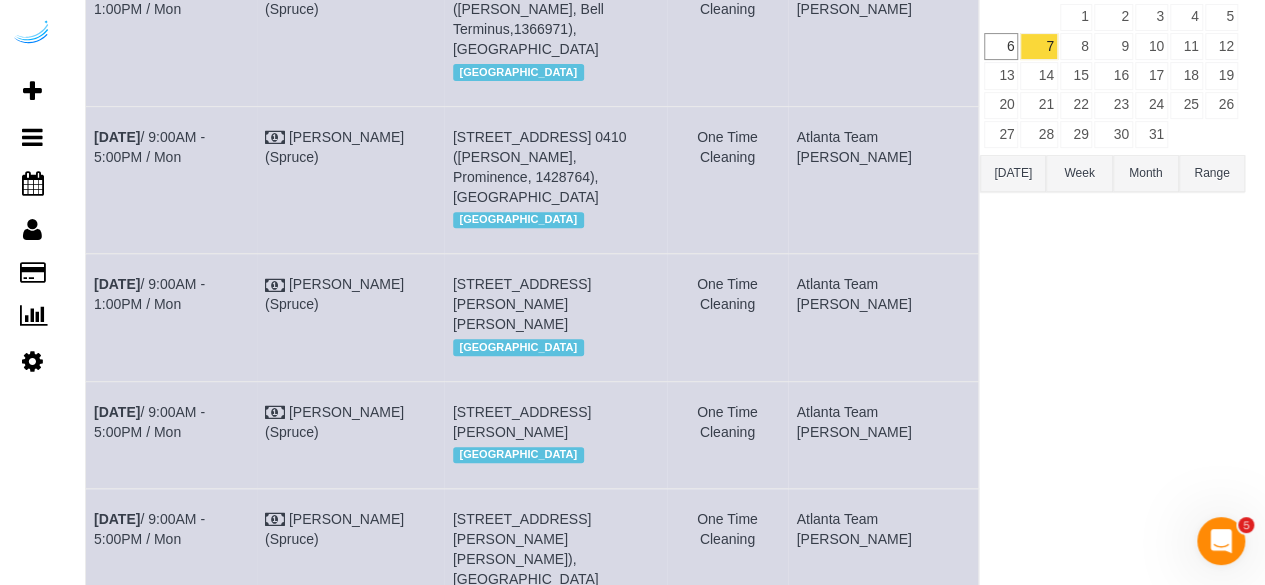 scroll, scrollTop: 300, scrollLeft: 0, axis: vertical 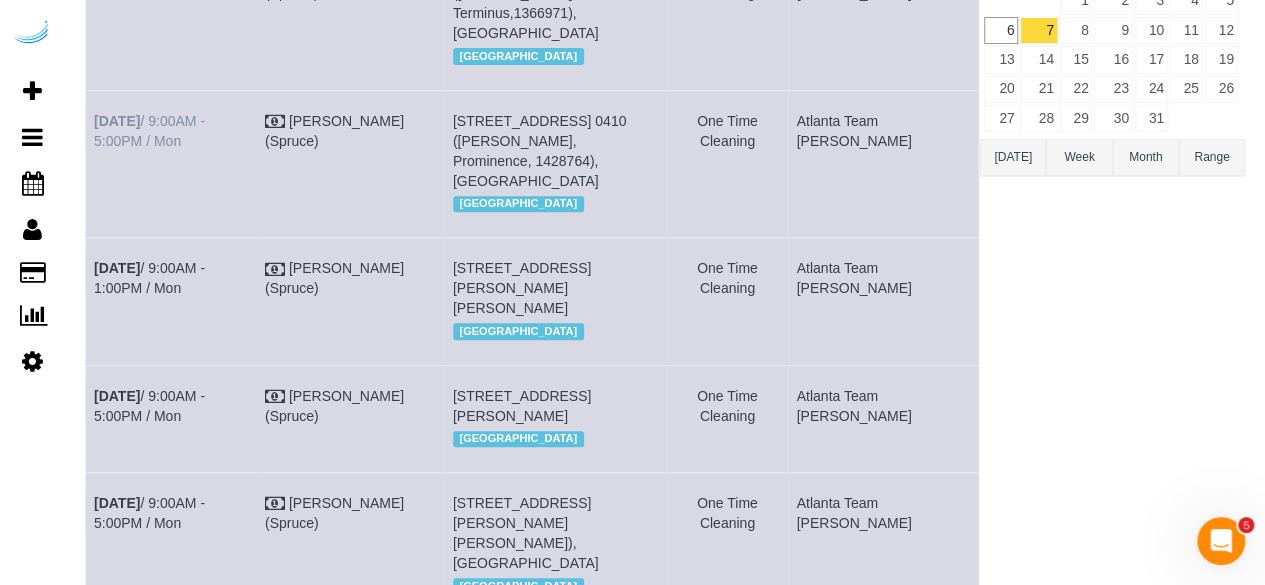 drag, startPoint x: 141, startPoint y: 151, endPoint x: 93, endPoint y: 121, distance: 56.603886 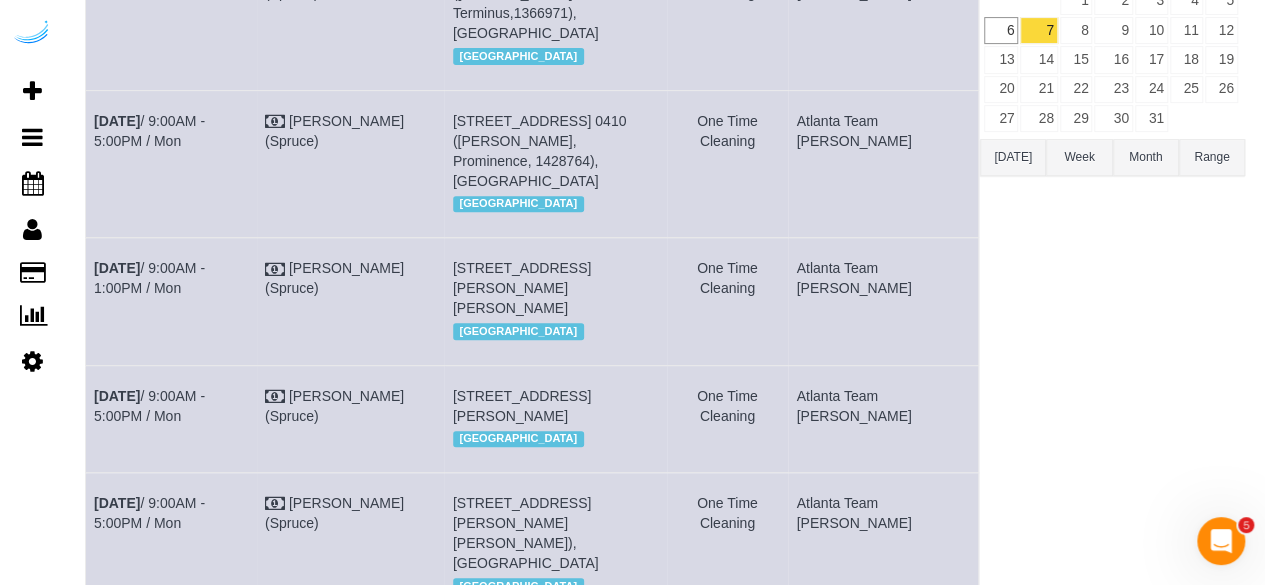 drag, startPoint x: 517, startPoint y: 178, endPoint x: 478, endPoint y: 120, distance: 69.89278 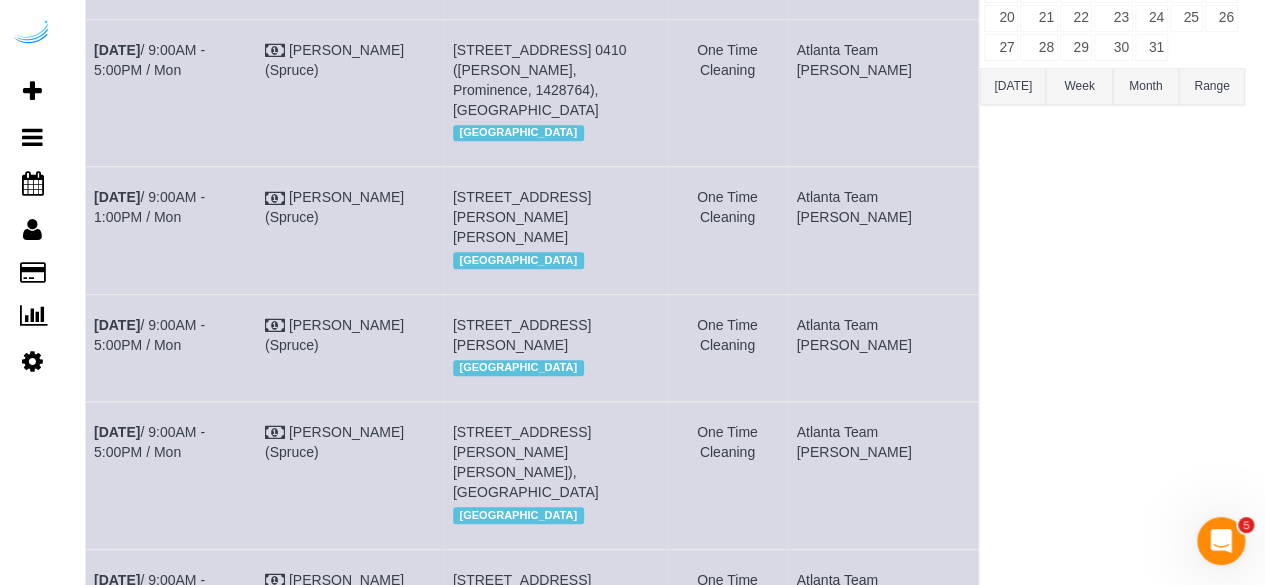 scroll, scrollTop: 372, scrollLeft: 0, axis: vertical 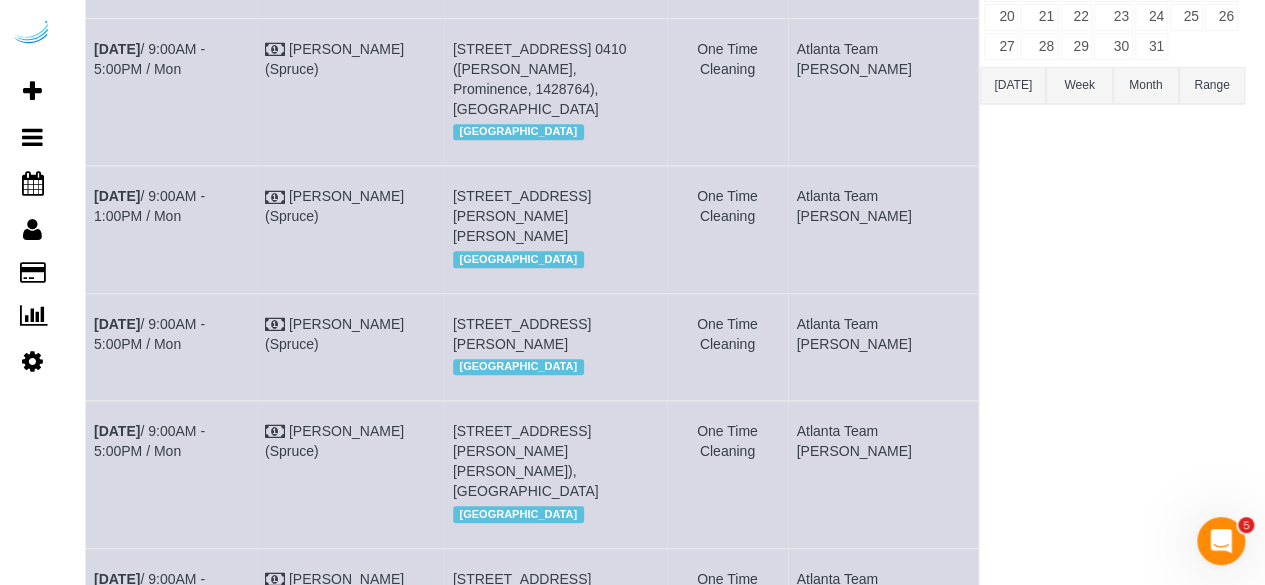 drag, startPoint x: 135, startPoint y: 215, endPoint x: 92, endPoint y: 183, distance: 53.600372 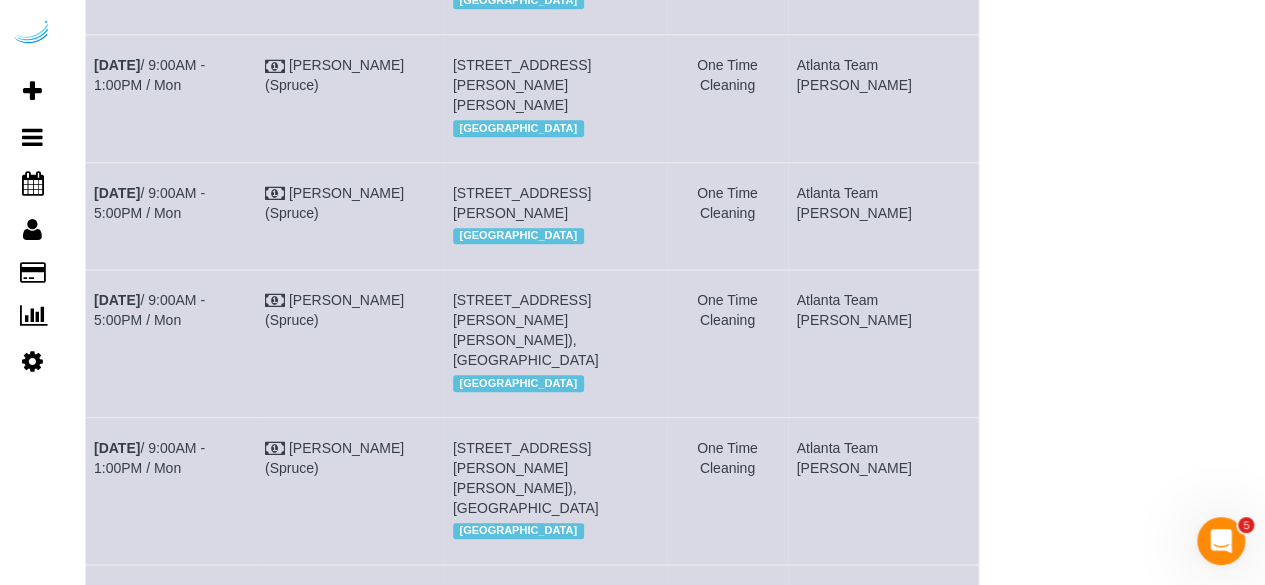 scroll, scrollTop: 519, scrollLeft: 0, axis: vertical 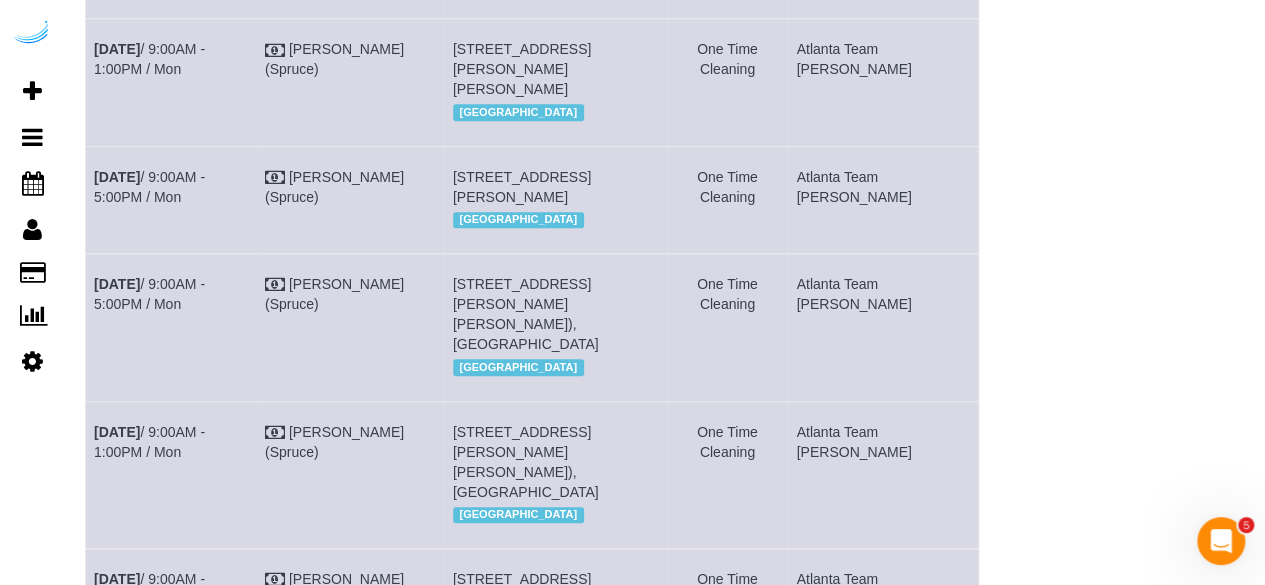 drag, startPoint x: 133, startPoint y: 195, endPoint x: 92, endPoint y: 164, distance: 51.40039 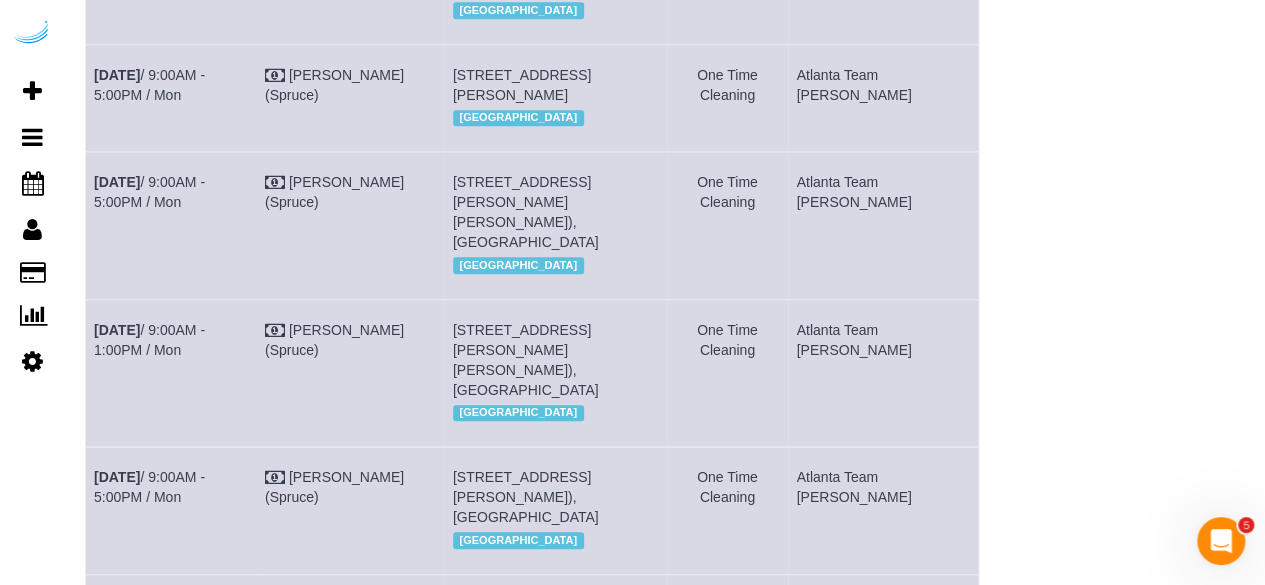 scroll, scrollTop: 627, scrollLeft: 0, axis: vertical 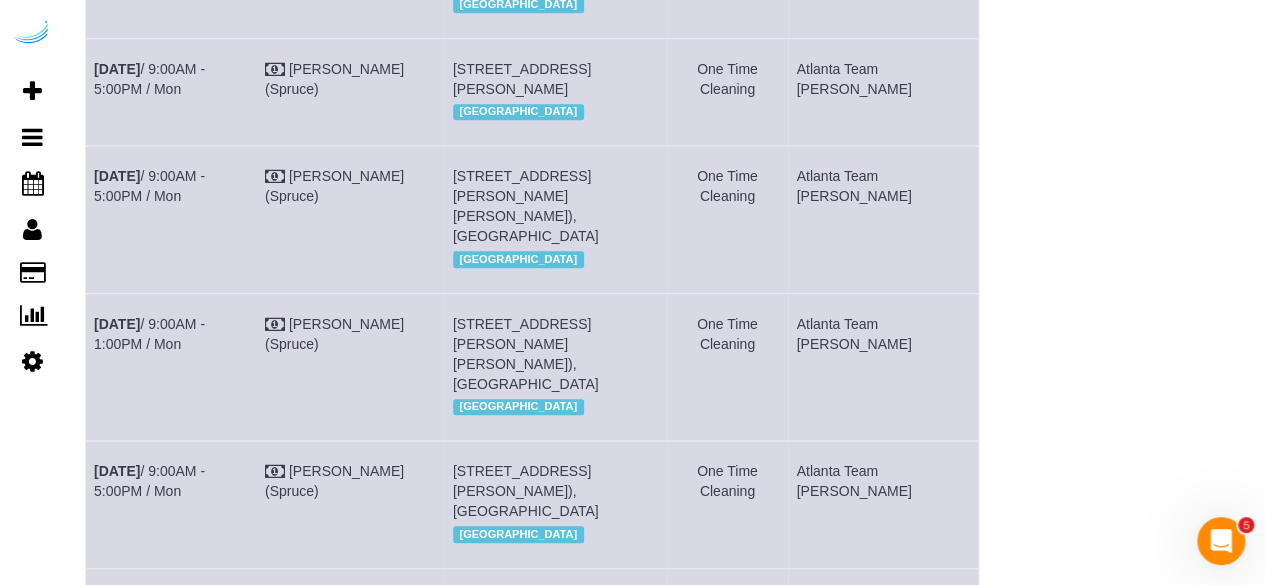 drag, startPoint x: 134, startPoint y: 220, endPoint x: 88, endPoint y: 195, distance: 52.35456 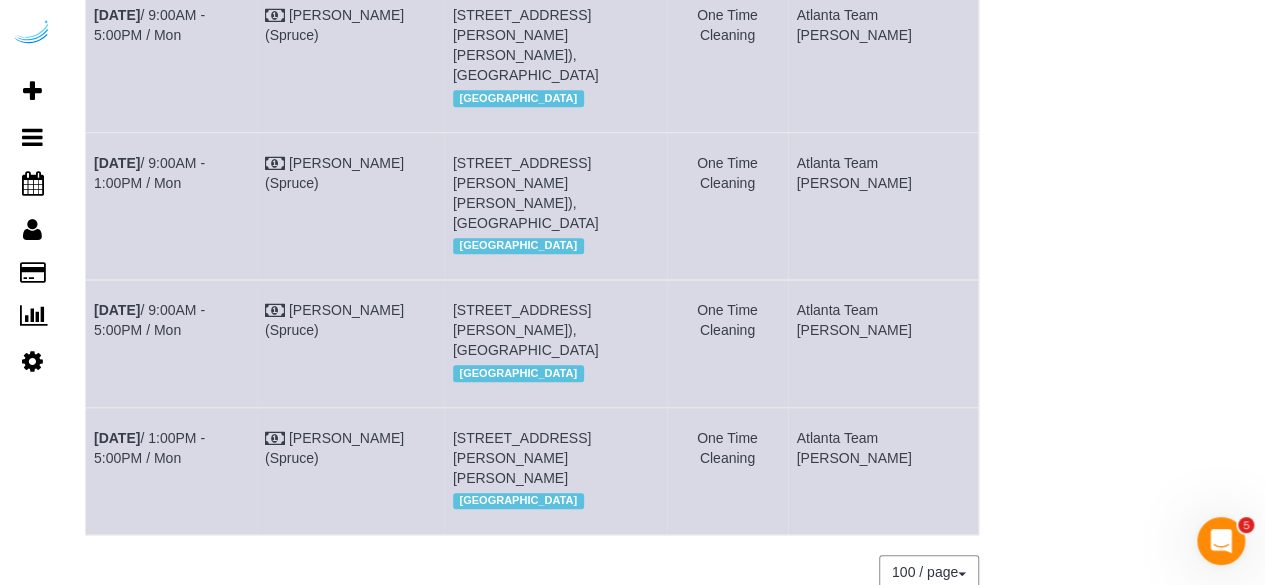 scroll, scrollTop: 789, scrollLeft: 0, axis: vertical 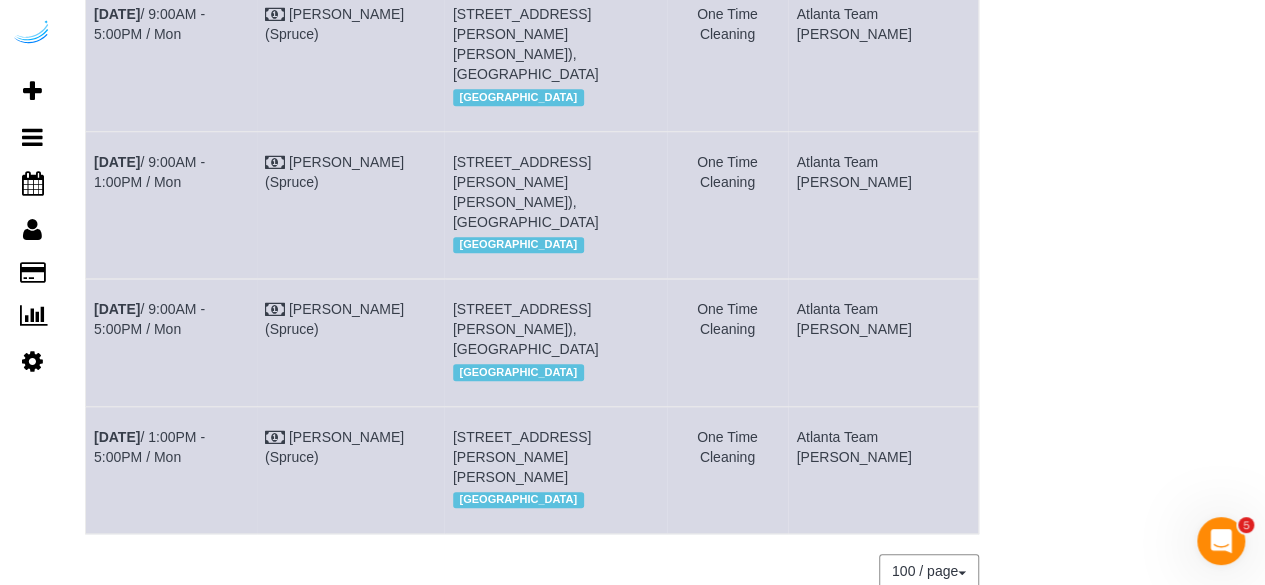 drag, startPoint x: 148, startPoint y: 201, endPoint x: 86, endPoint y: 179, distance: 65.78754 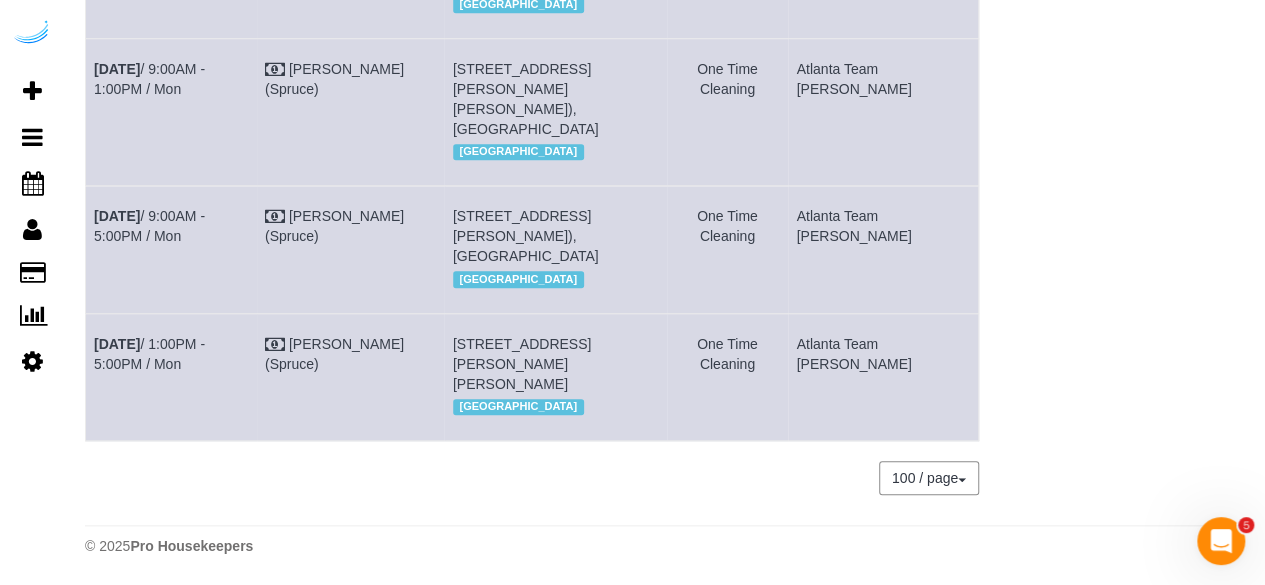 scroll, scrollTop: 920, scrollLeft: 0, axis: vertical 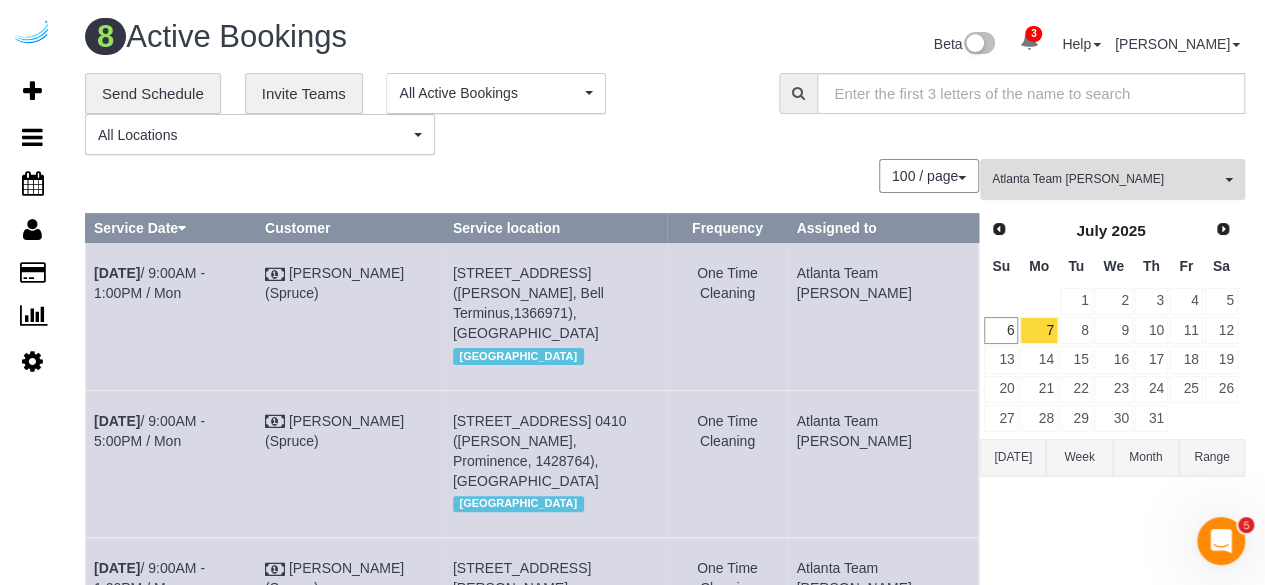 click on "Atlanta Team [PERSON_NAME]" at bounding box center [1106, 179] 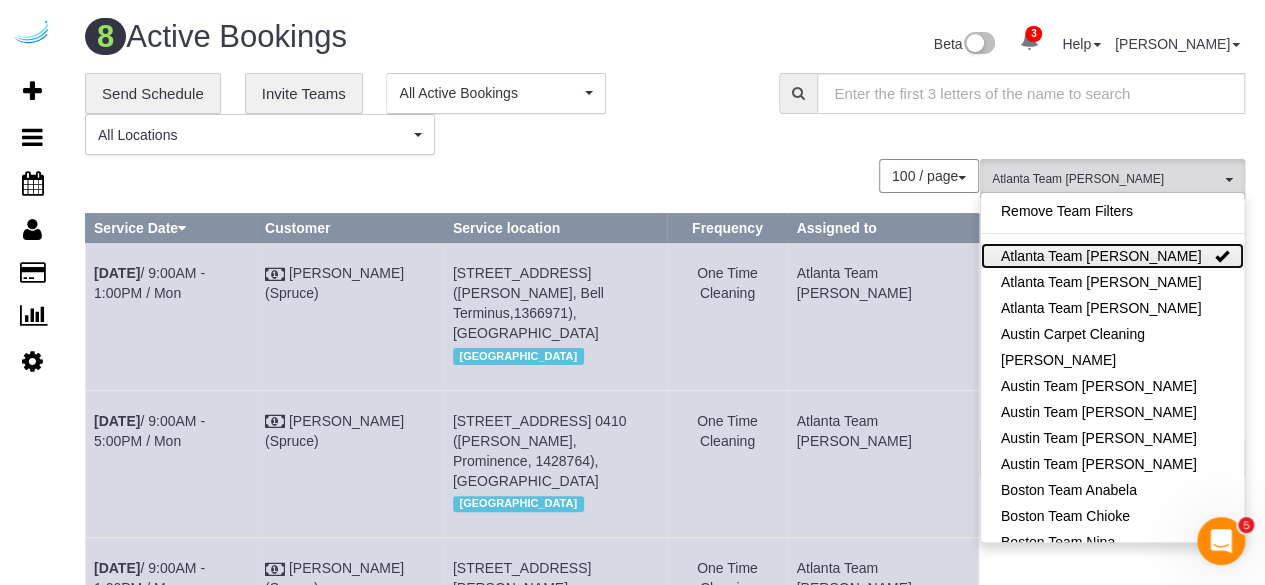 click on "Atlanta Team [PERSON_NAME]" at bounding box center [1112, 256] 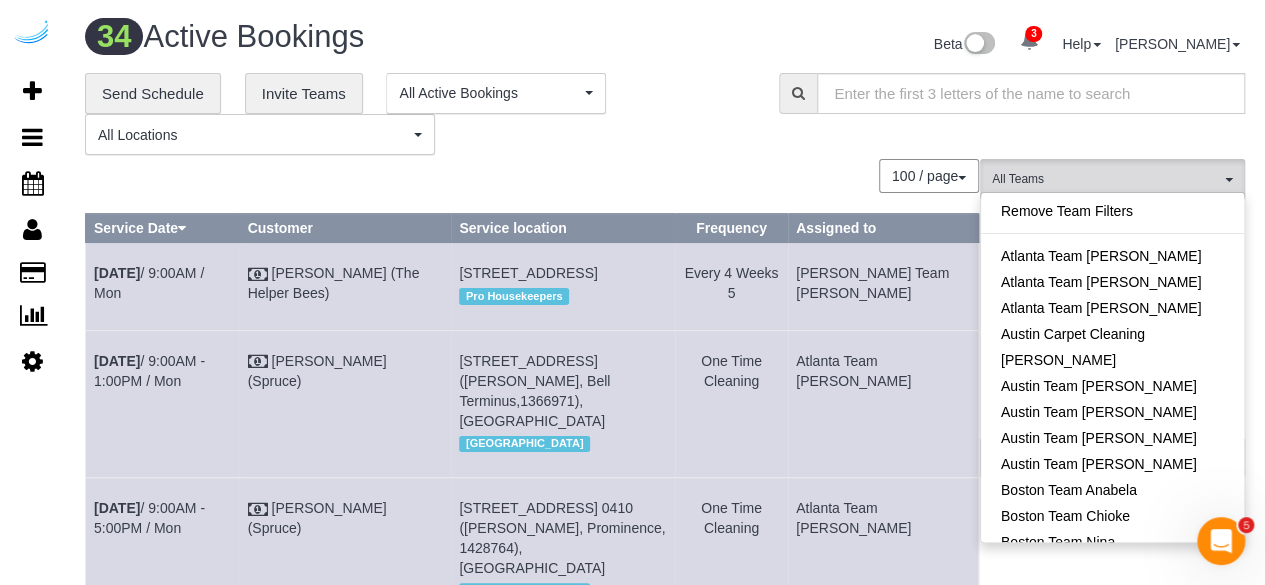 click on "100 / page
10 / page
20 / page
30 / page
40 / page
50 / page
100 / page" at bounding box center (532, 176) 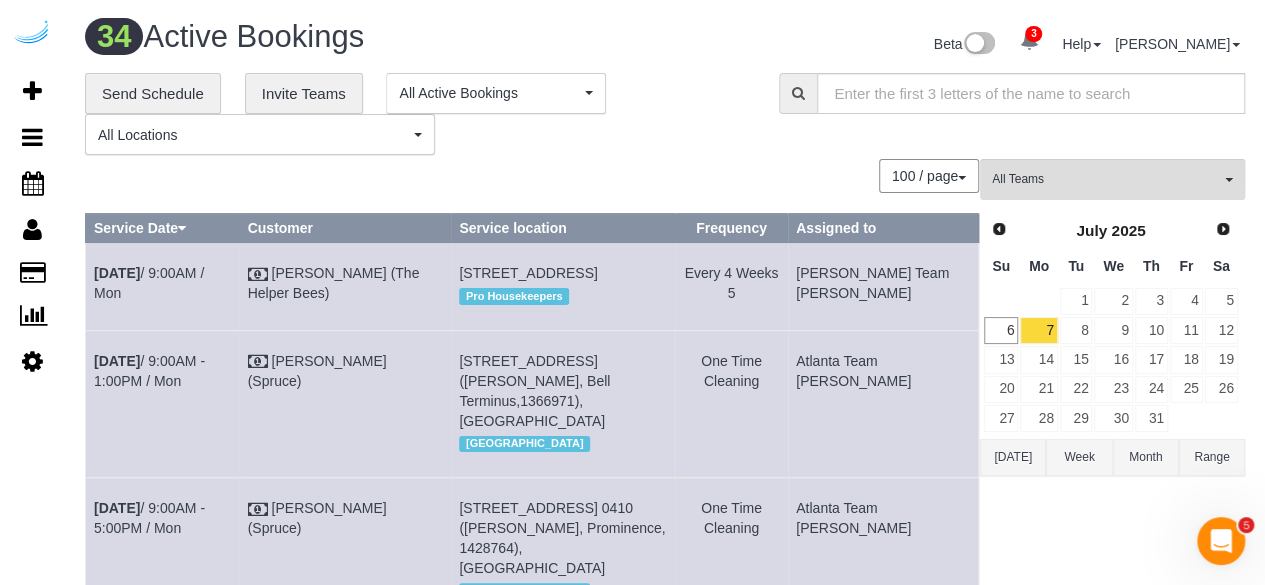click on "Week" at bounding box center [1079, 457] 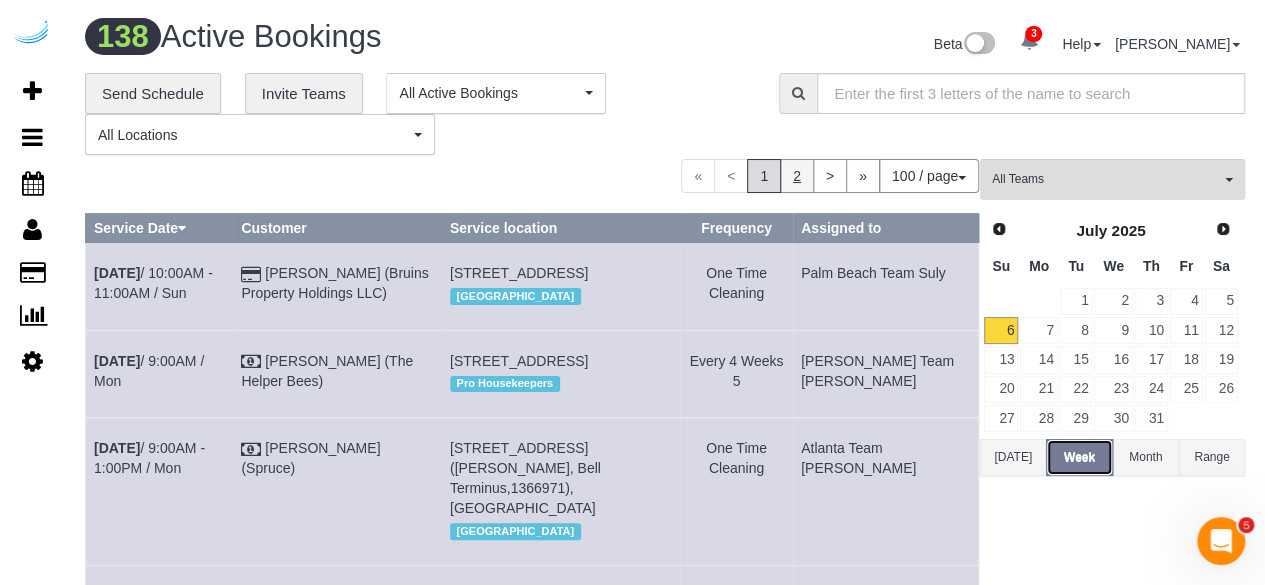type 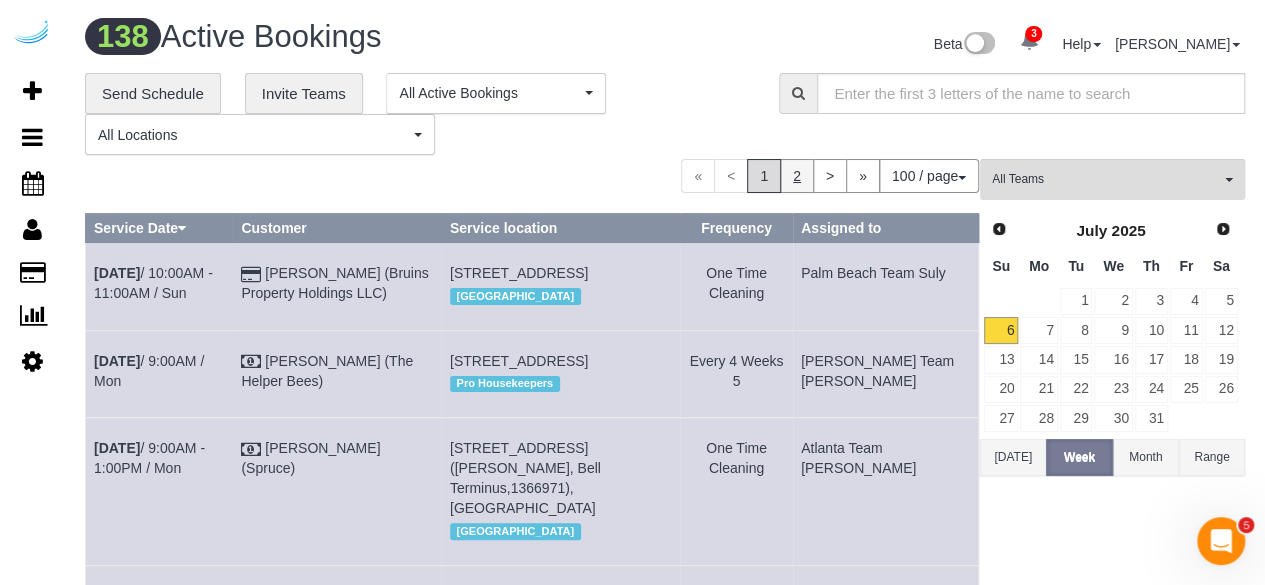 click on "2" at bounding box center [797, 176] 